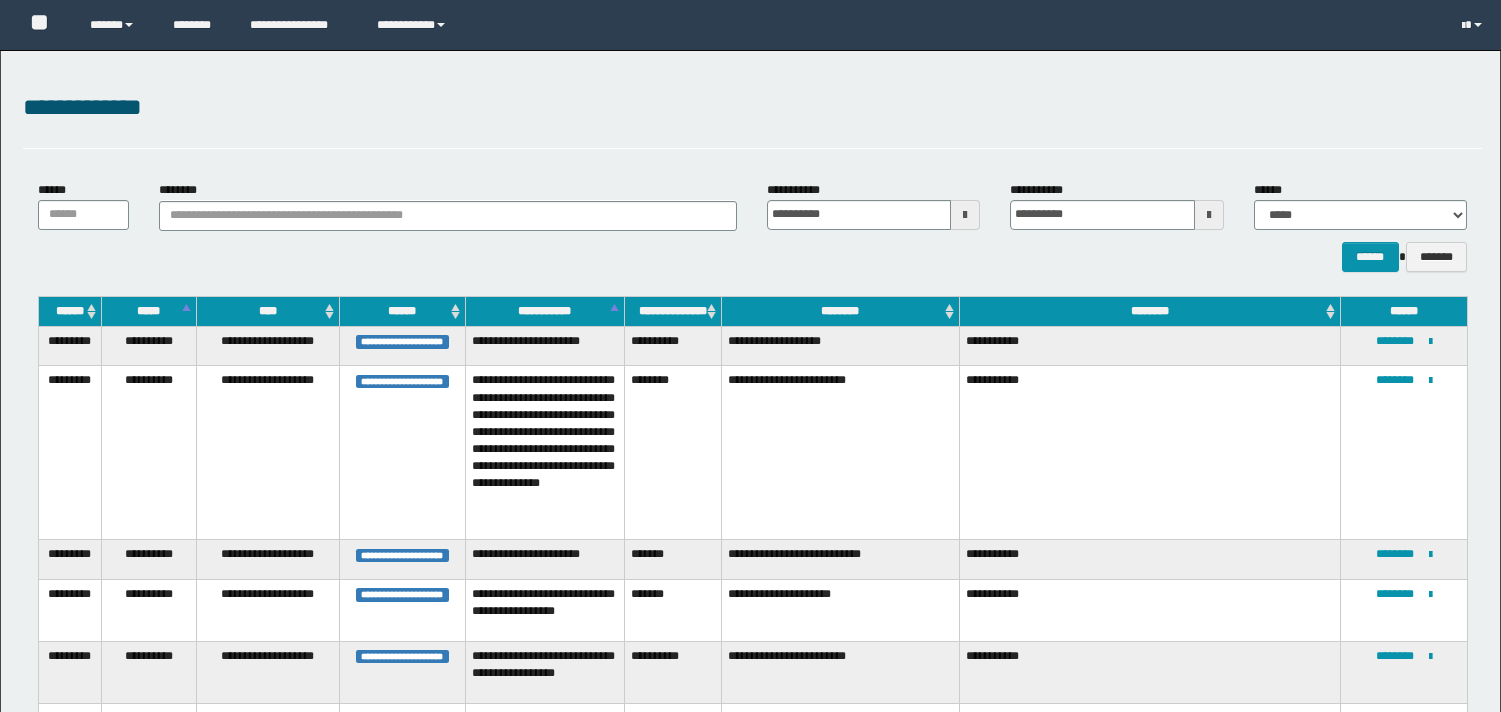 scroll, scrollTop: 0, scrollLeft: 0, axis: both 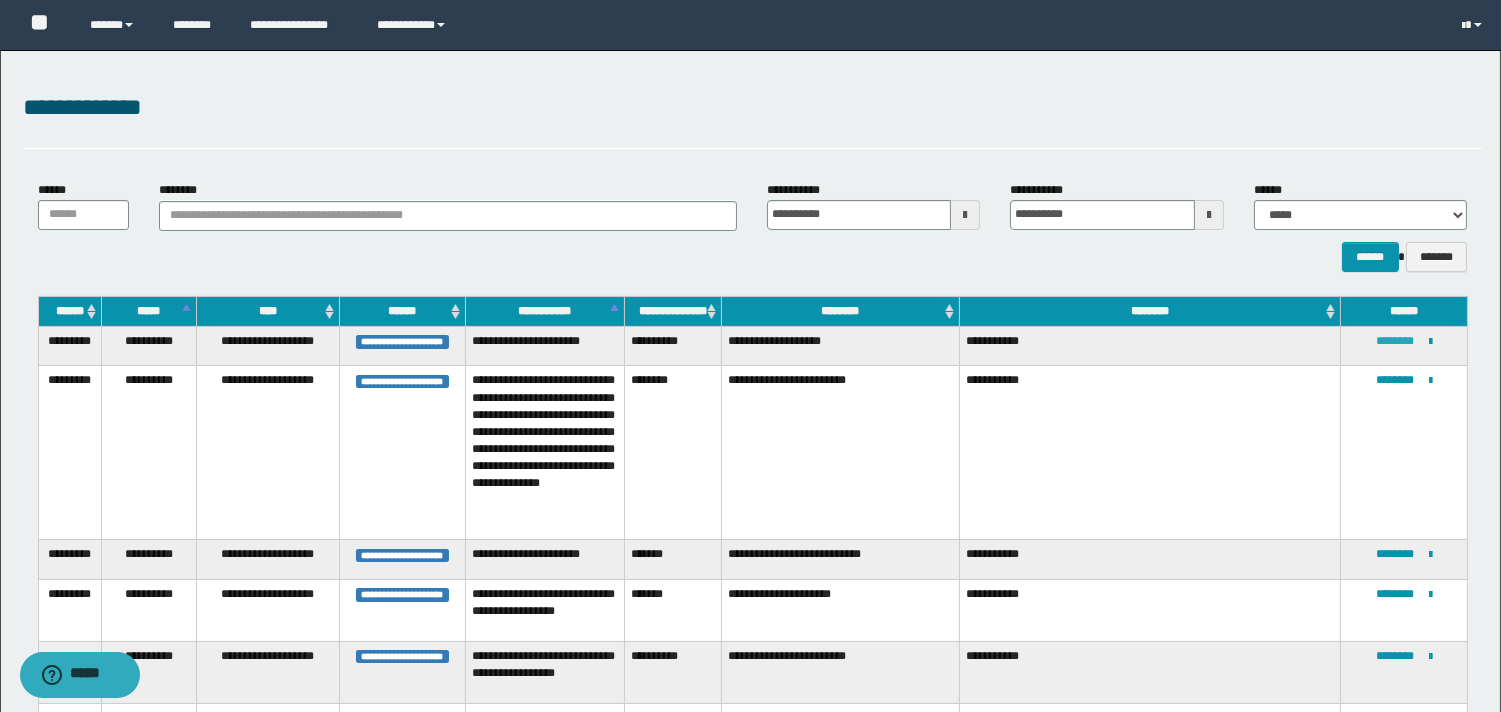 click on "********" at bounding box center [1395, 341] 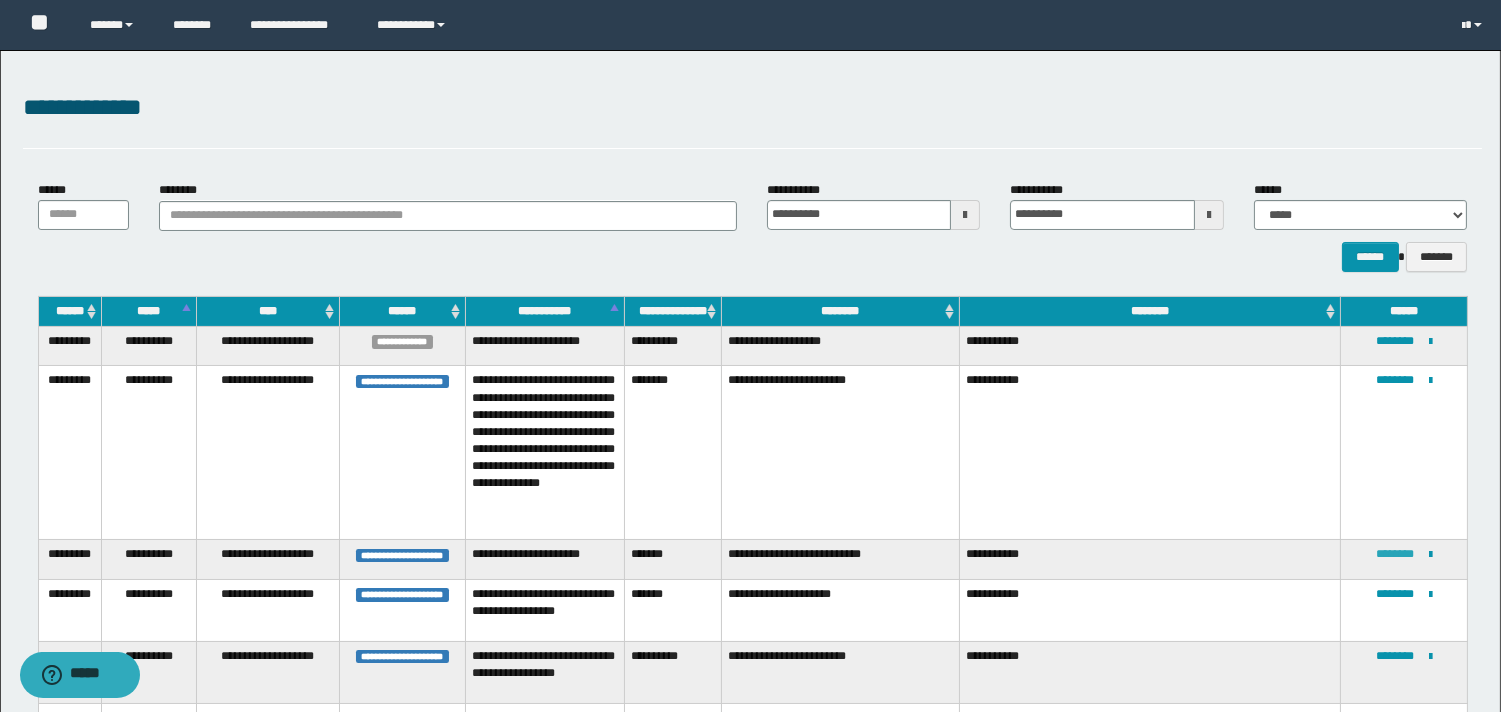 click on "********" at bounding box center [1395, 554] 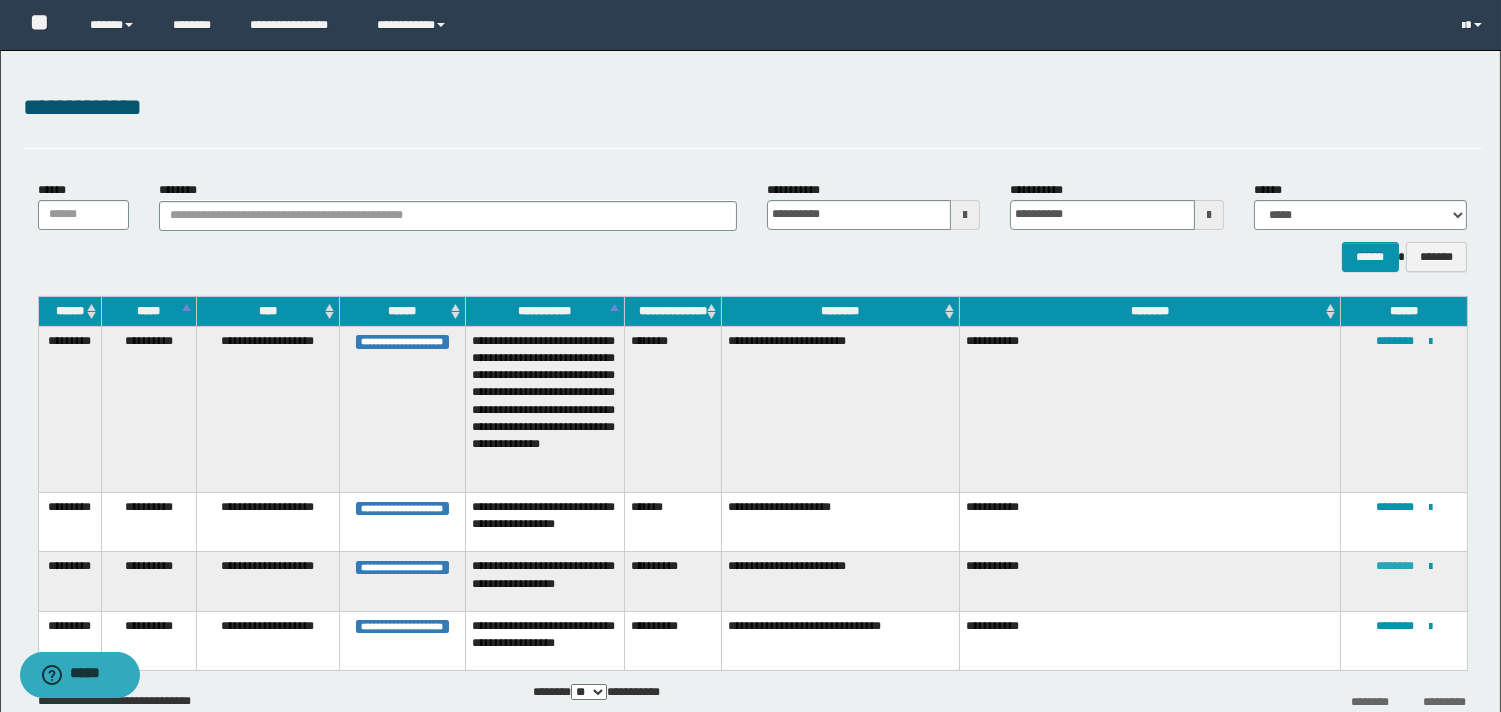 click on "********" at bounding box center (1395, 566) 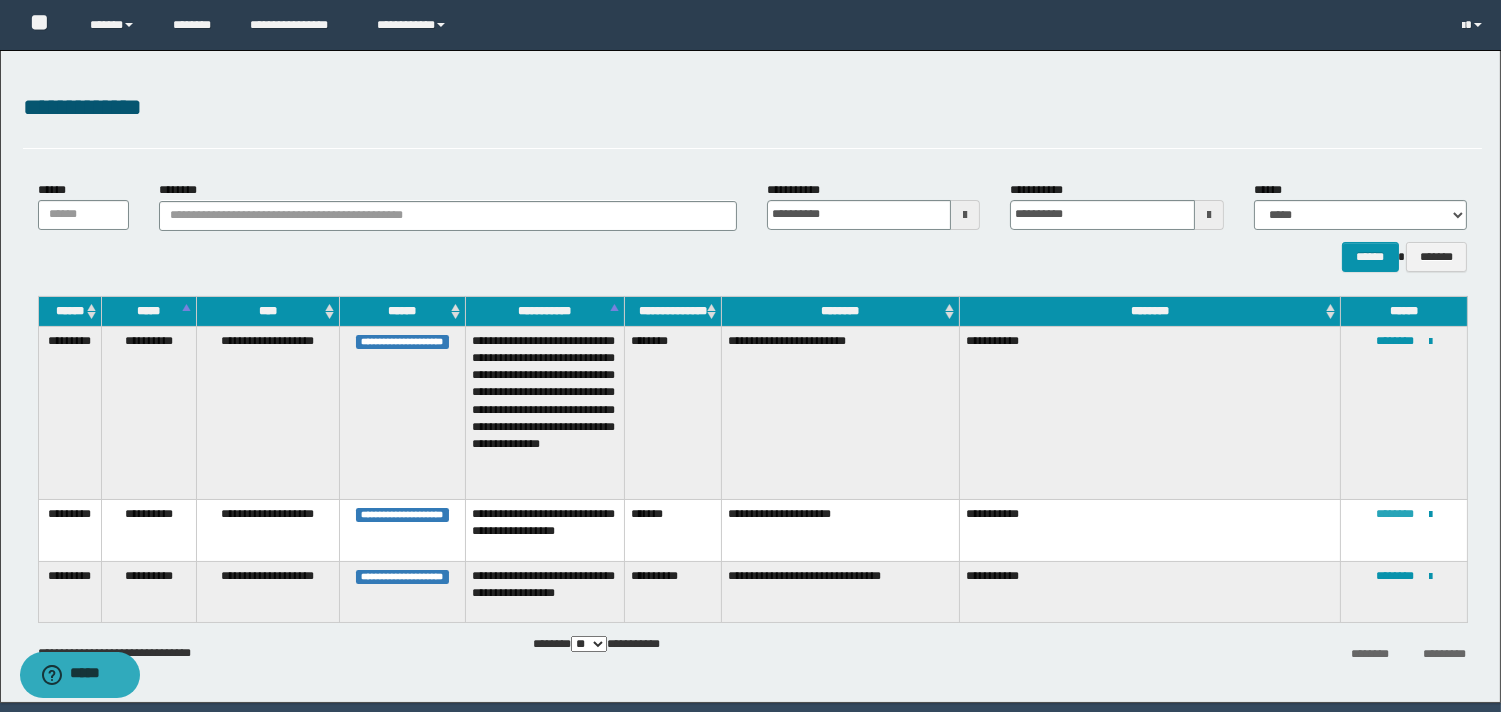 click on "********" at bounding box center [1395, 514] 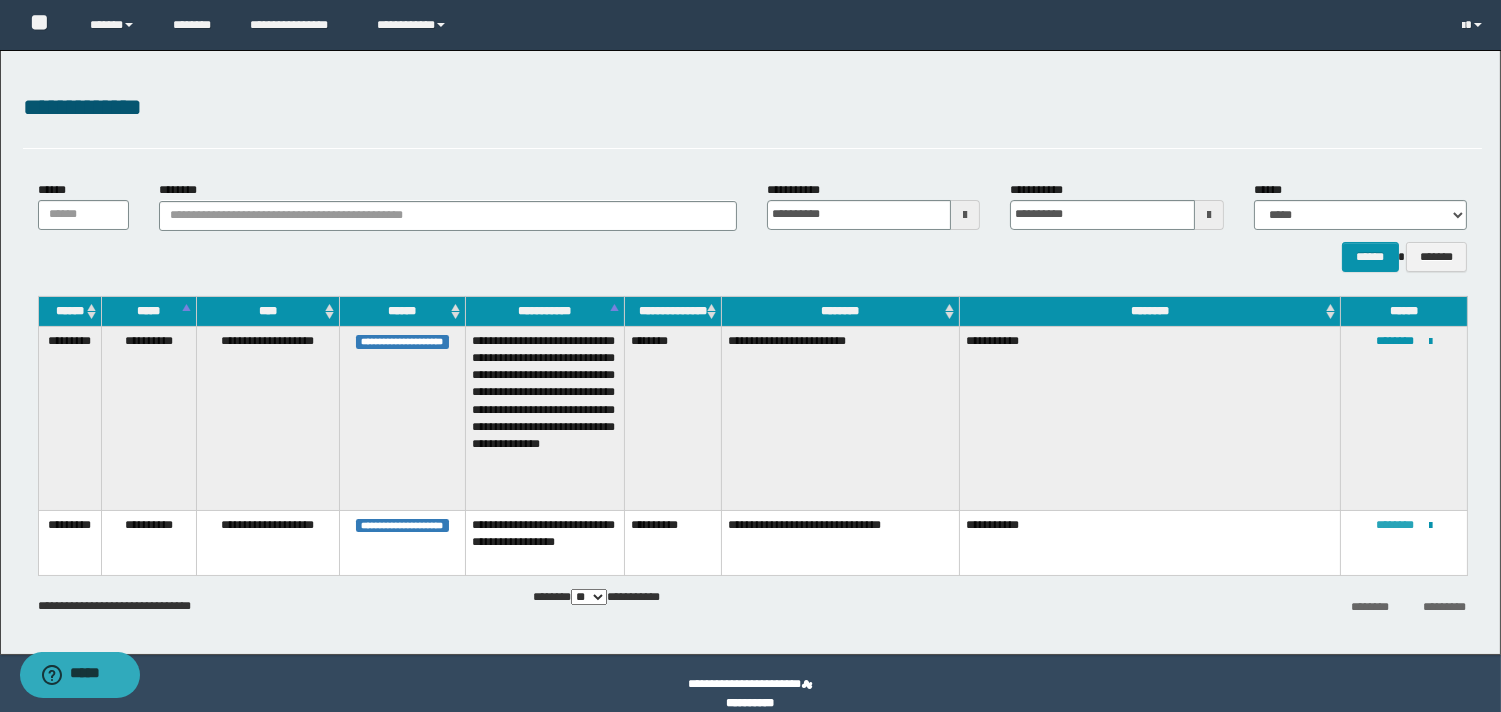 click on "********" at bounding box center [1395, 525] 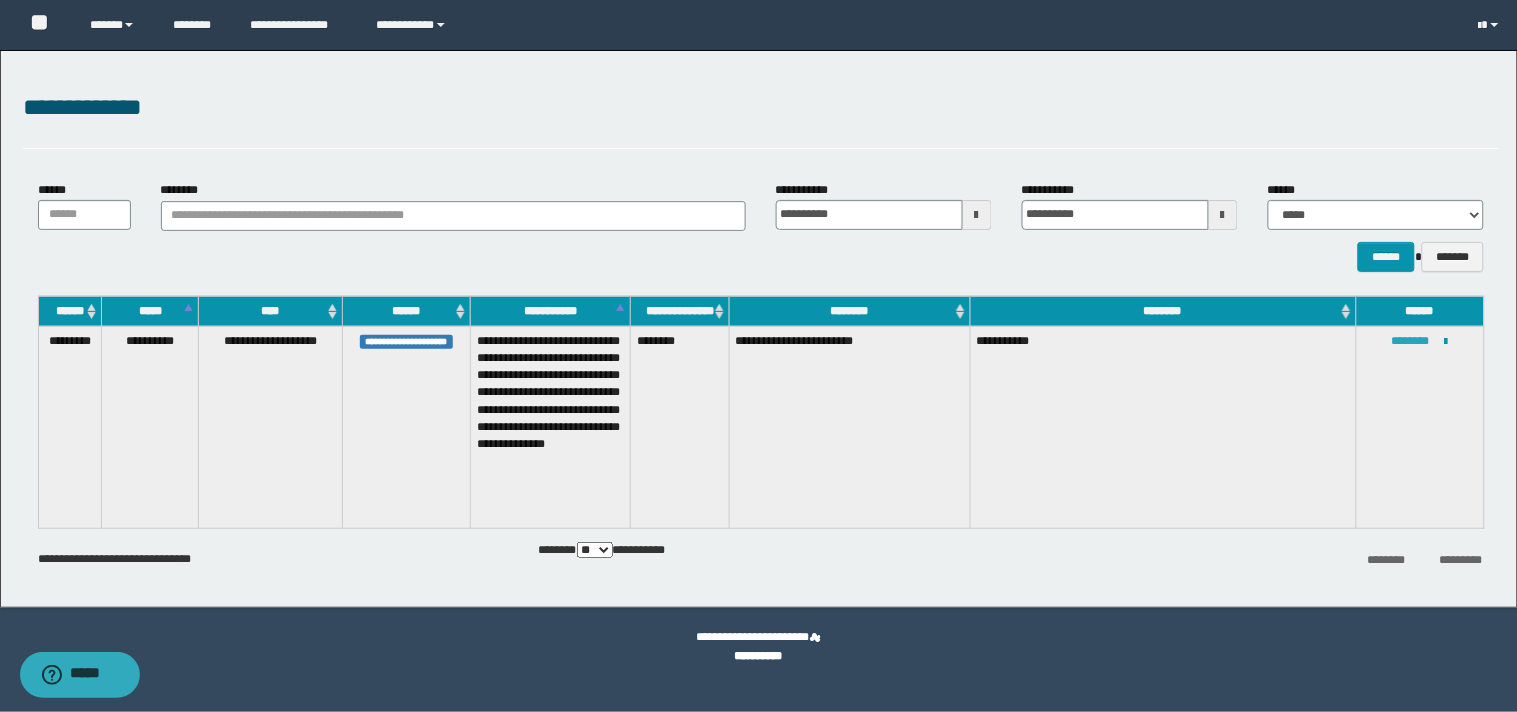click on "********" at bounding box center (1411, 341) 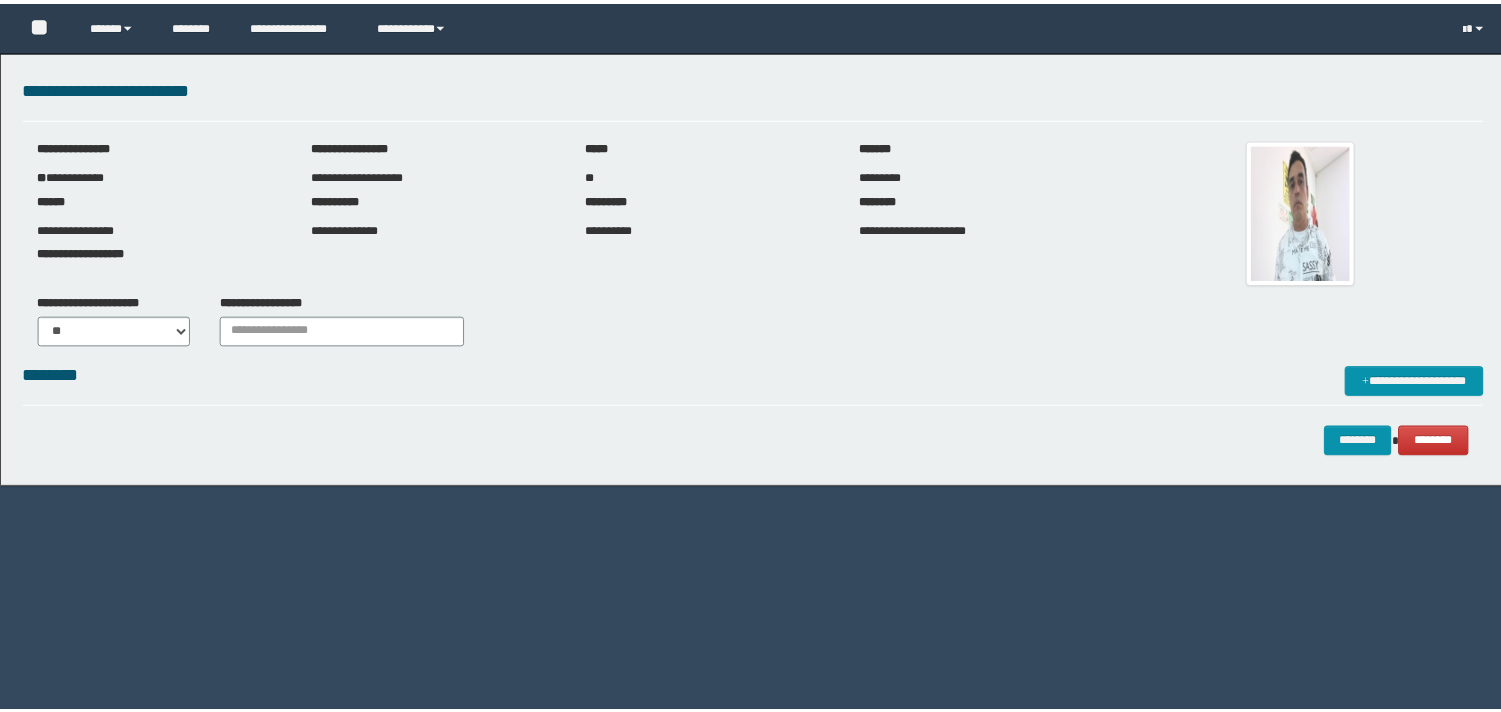 scroll, scrollTop: 0, scrollLeft: 0, axis: both 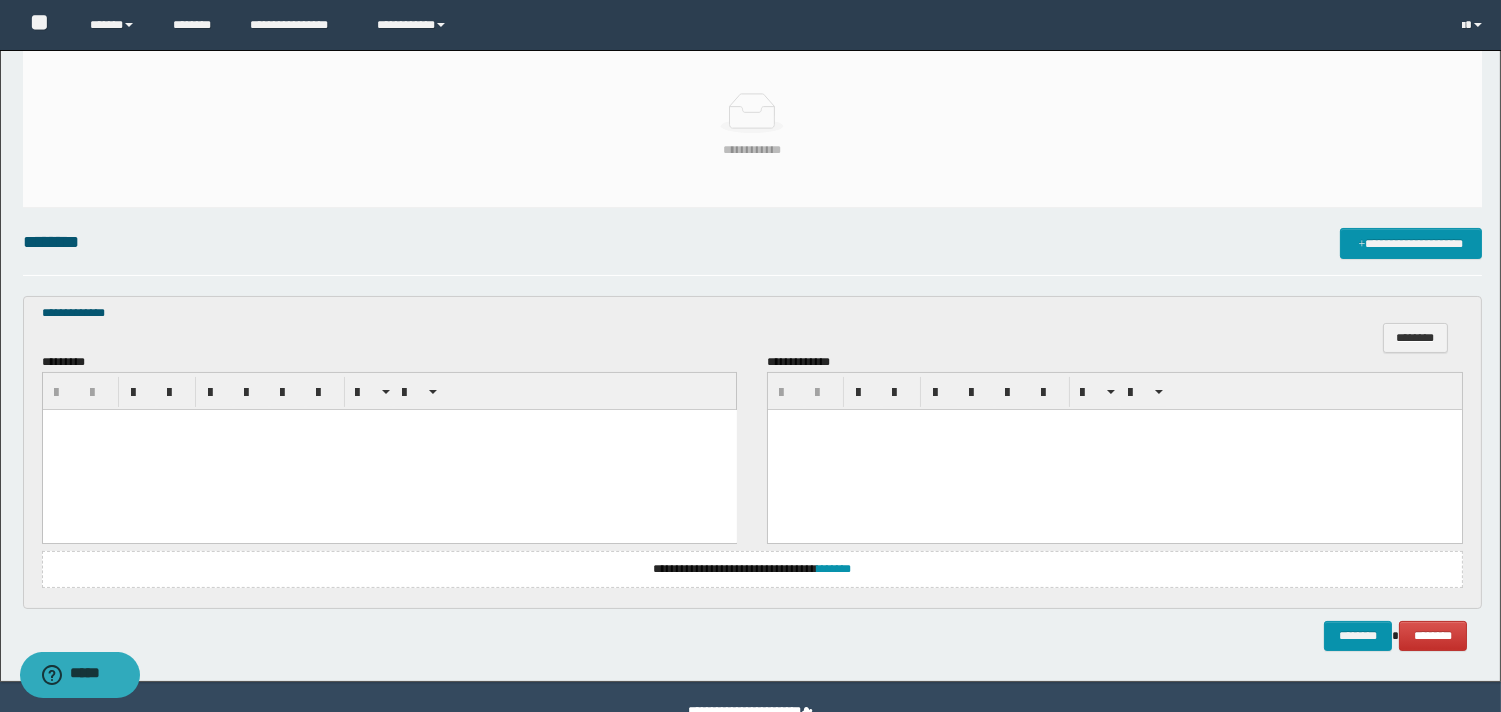 click at bounding box center [389, 449] 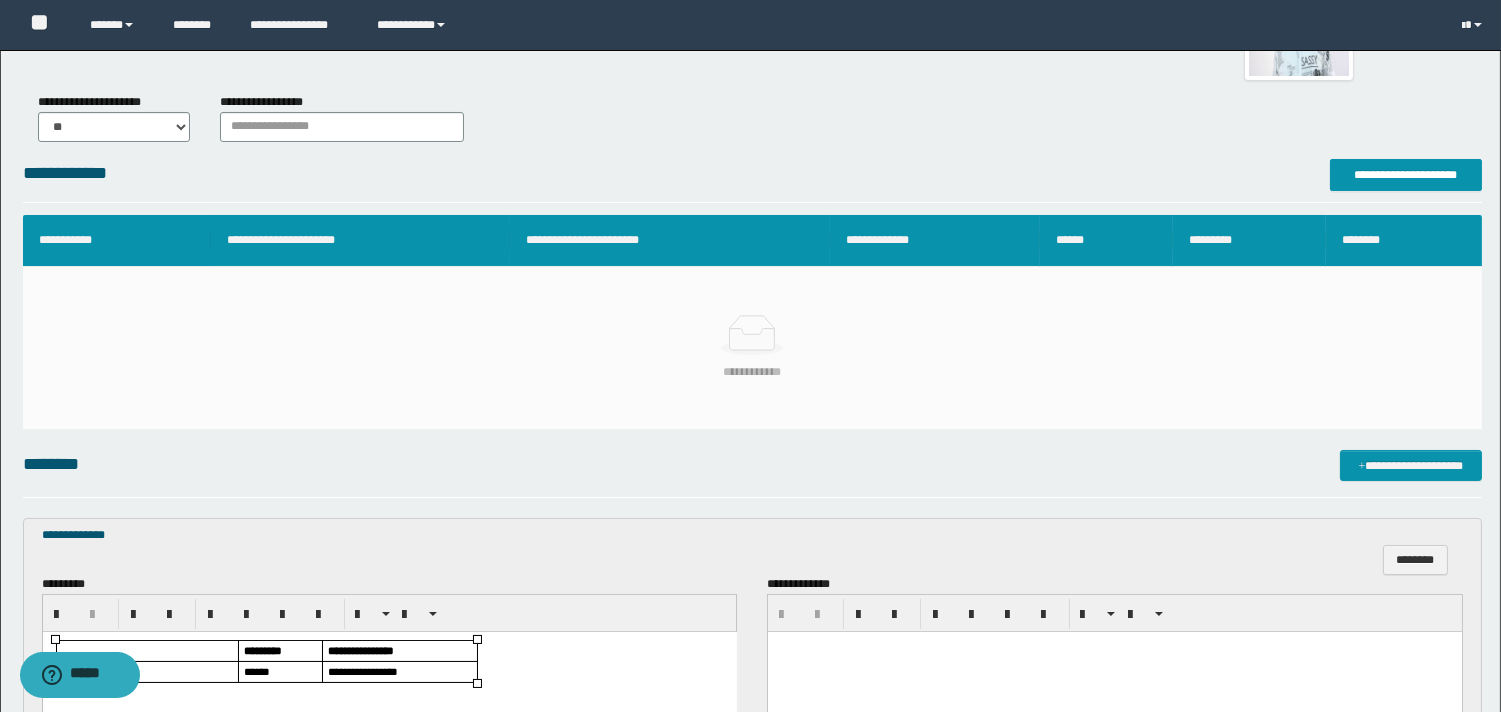 scroll, scrollTop: 444, scrollLeft: 0, axis: vertical 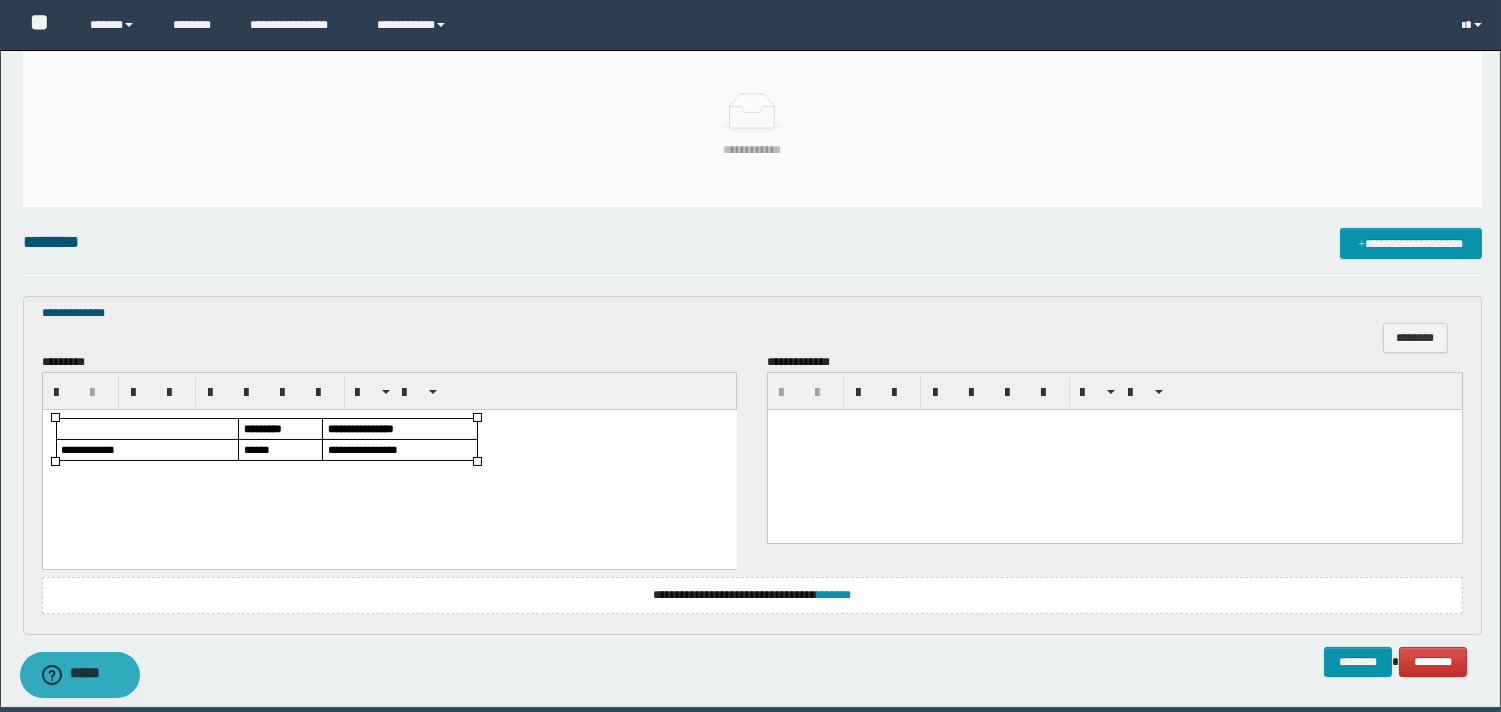 click on "******" at bounding box center (256, 448) 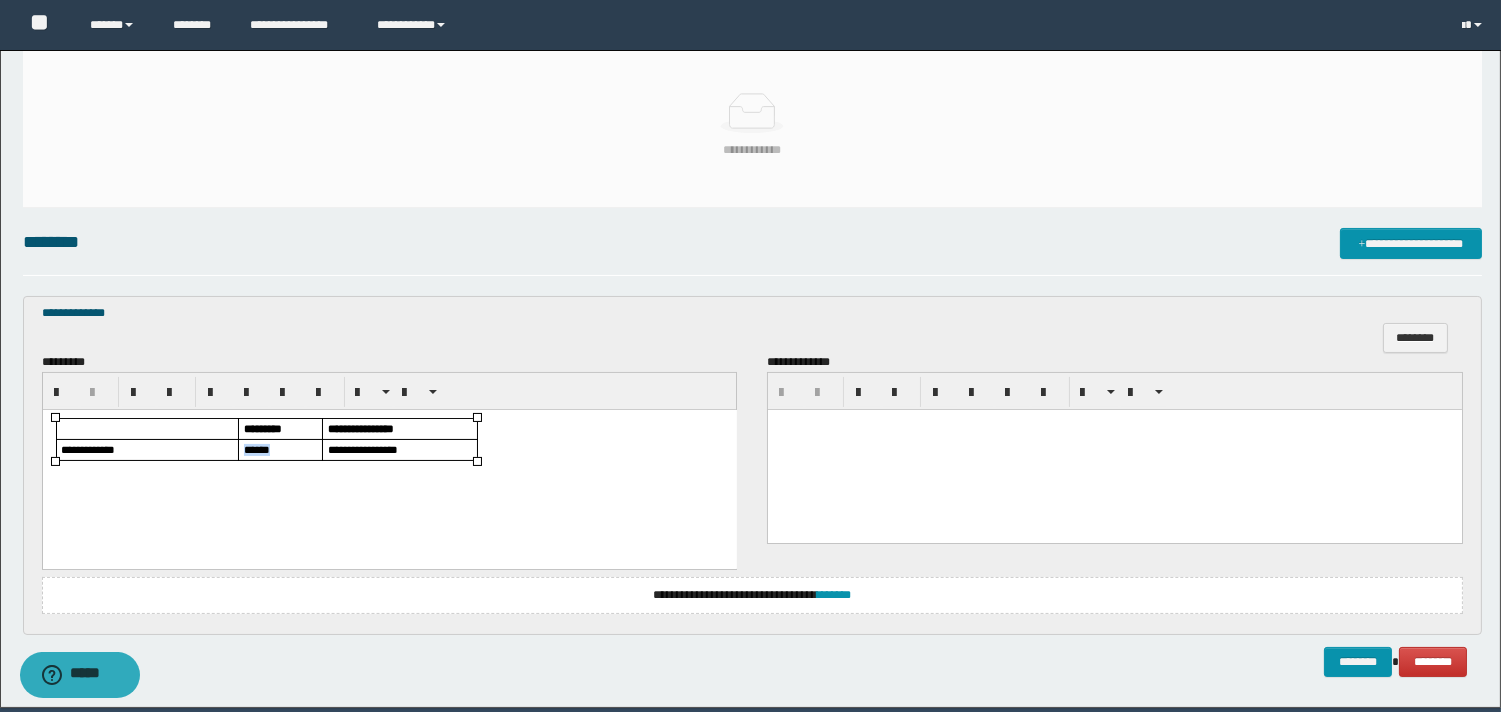 click on "******" at bounding box center (256, 448) 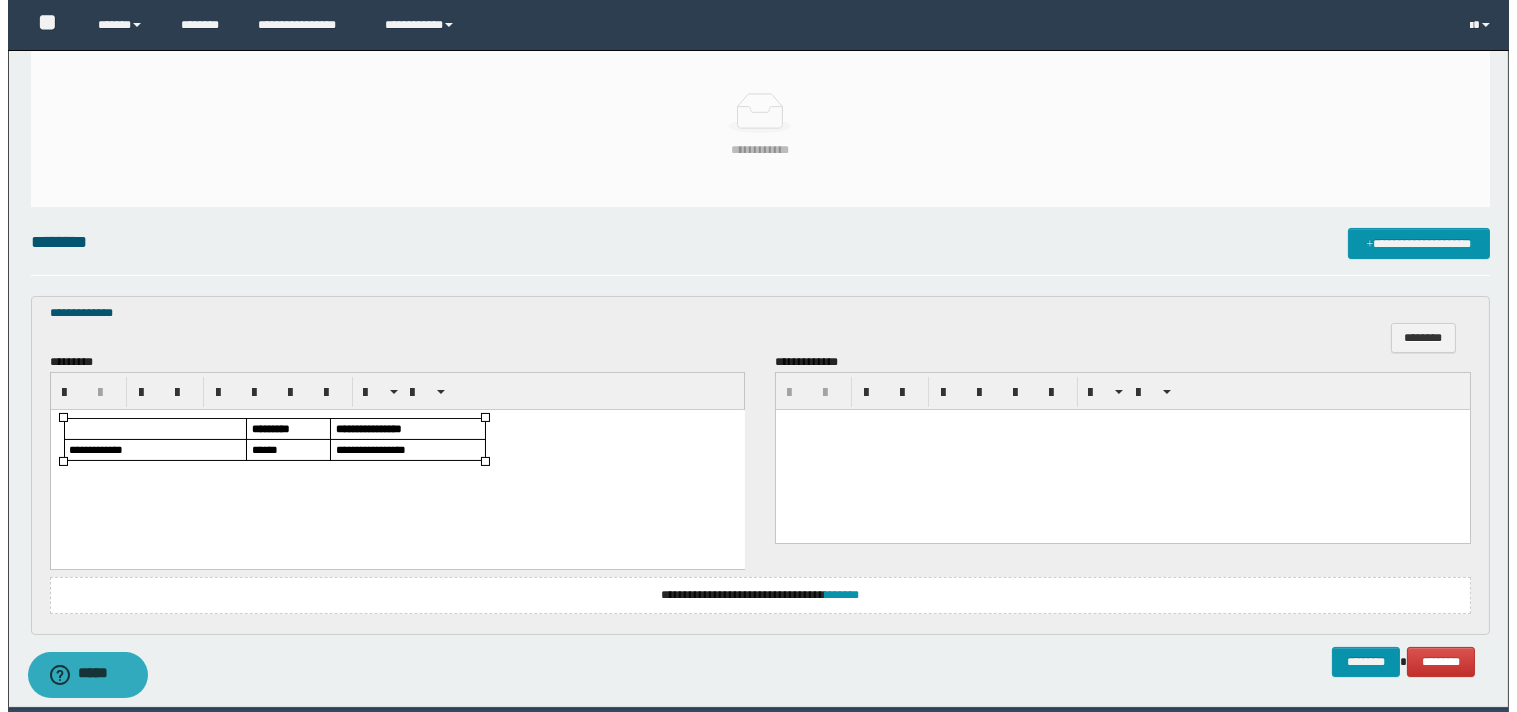 scroll, scrollTop: 111, scrollLeft: 0, axis: vertical 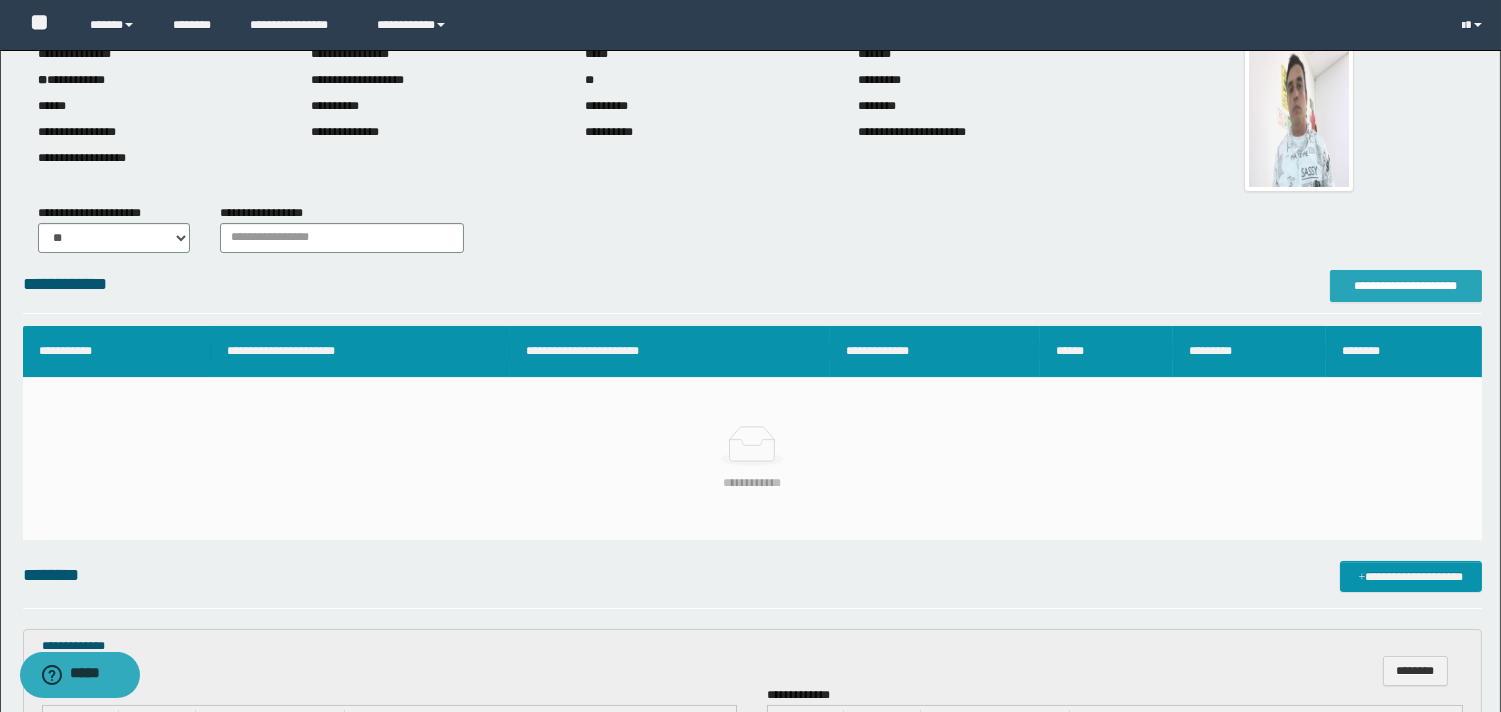 click on "**********" at bounding box center (1406, 286) 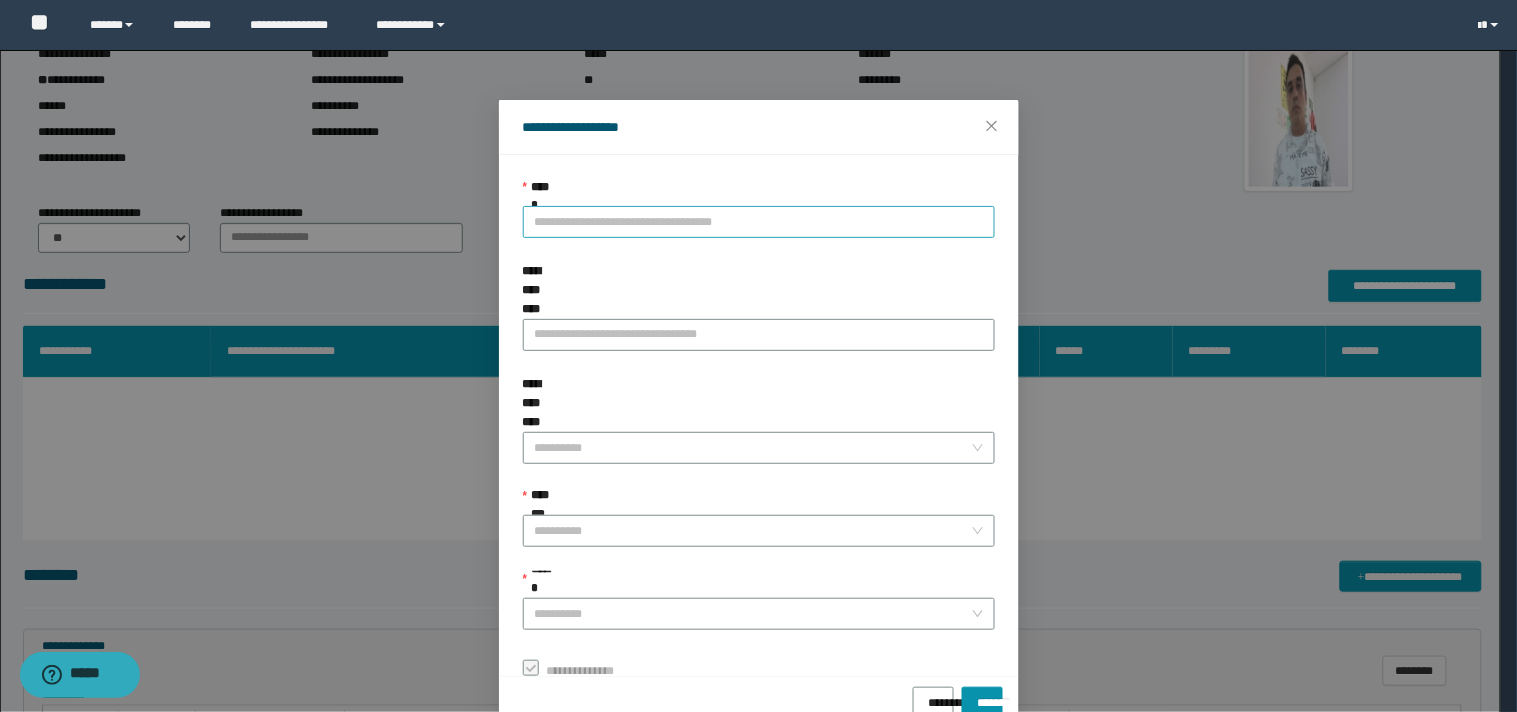 click on "**********" at bounding box center (759, 222) 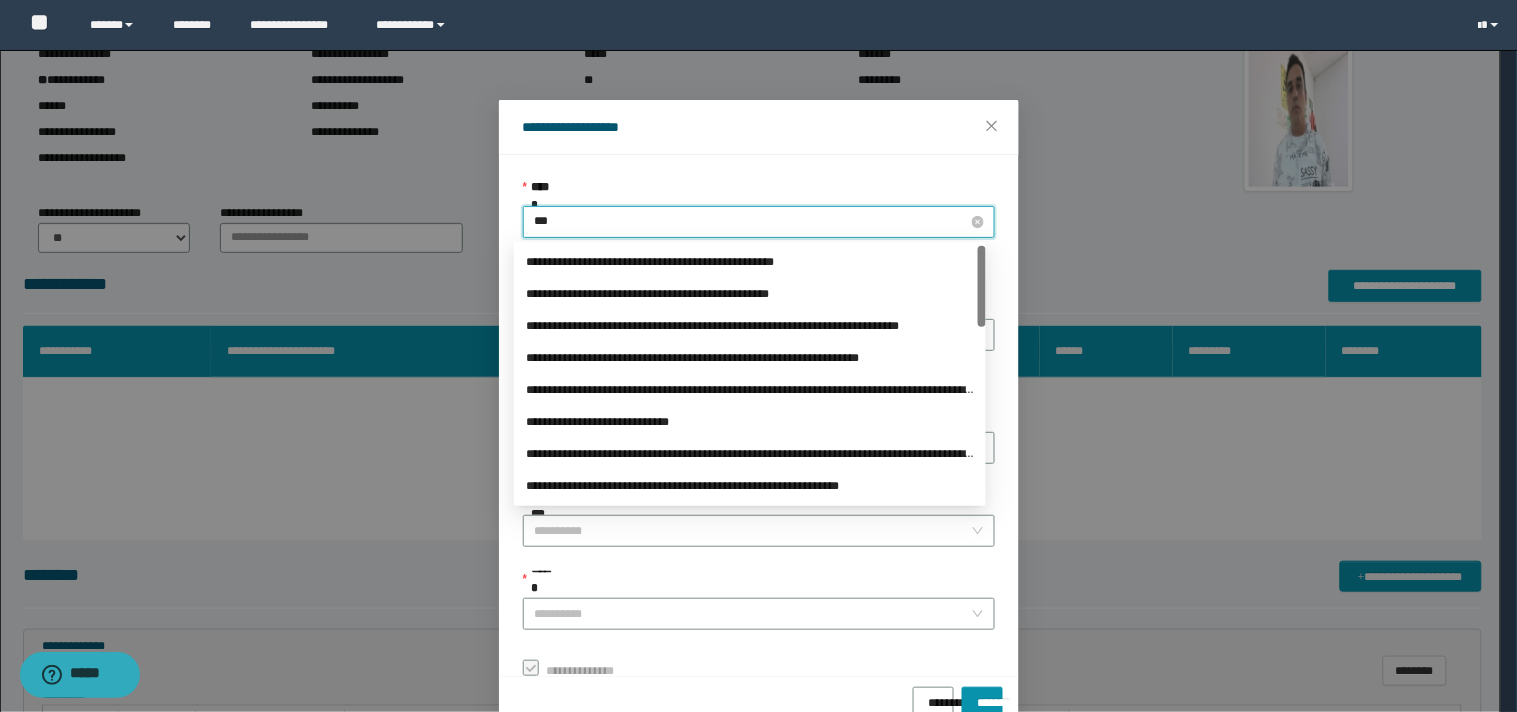 type on "****" 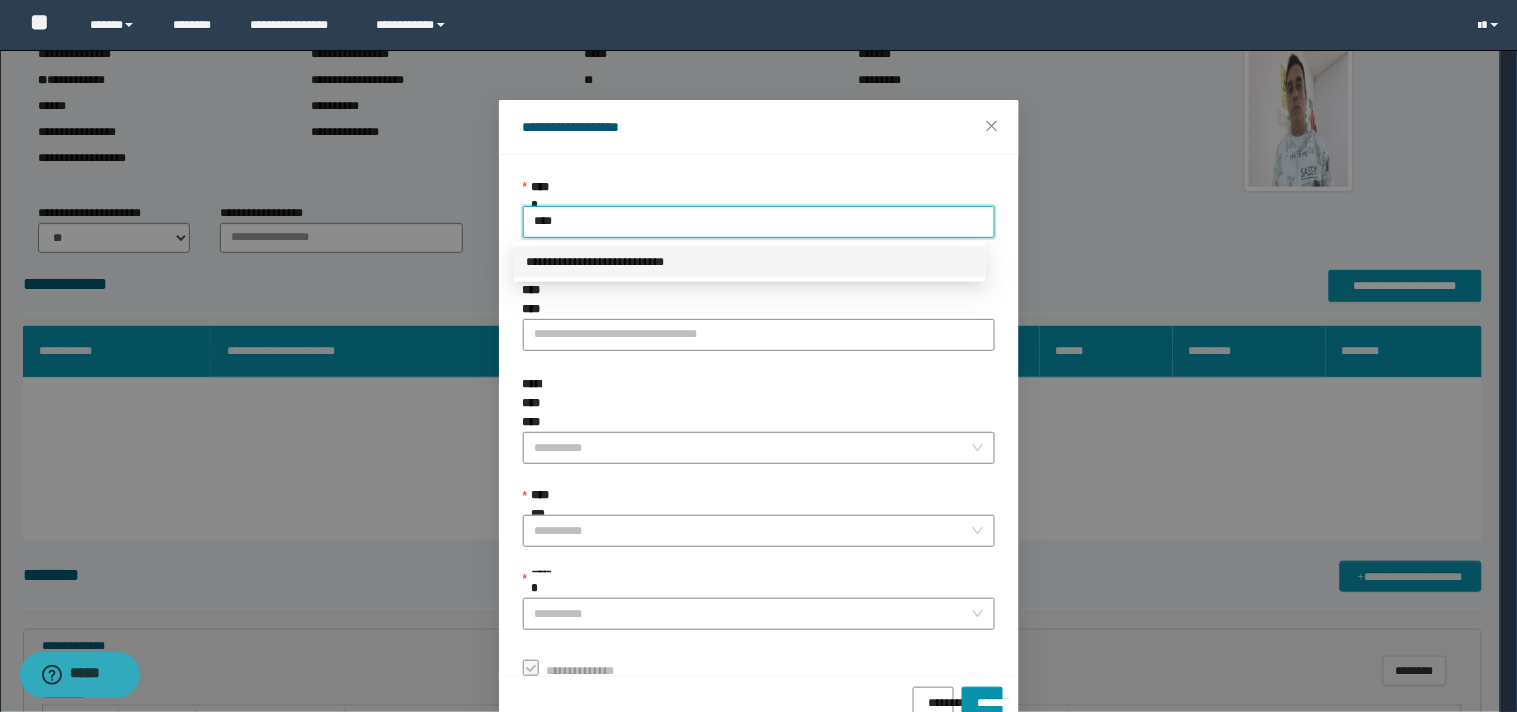 click on "**********" at bounding box center (750, 262) 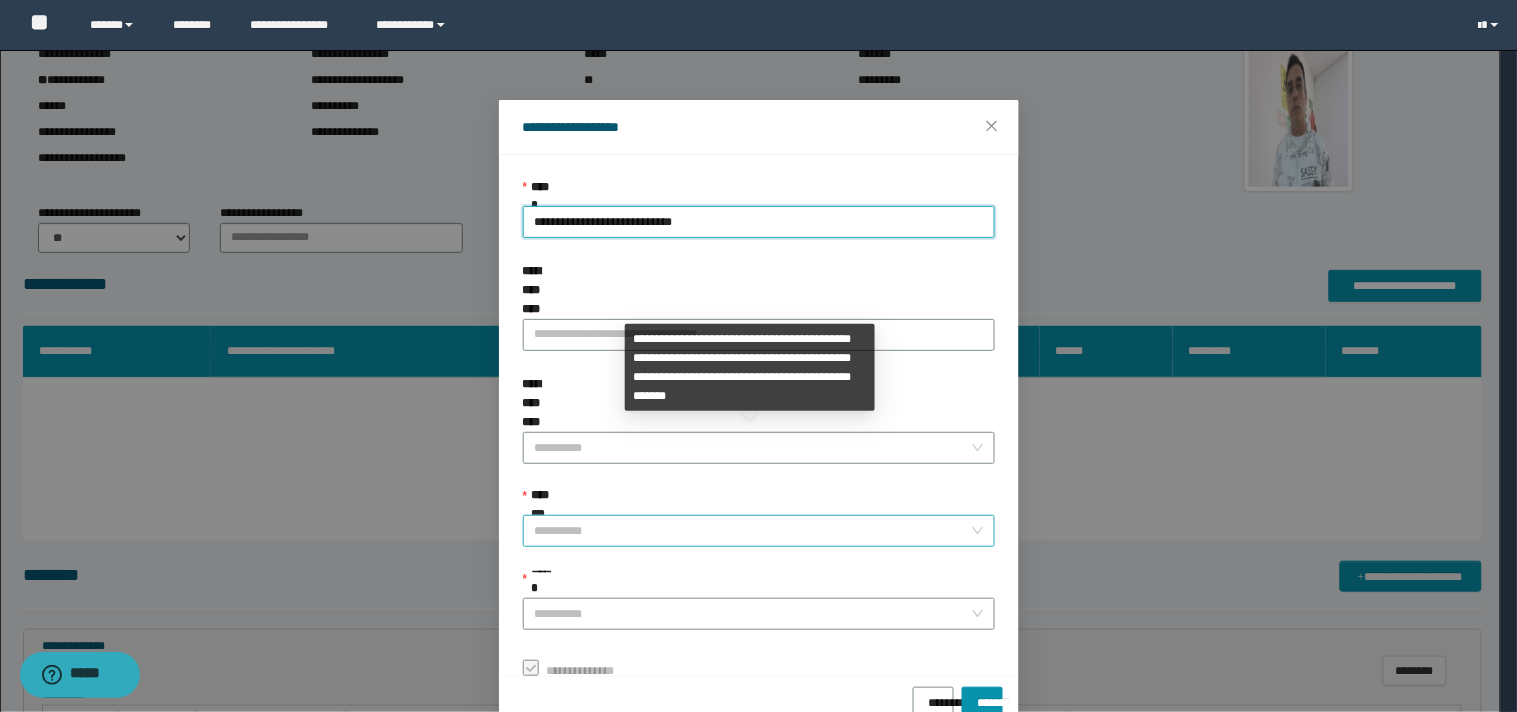 click on "**********" at bounding box center [753, 531] 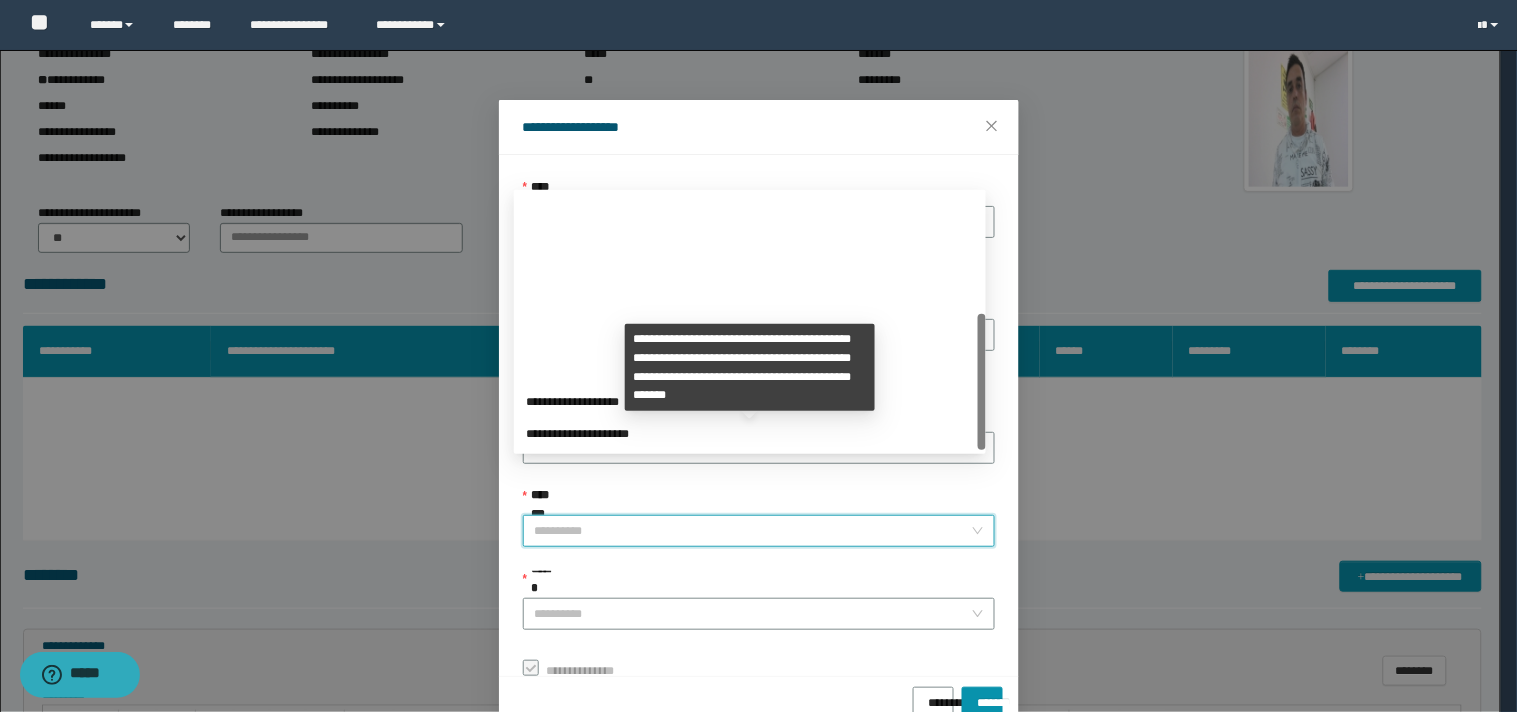 scroll, scrollTop: 224, scrollLeft: 0, axis: vertical 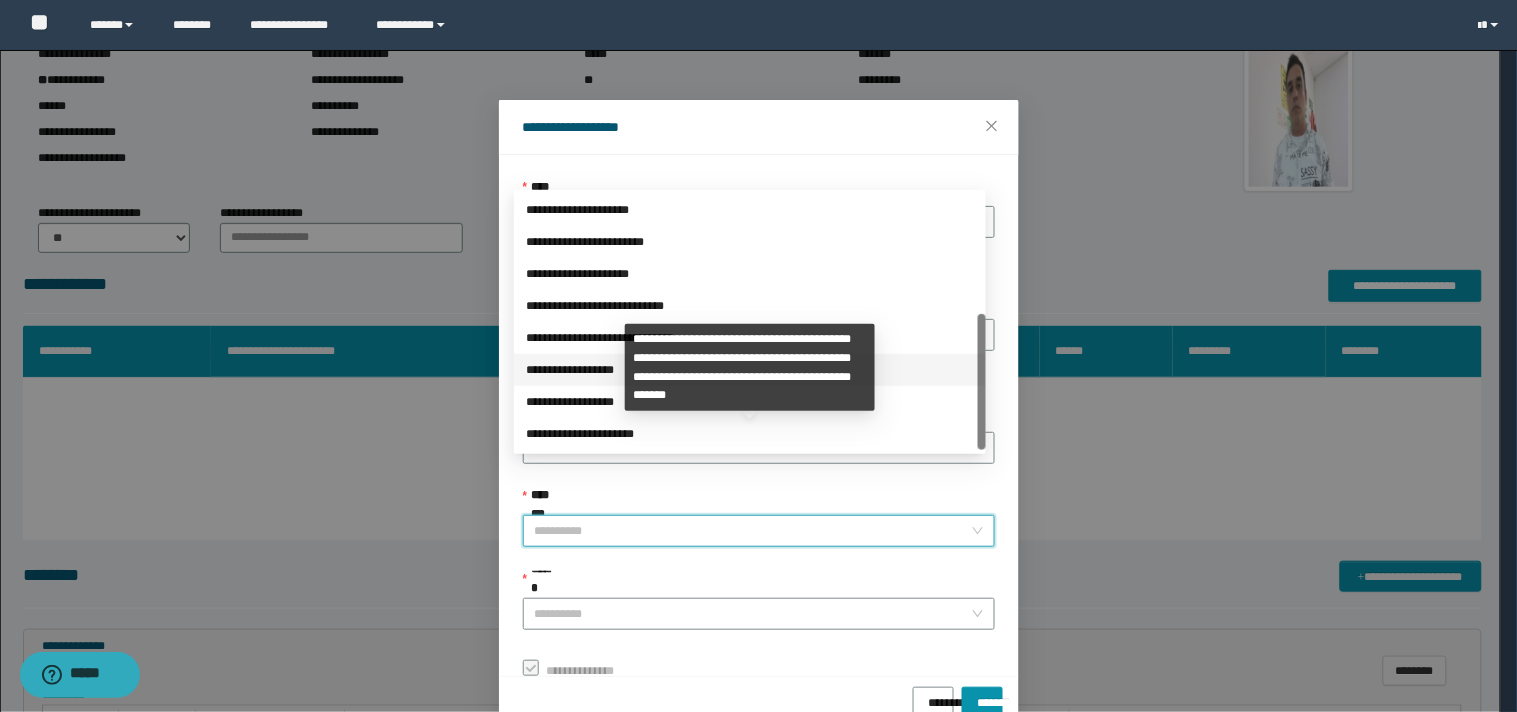 click on "**********" at bounding box center [750, 370] 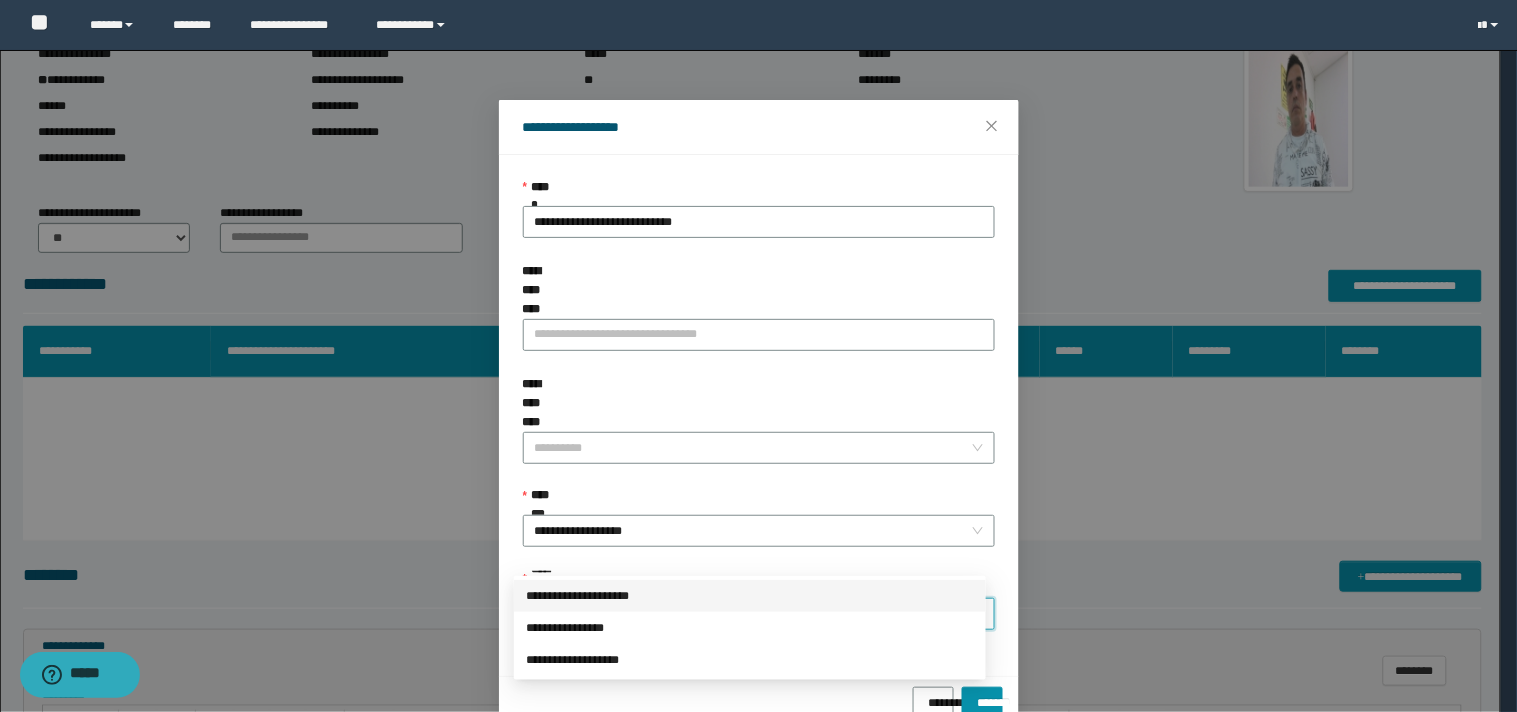 click on "******" at bounding box center (753, 614) 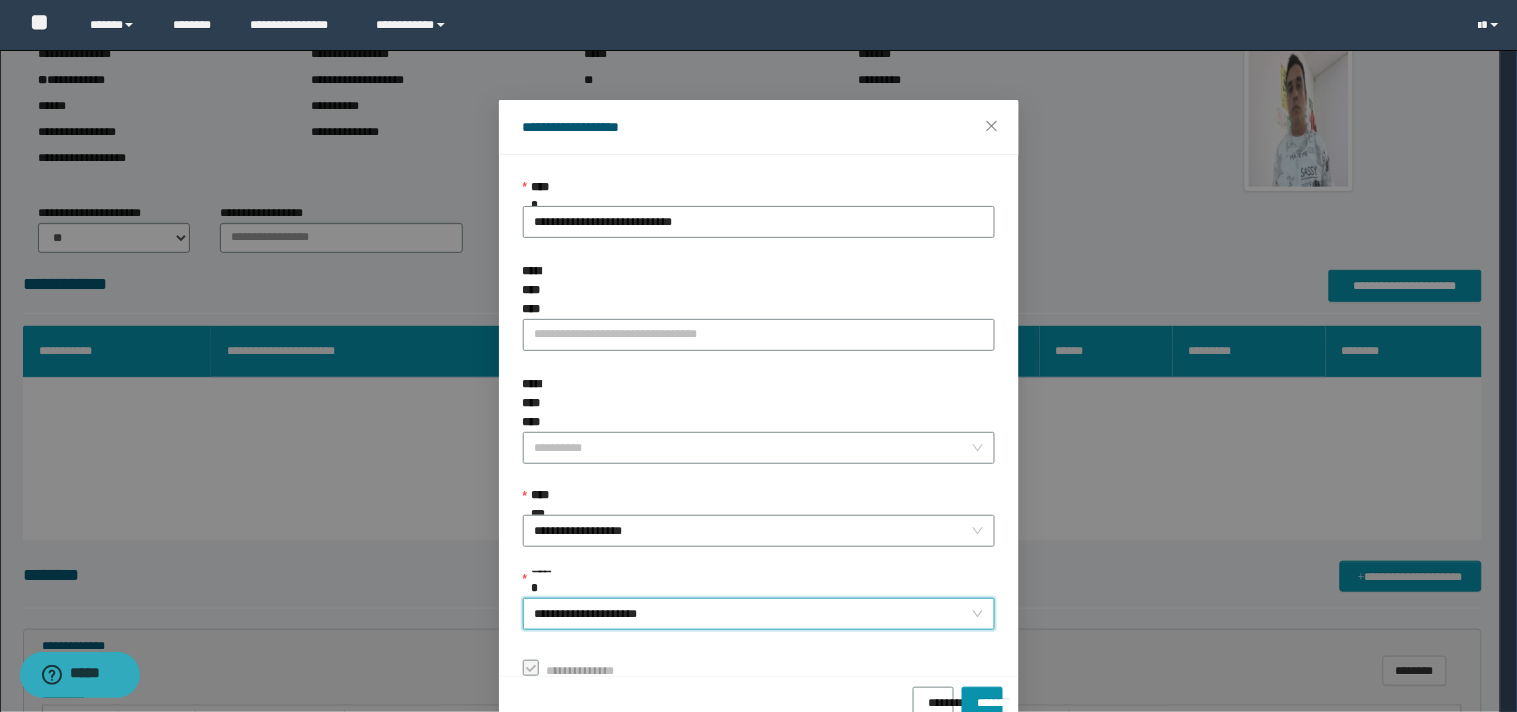 scroll, scrollTop: 41, scrollLeft: 0, axis: vertical 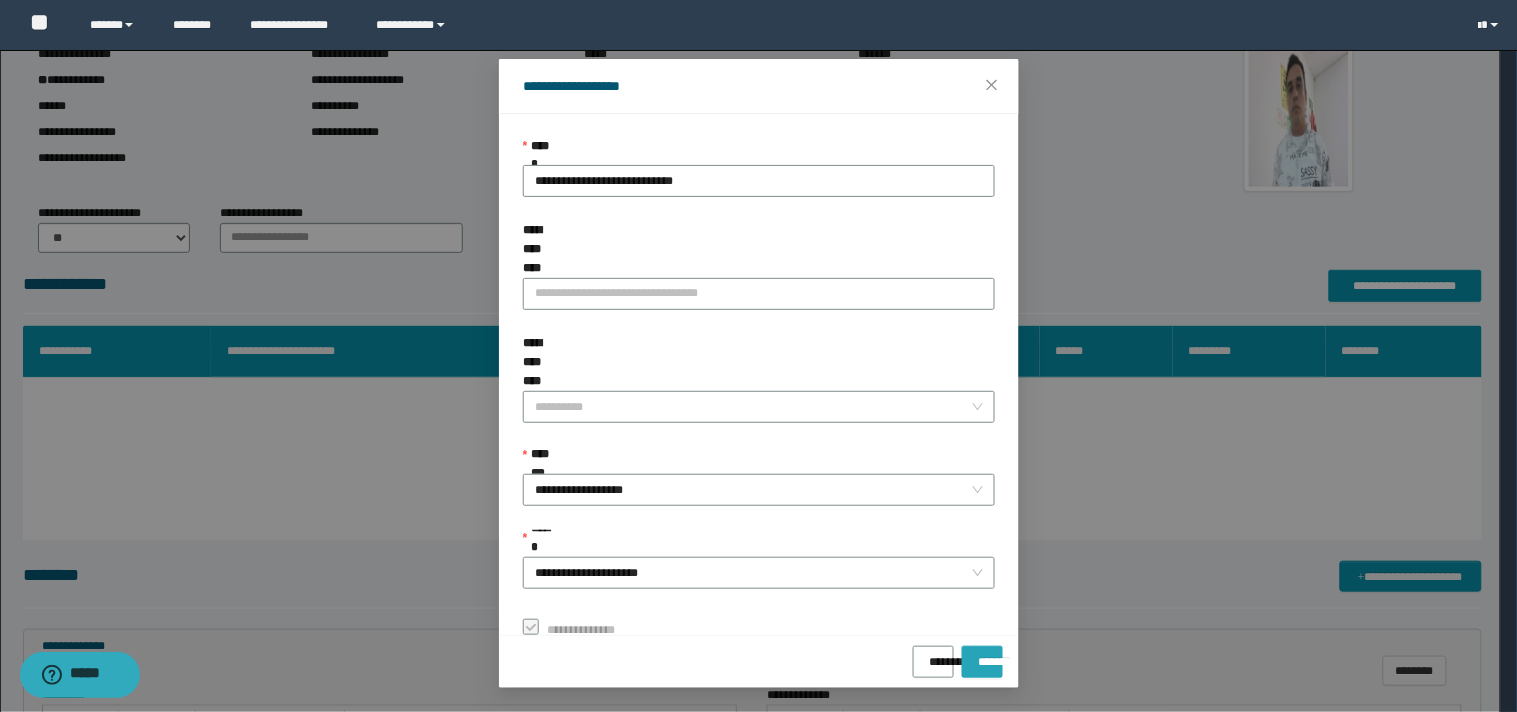 click on "*******" at bounding box center (982, 655) 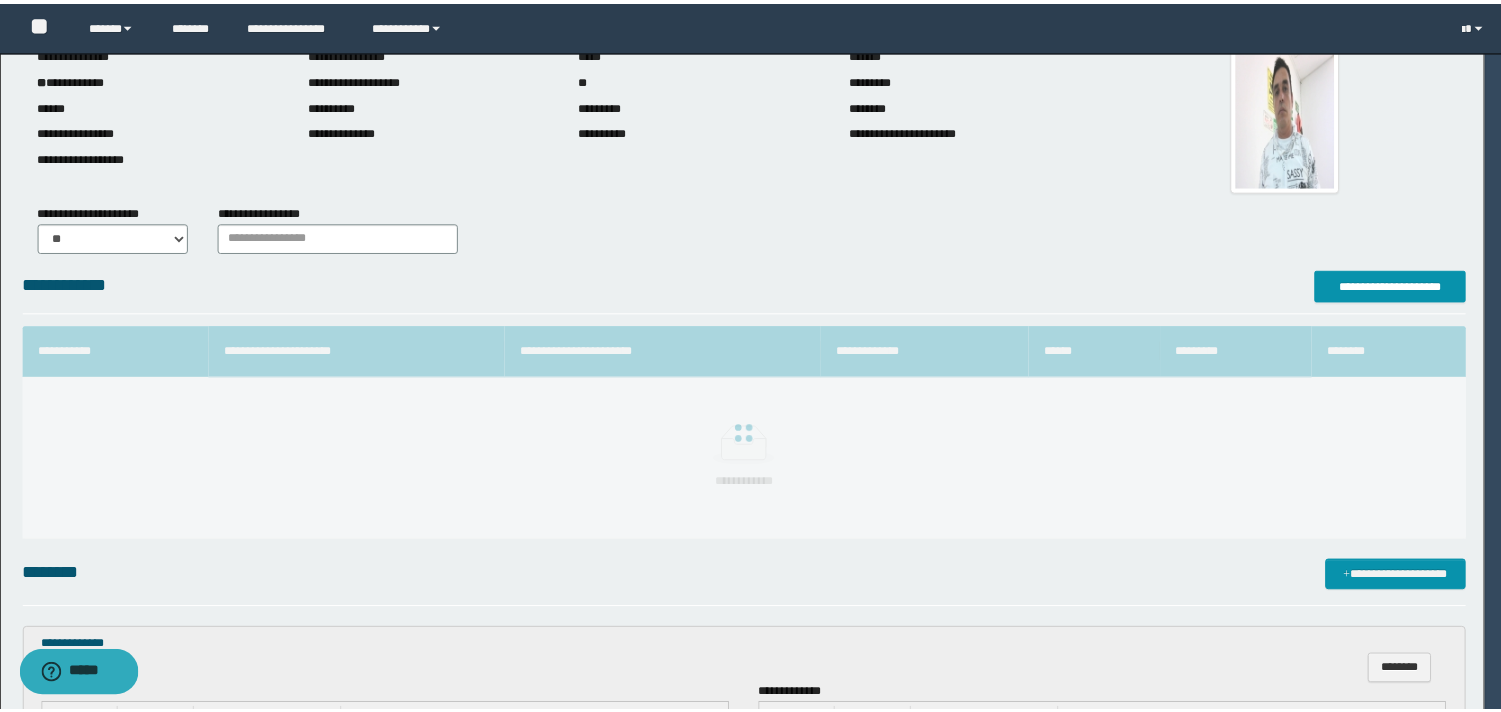 scroll, scrollTop: 0, scrollLeft: 0, axis: both 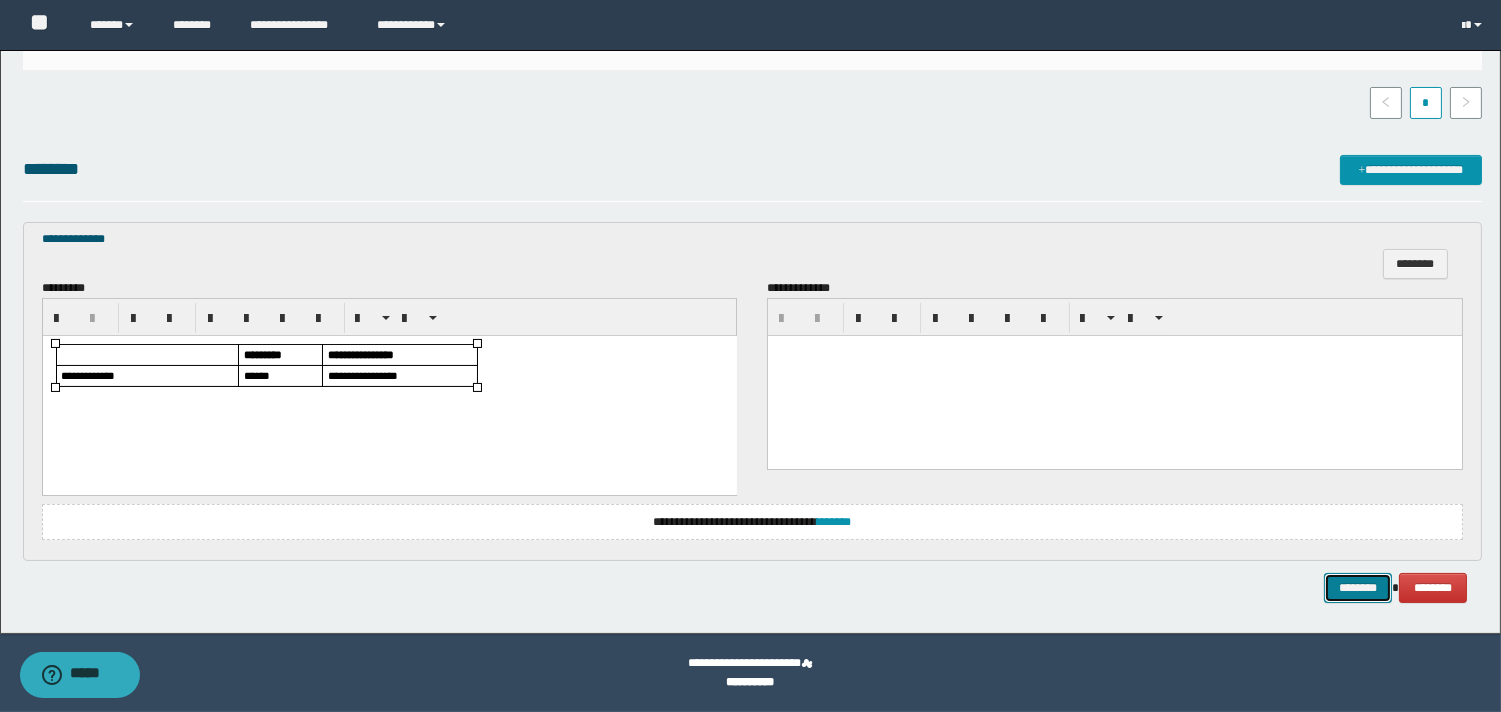 click on "********" at bounding box center (1358, 588) 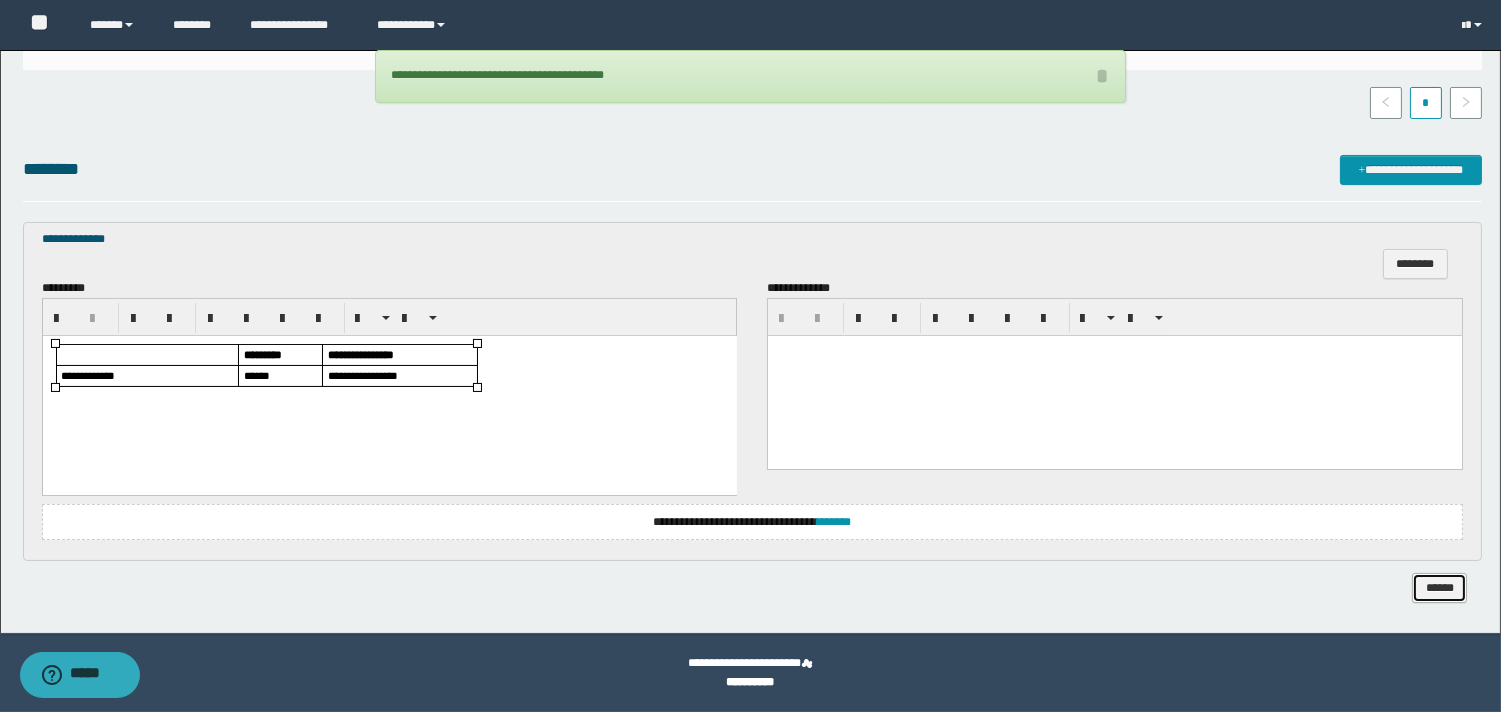 click on "******" at bounding box center [1439, 588] 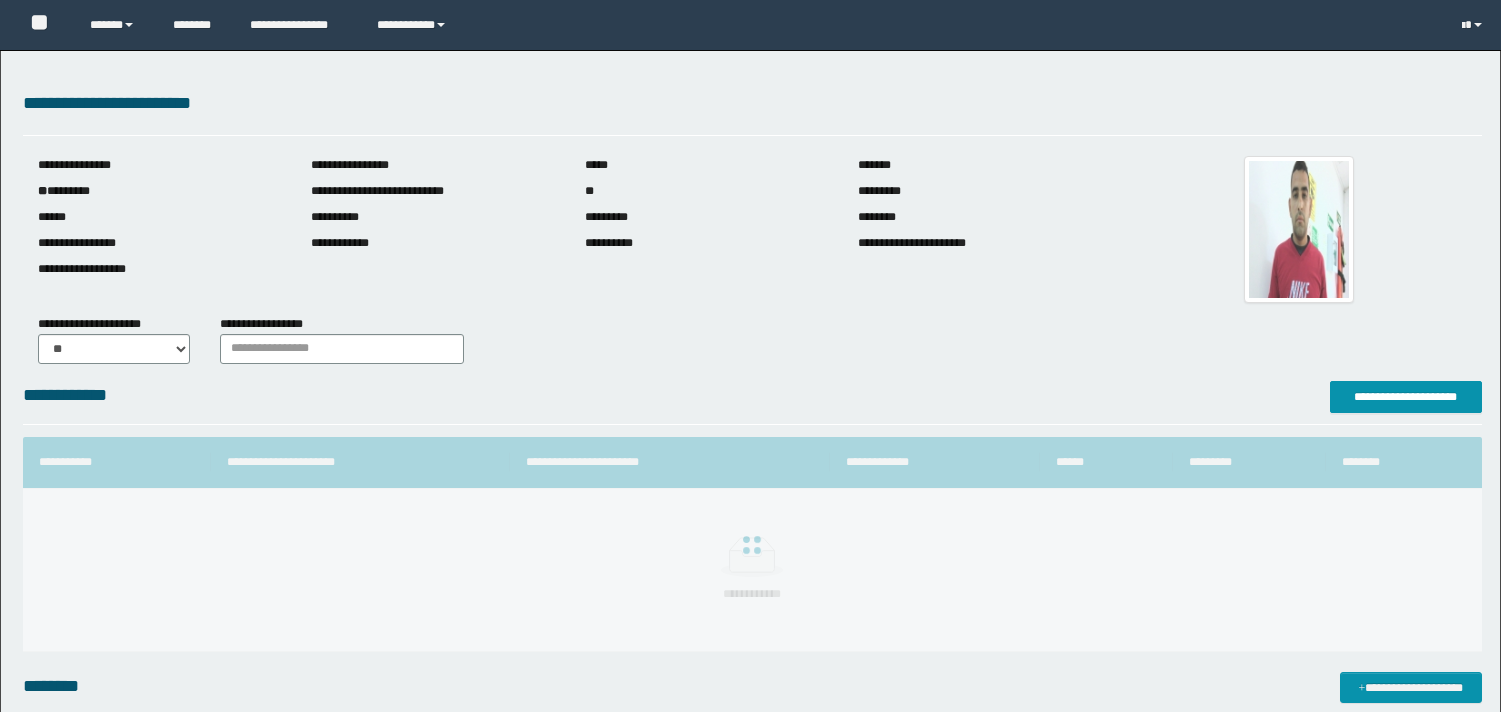 scroll, scrollTop: 0, scrollLeft: 0, axis: both 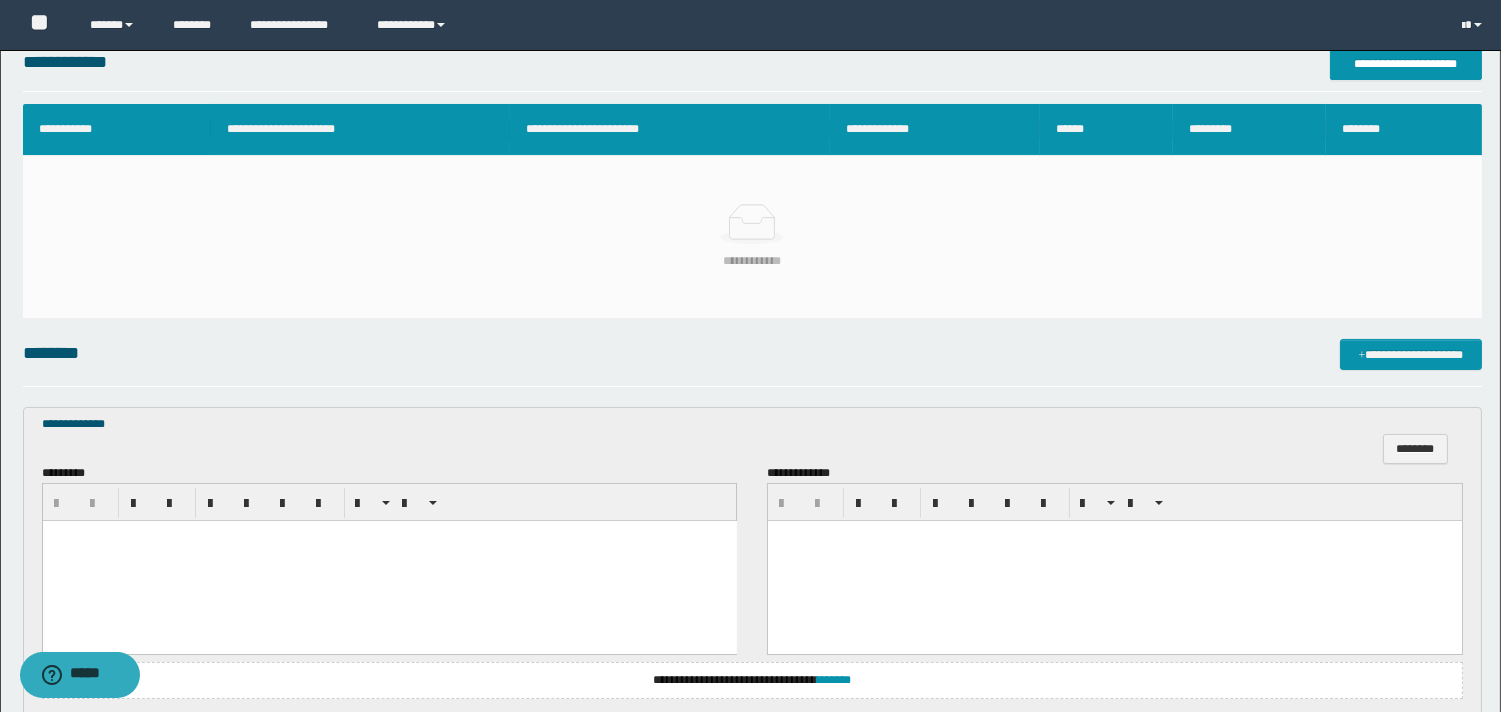 click at bounding box center [389, 560] 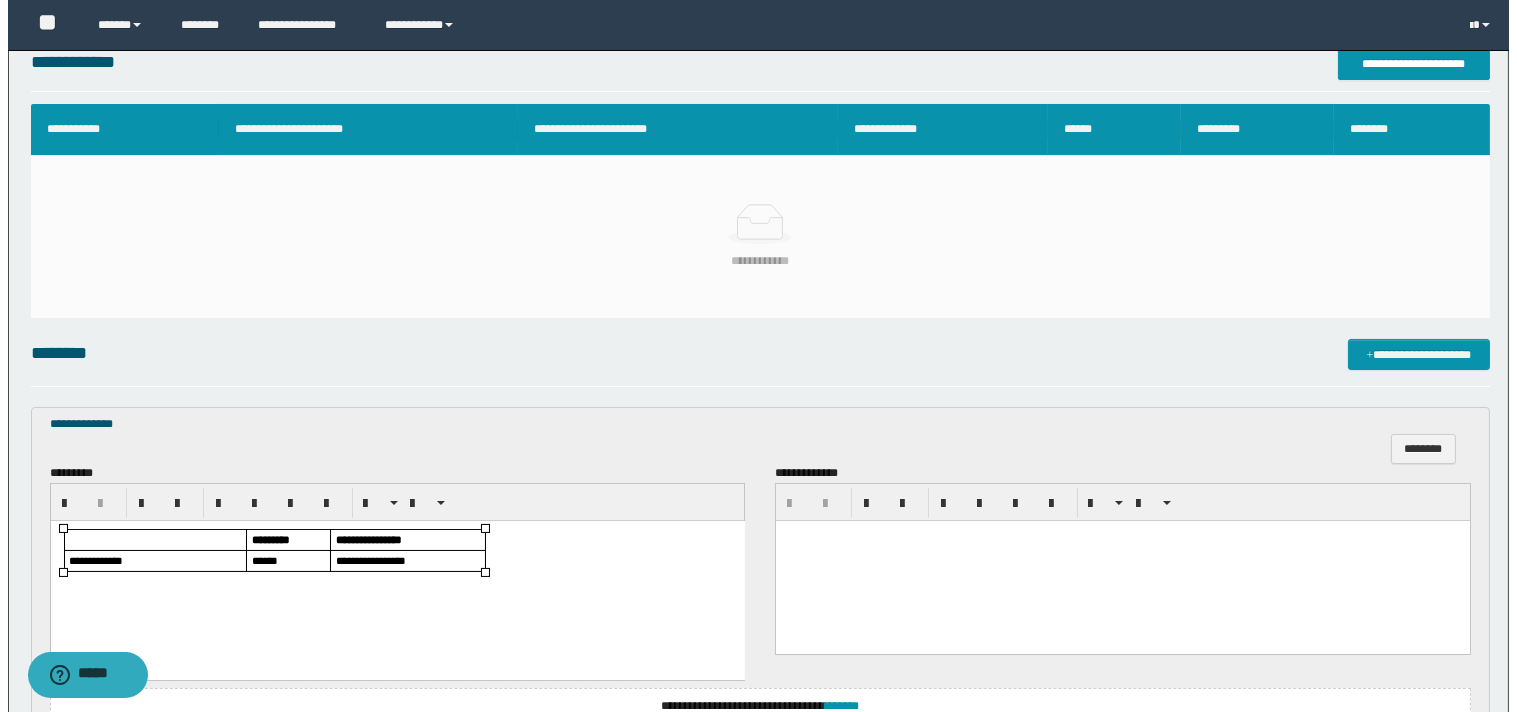 scroll, scrollTop: 111, scrollLeft: 0, axis: vertical 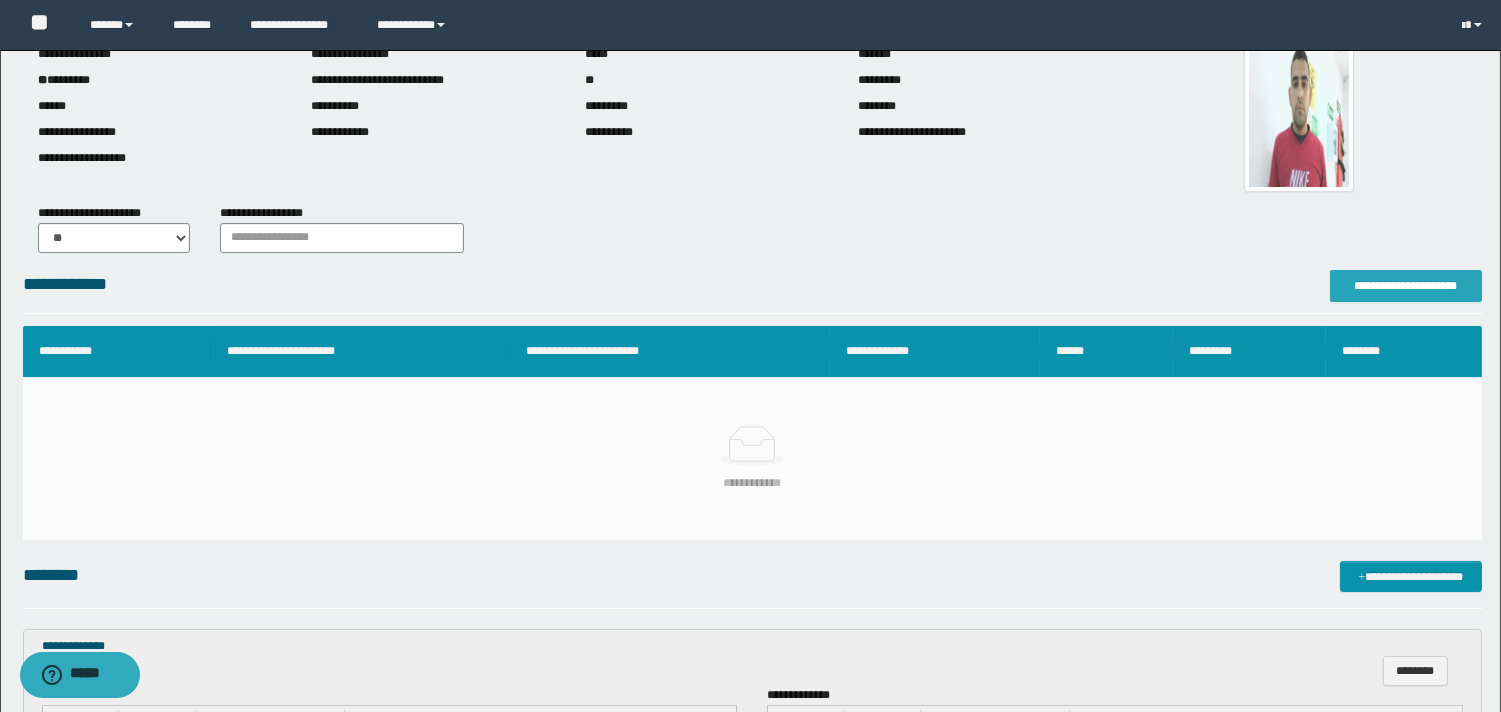click on "**********" at bounding box center [1406, 286] 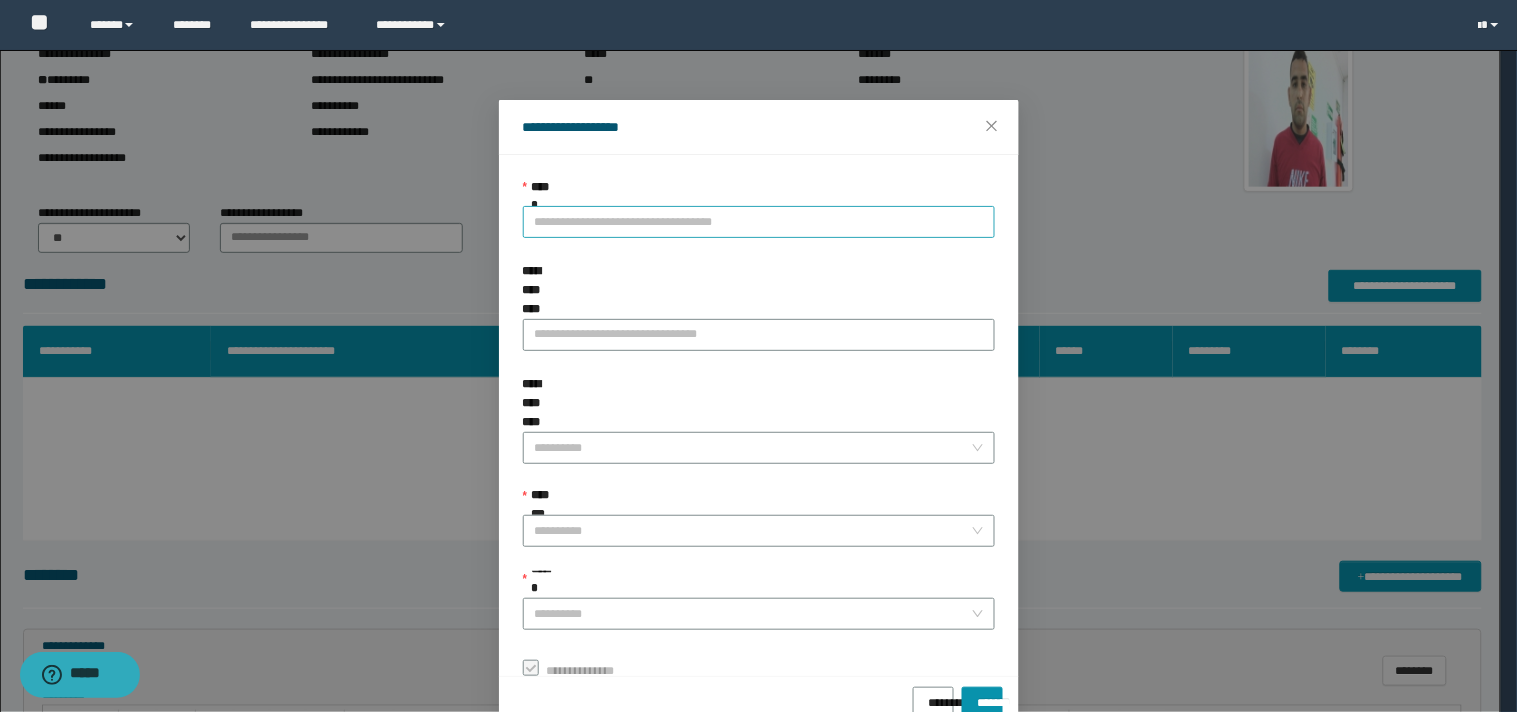 click on "**********" at bounding box center (759, 222) 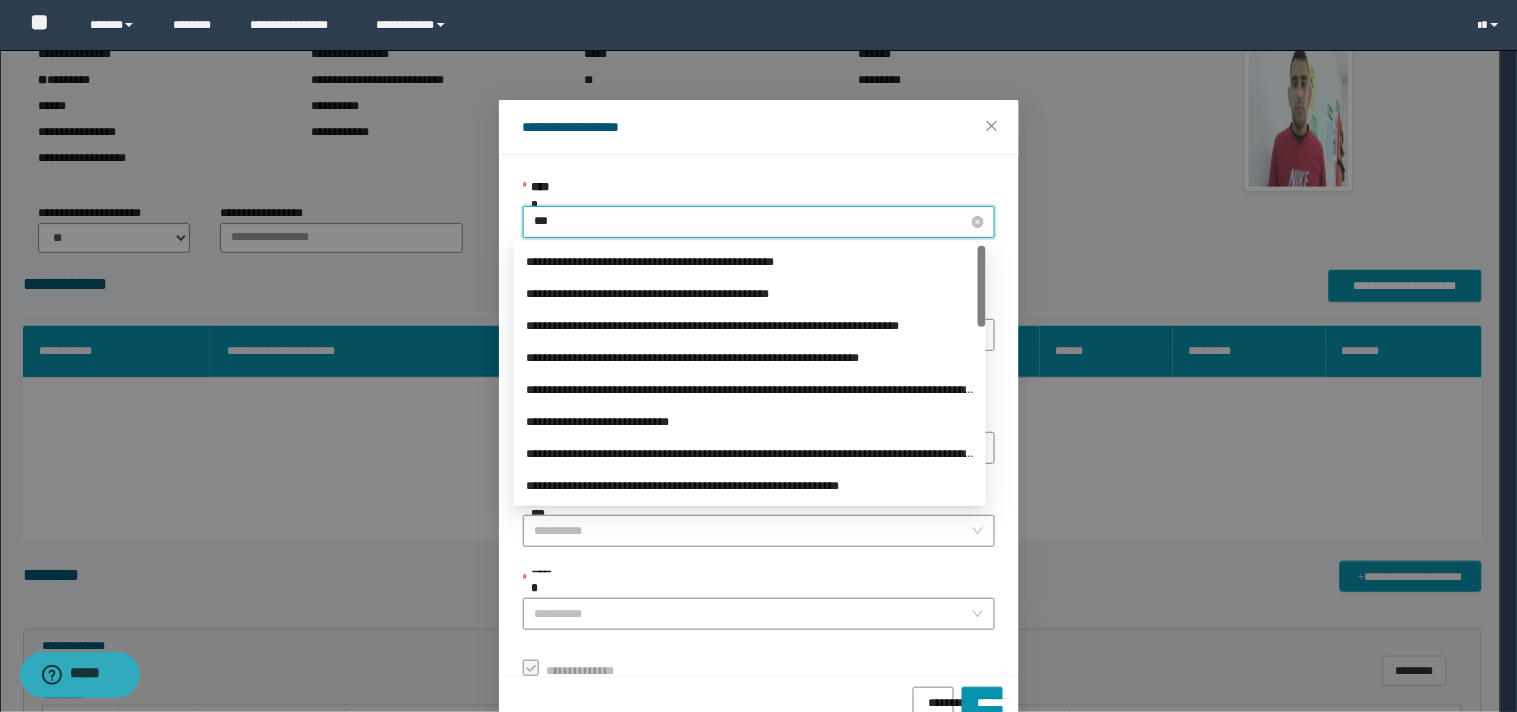 type on "****" 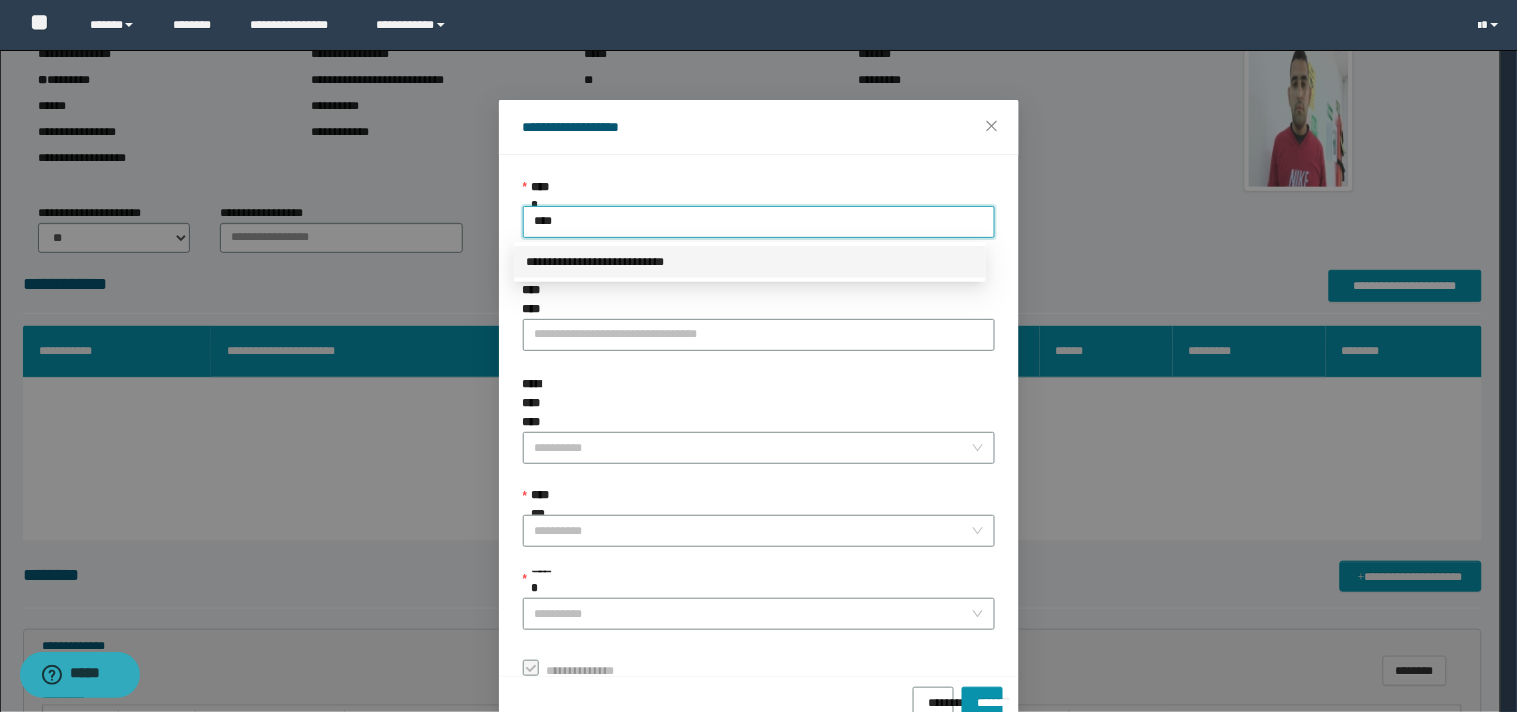 click on "**********" at bounding box center (750, 262) 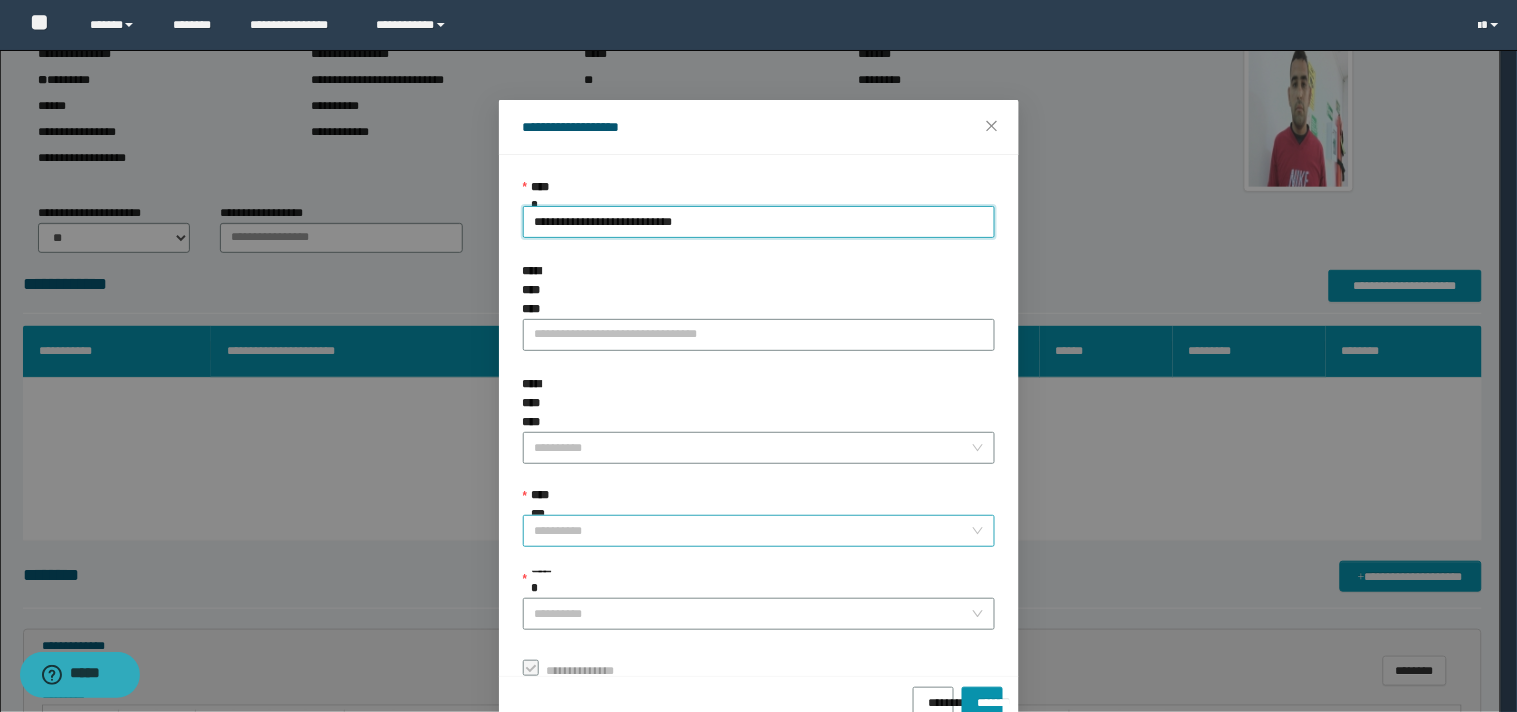 click on "**********" at bounding box center (753, 531) 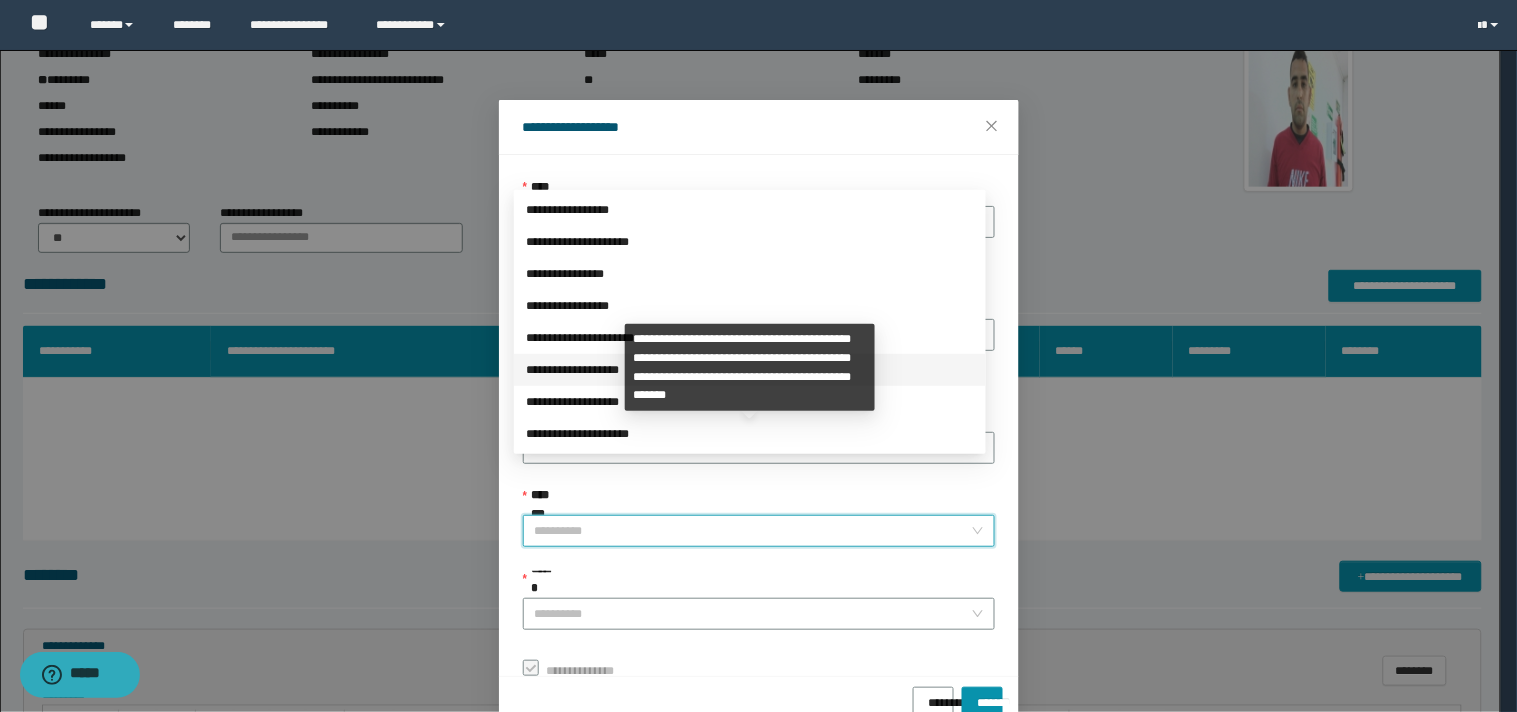 scroll, scrollTop: 224, scrollLeft: 0, axis: vertical 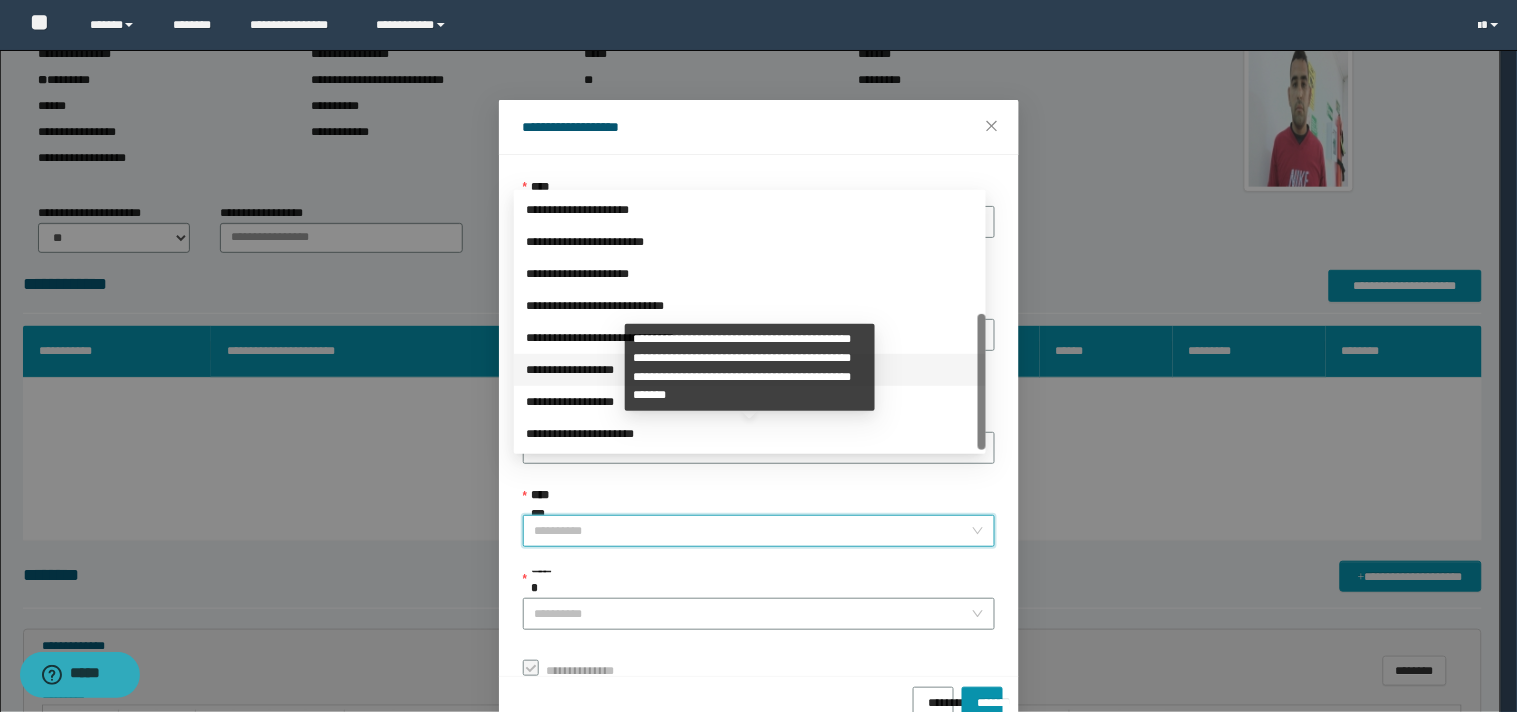 click on "**********" at bounding box center [750, 370] 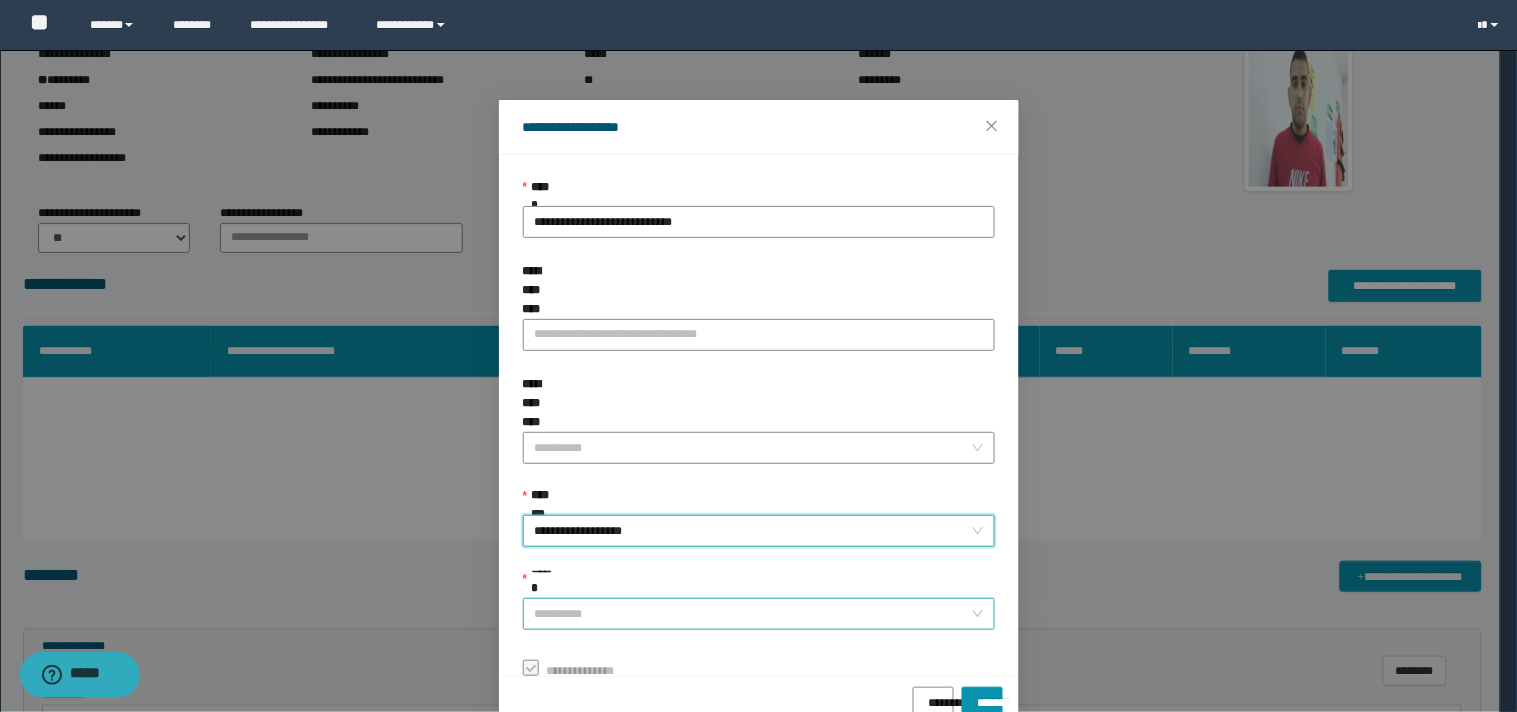 click on "******" at bounding box center [753, 614] 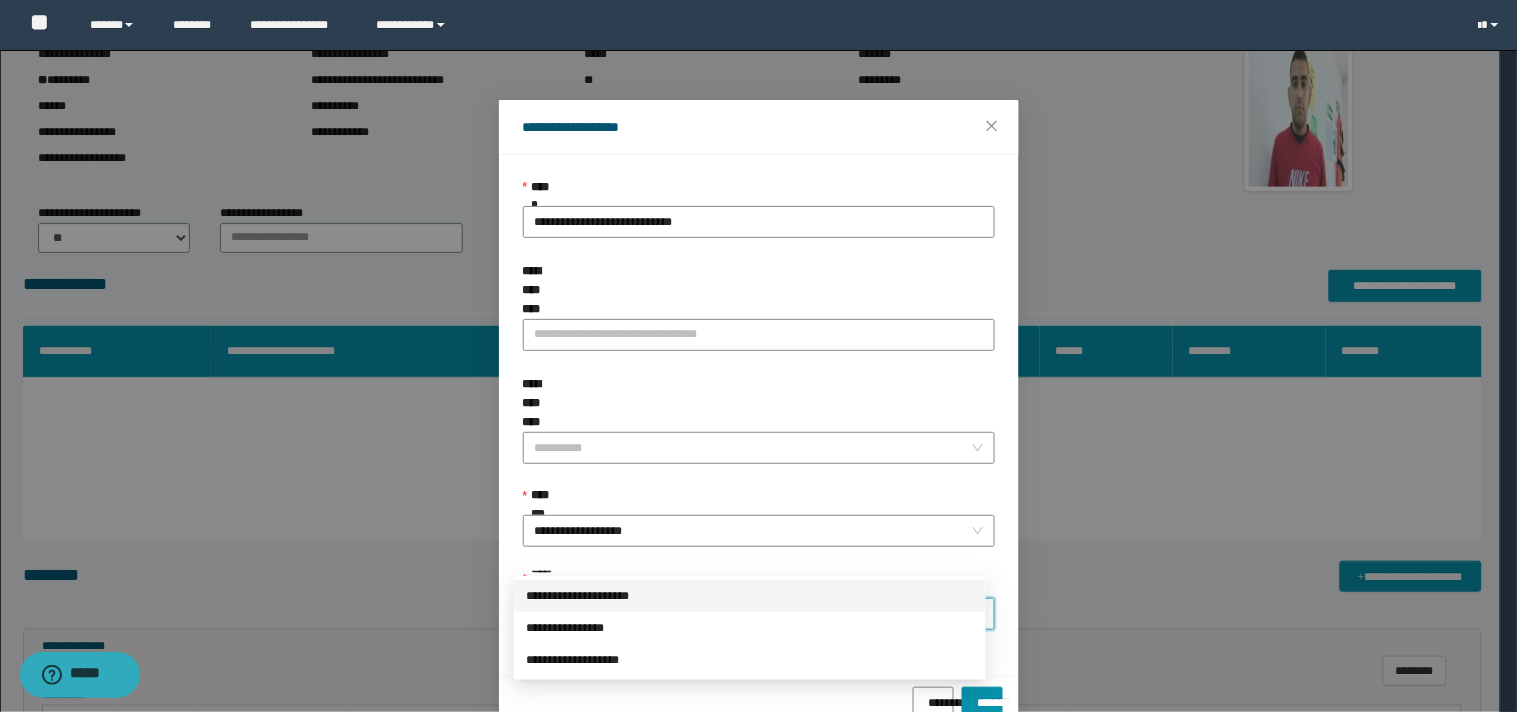 click on "**********" at bounding box center (750, 596) 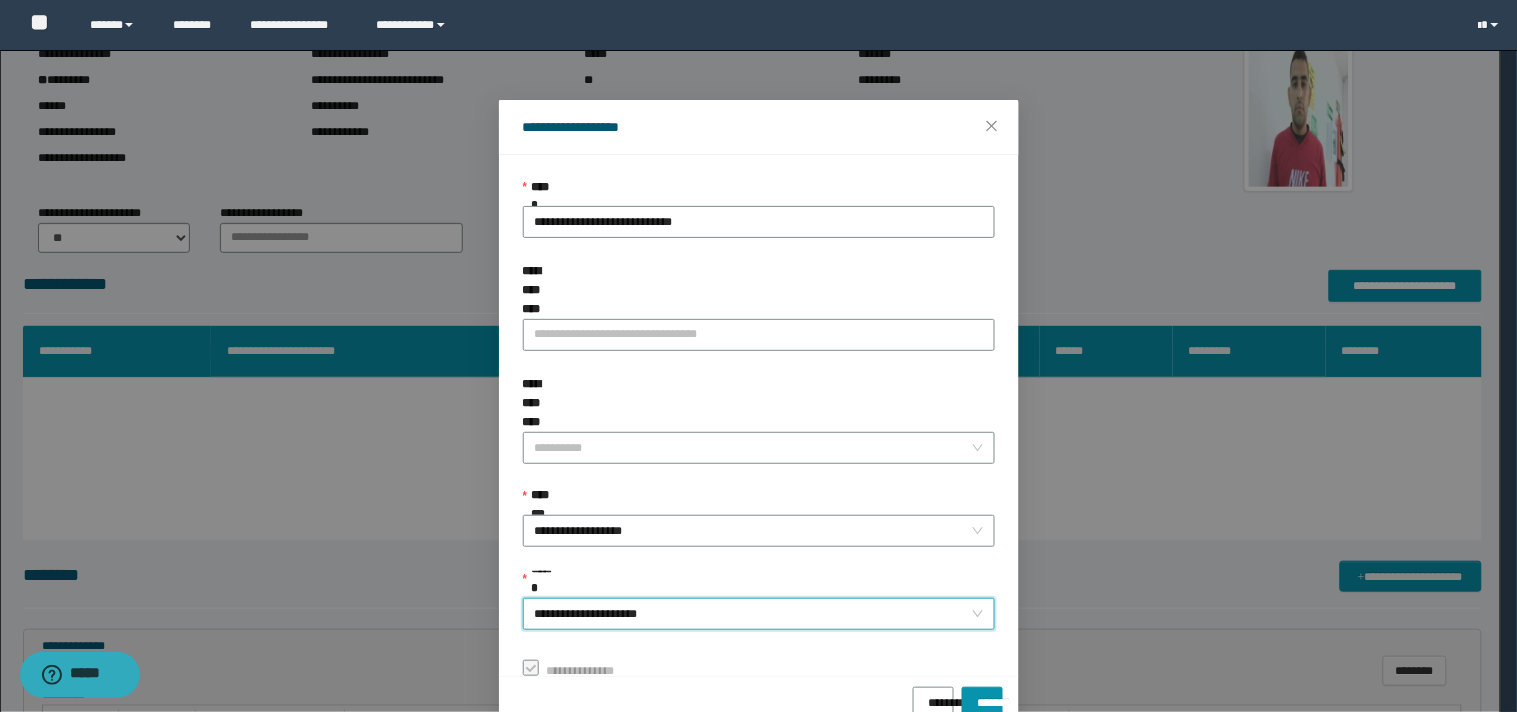 scroll, scrollTop: 41, scrollLeft: 0, axis: vertical 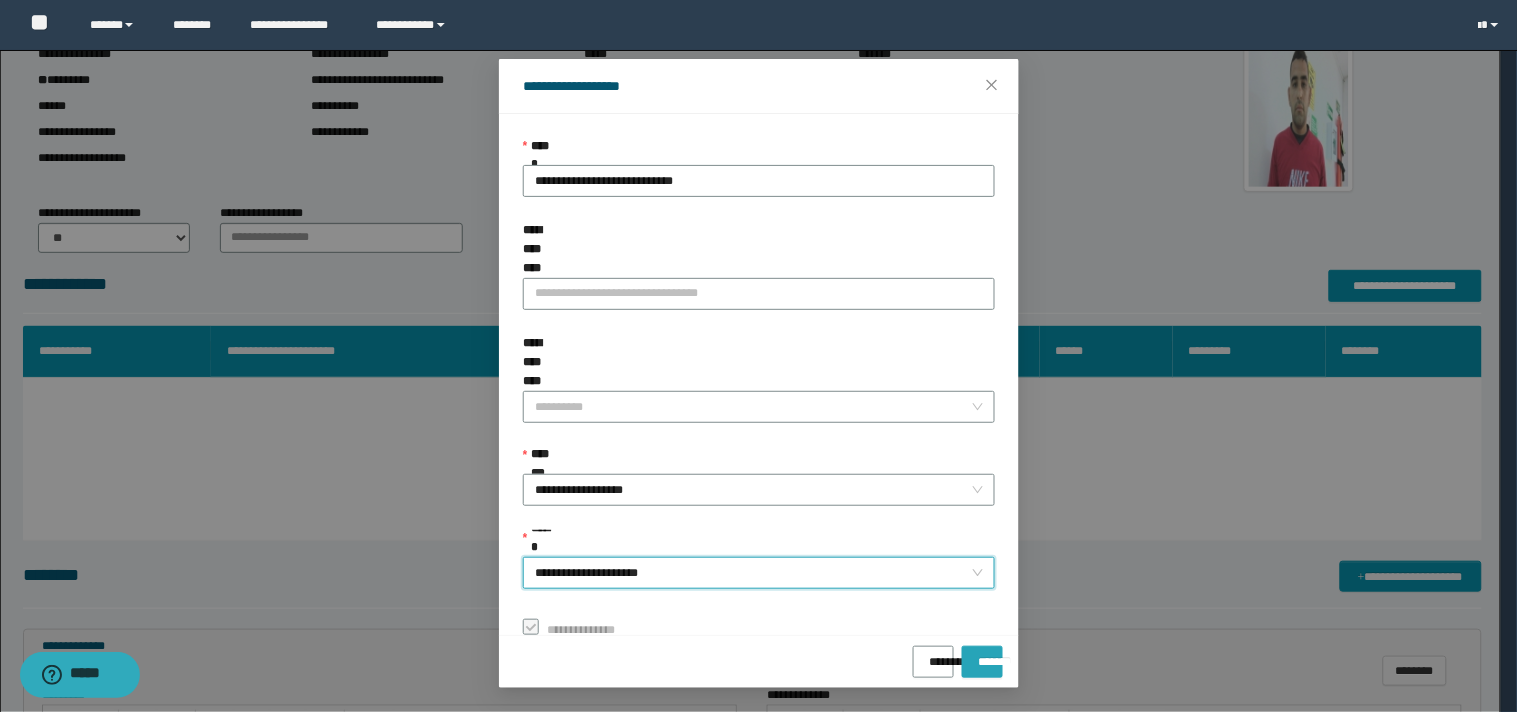 click on "*******" at bounding box center [982, 655] 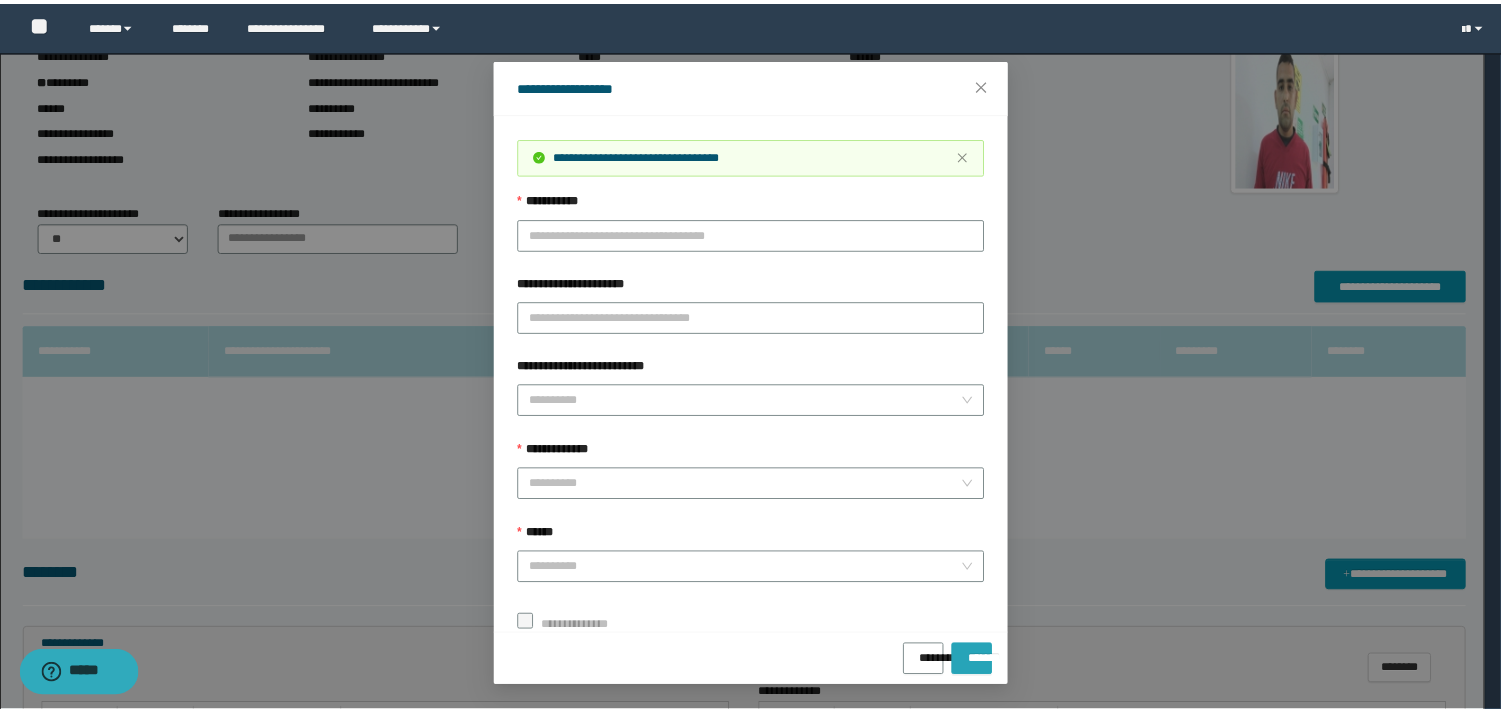 scroll, scrollTop: 0, scrollLeft: 0, axis: both 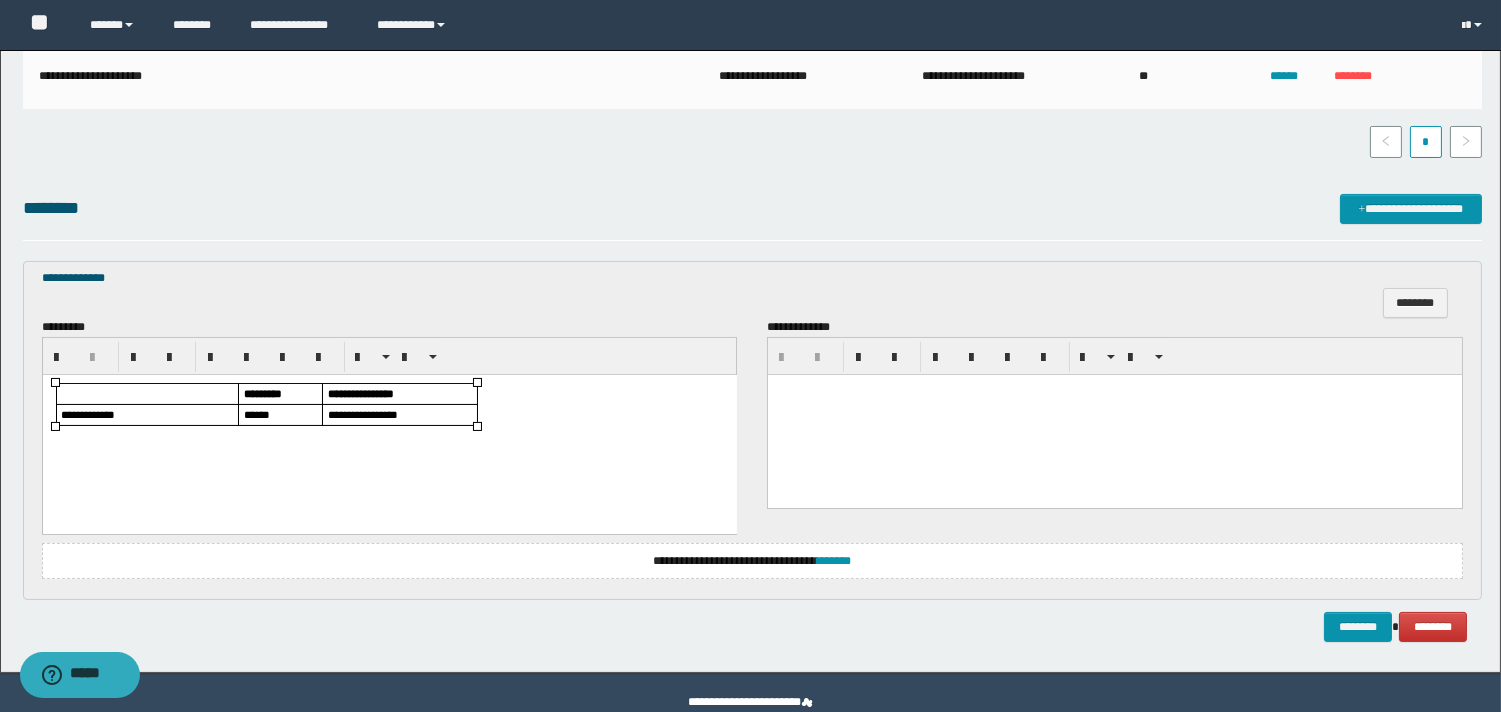 click on "******" at bounding box center [256, 414] 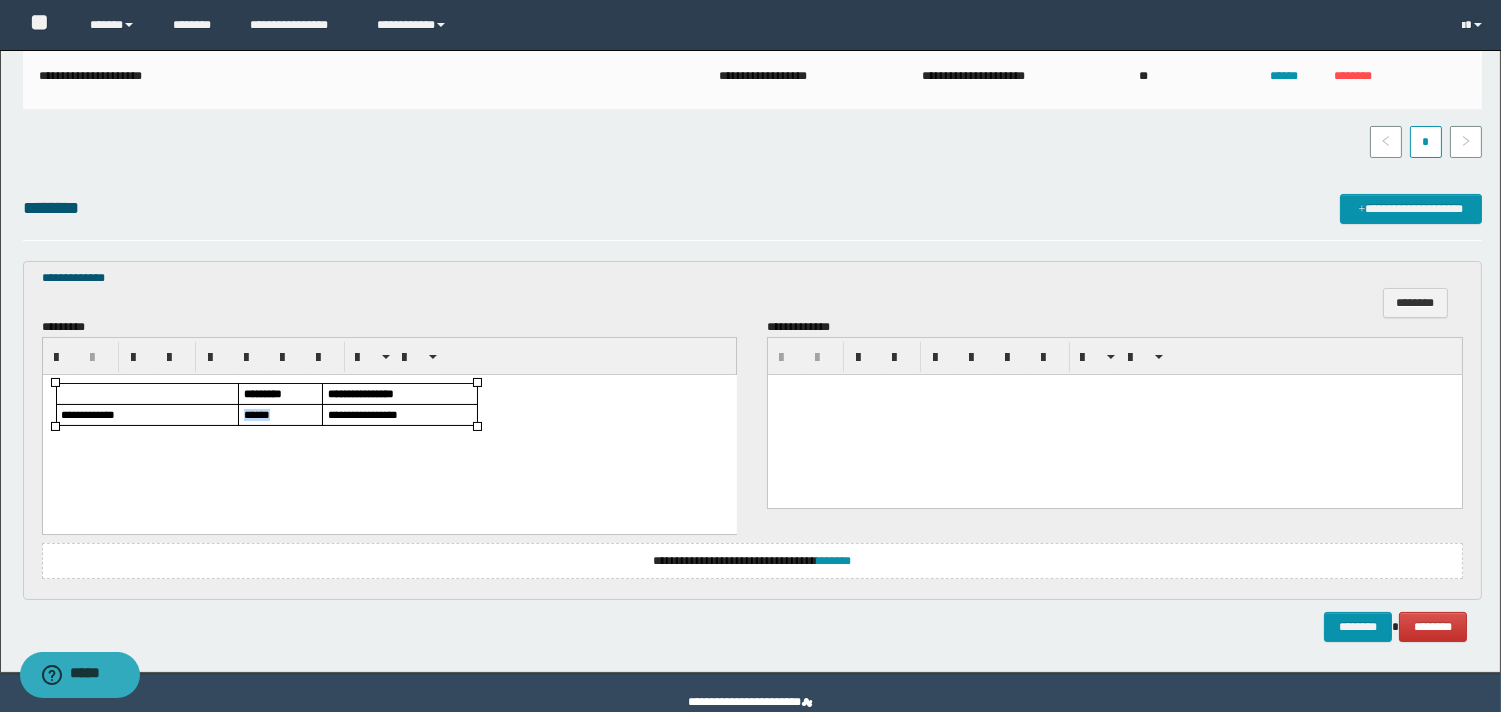 click on "******" at bounding box center (256, 414) 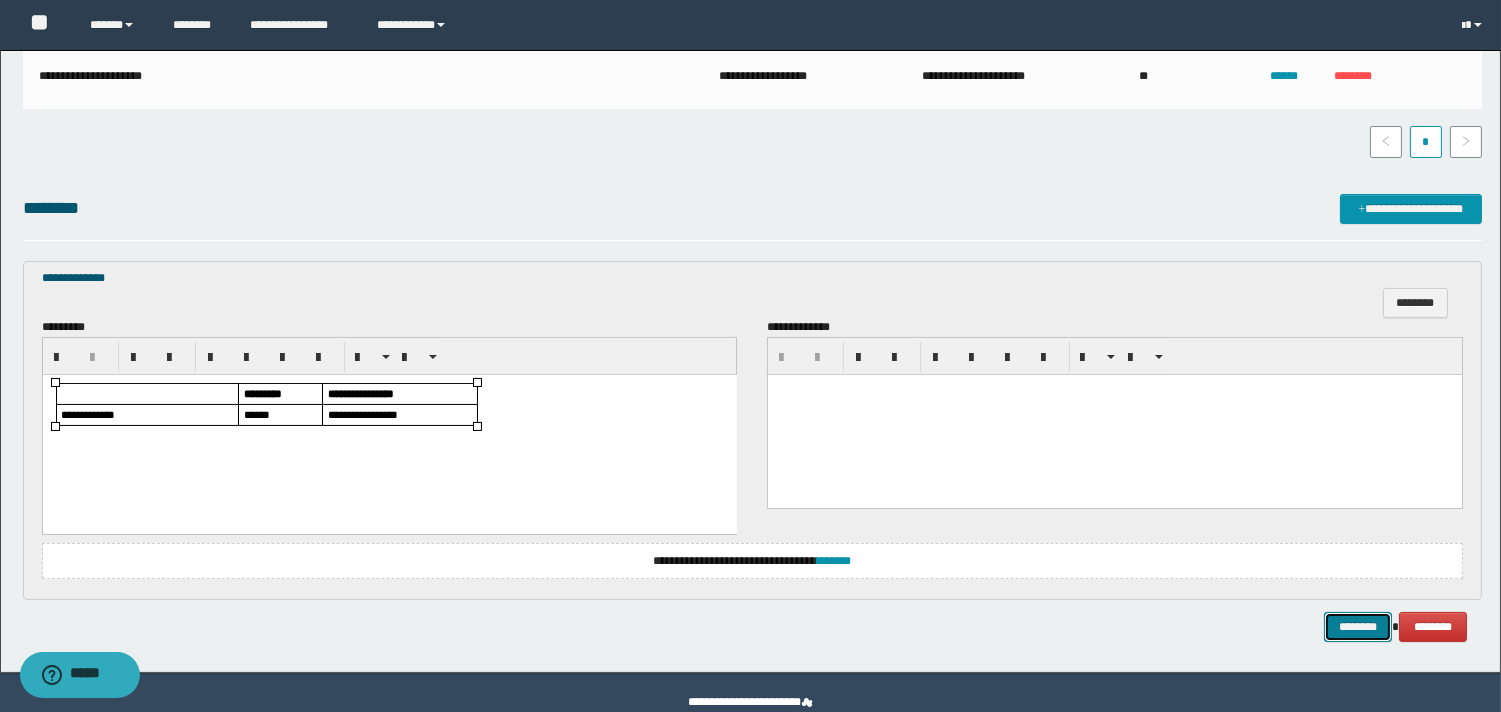 click on "********" at bounding box center (1358, 627) 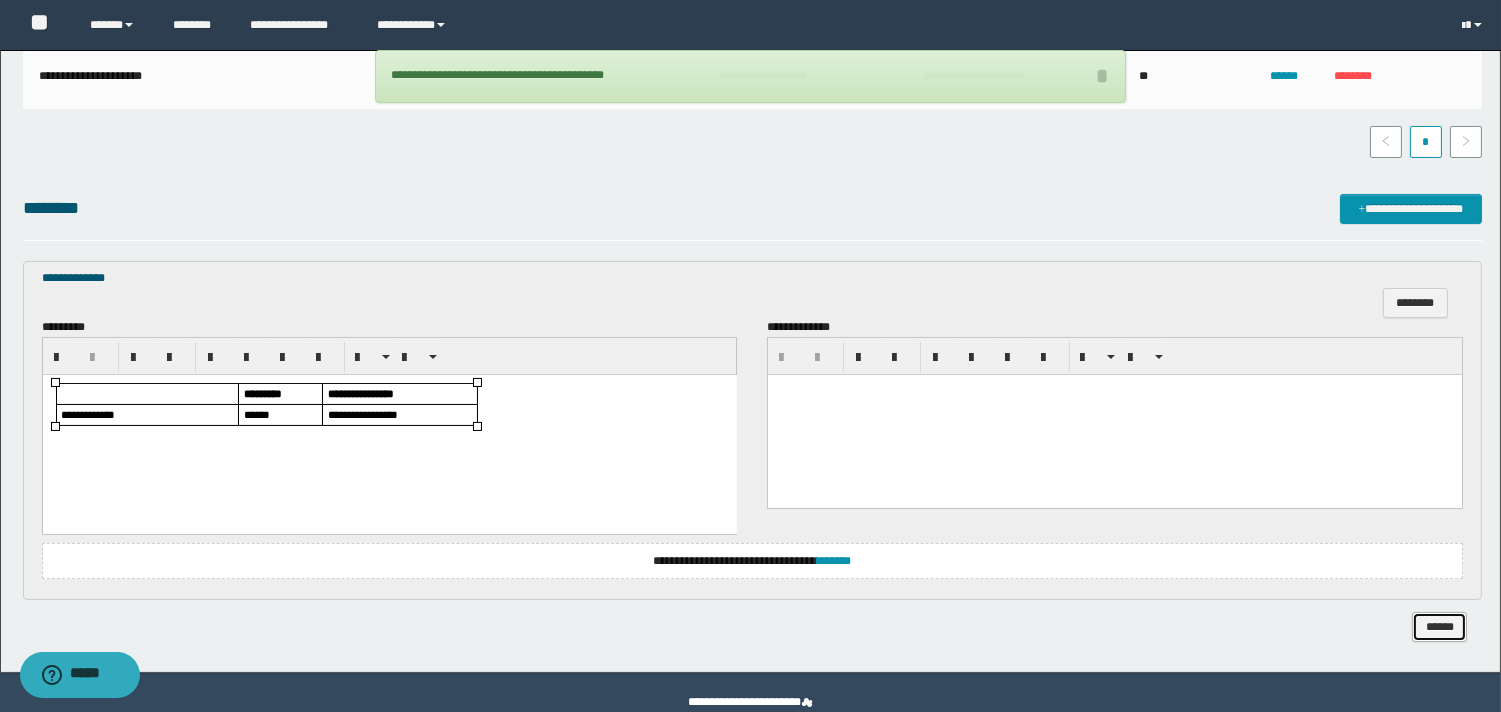 click on "******" at bounding box center (1439, 627) 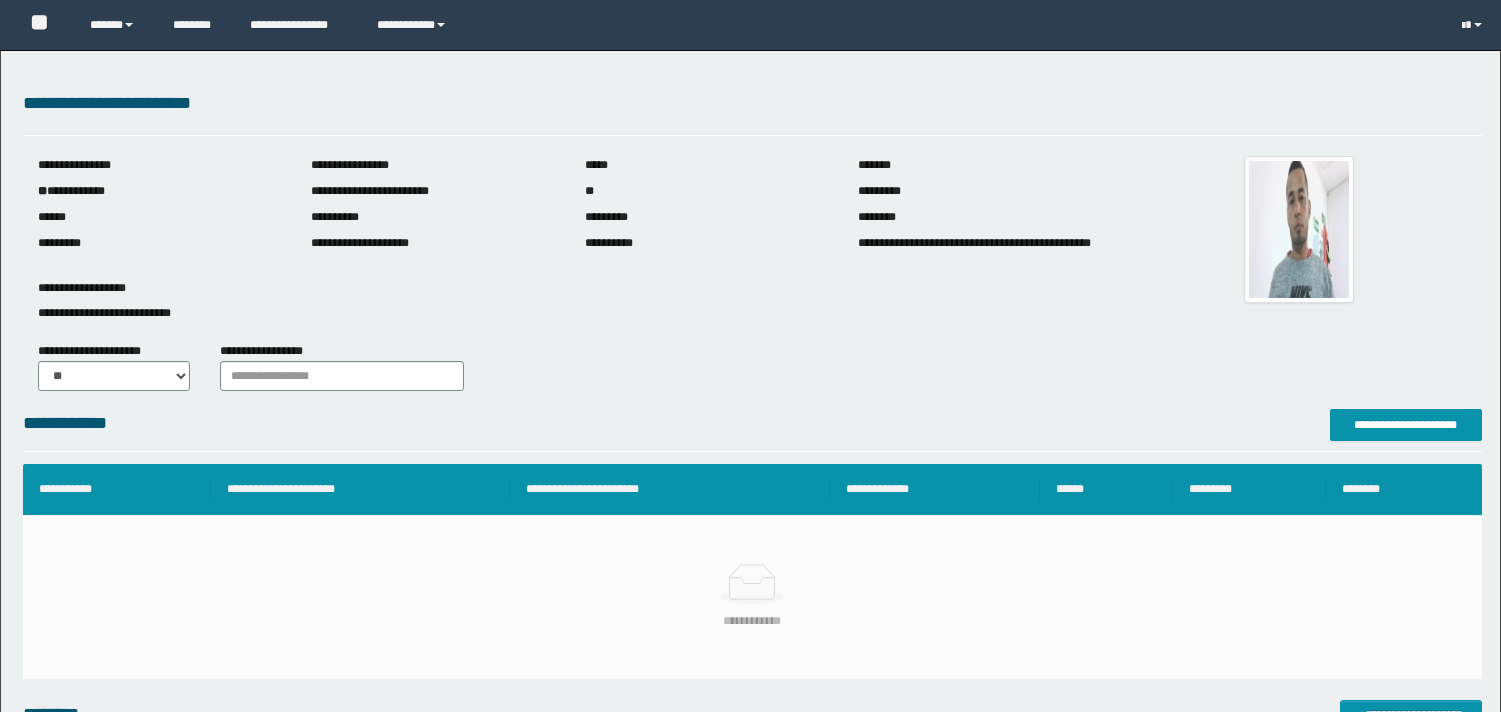 scroll, scrollTop: 0, scrollLeft: 0, axis: both 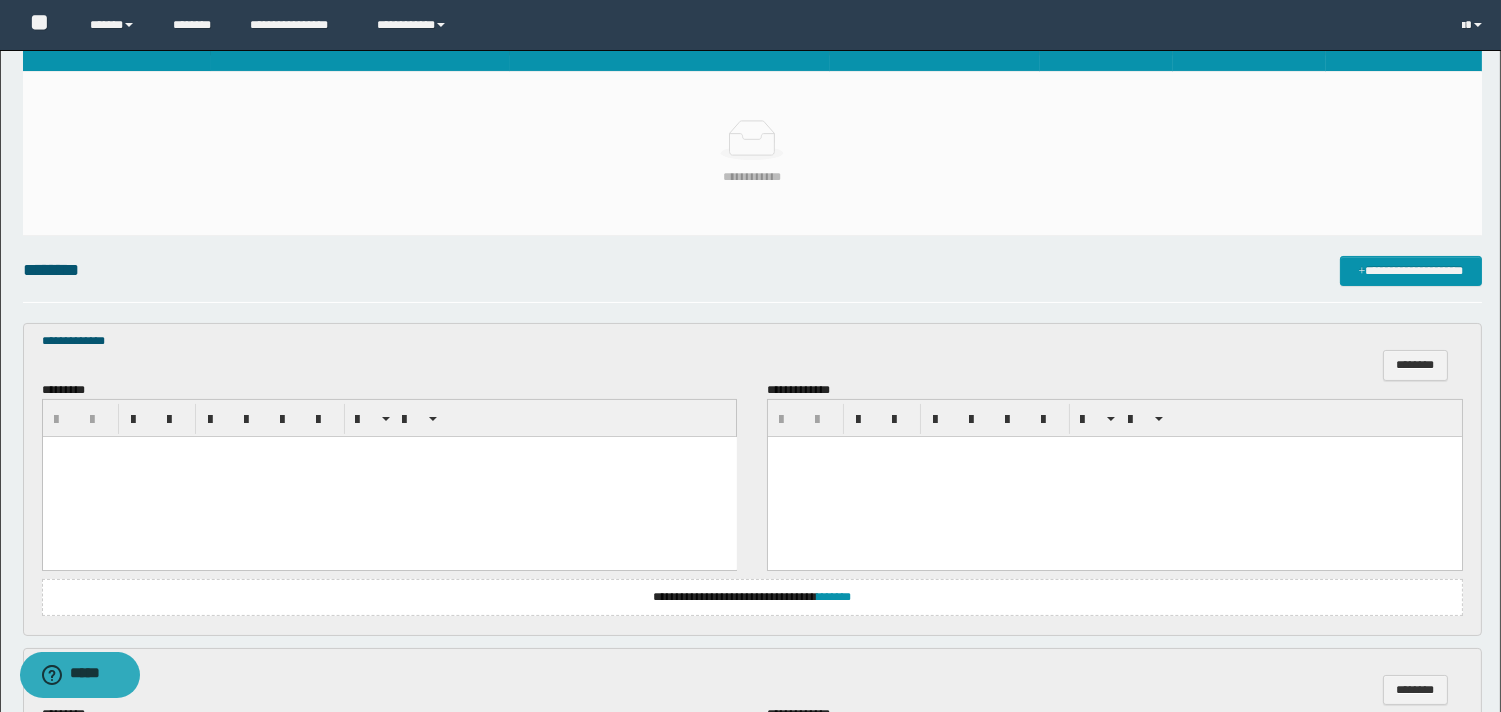 click at bounding box center [389, 477] 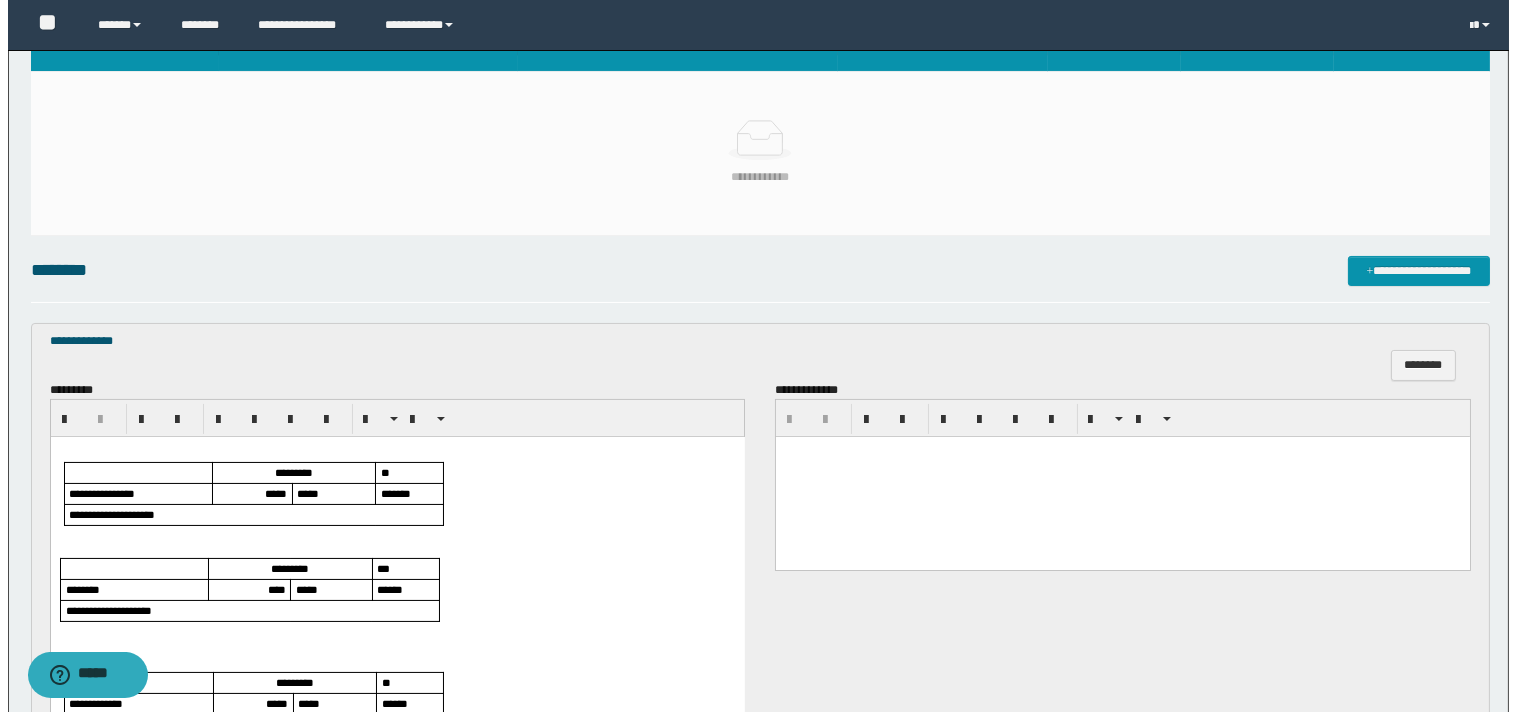 scroll, scrollTop: 0, scrollLeft: 0, axis: both 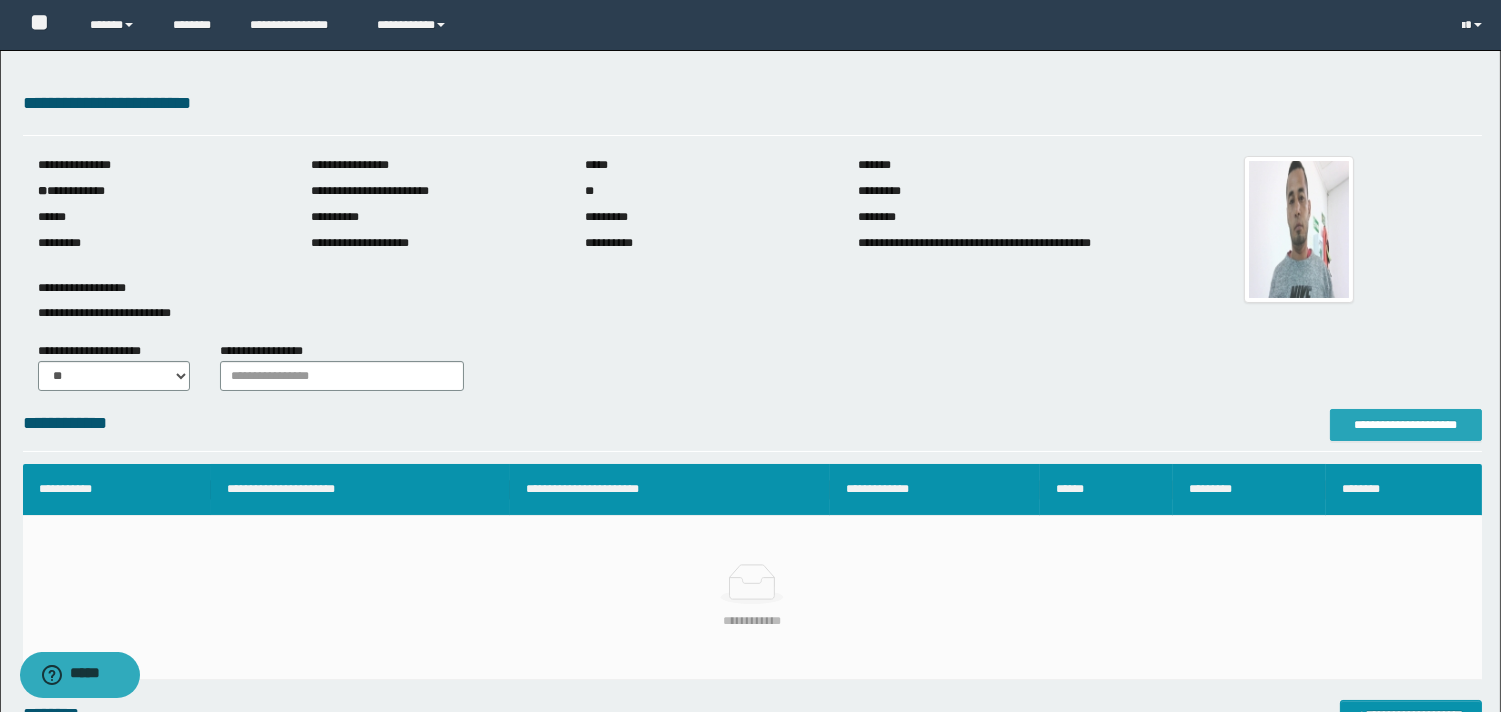 click on "**********" at bounding box center [1406, 425] 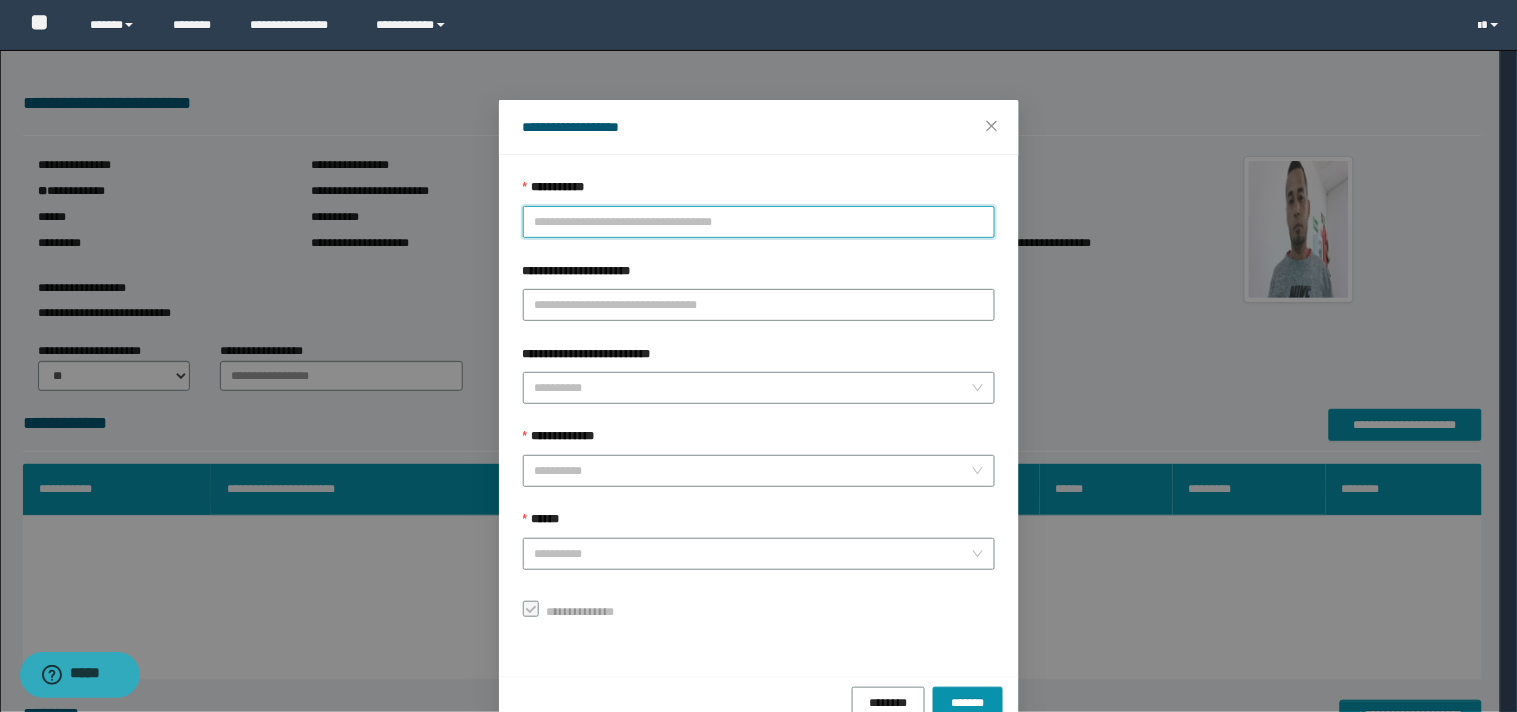 click on "**********" at bounding box center (759, 222) 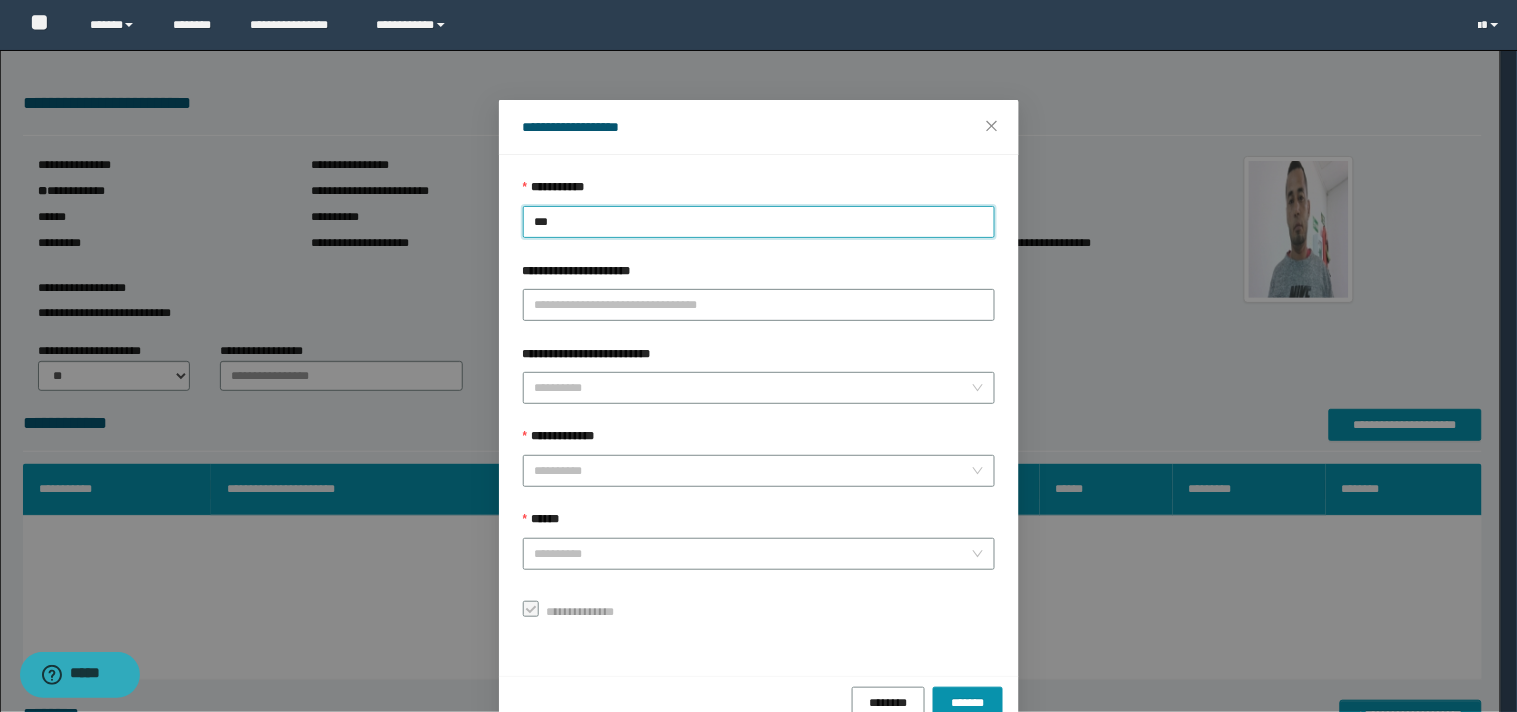type on "***" 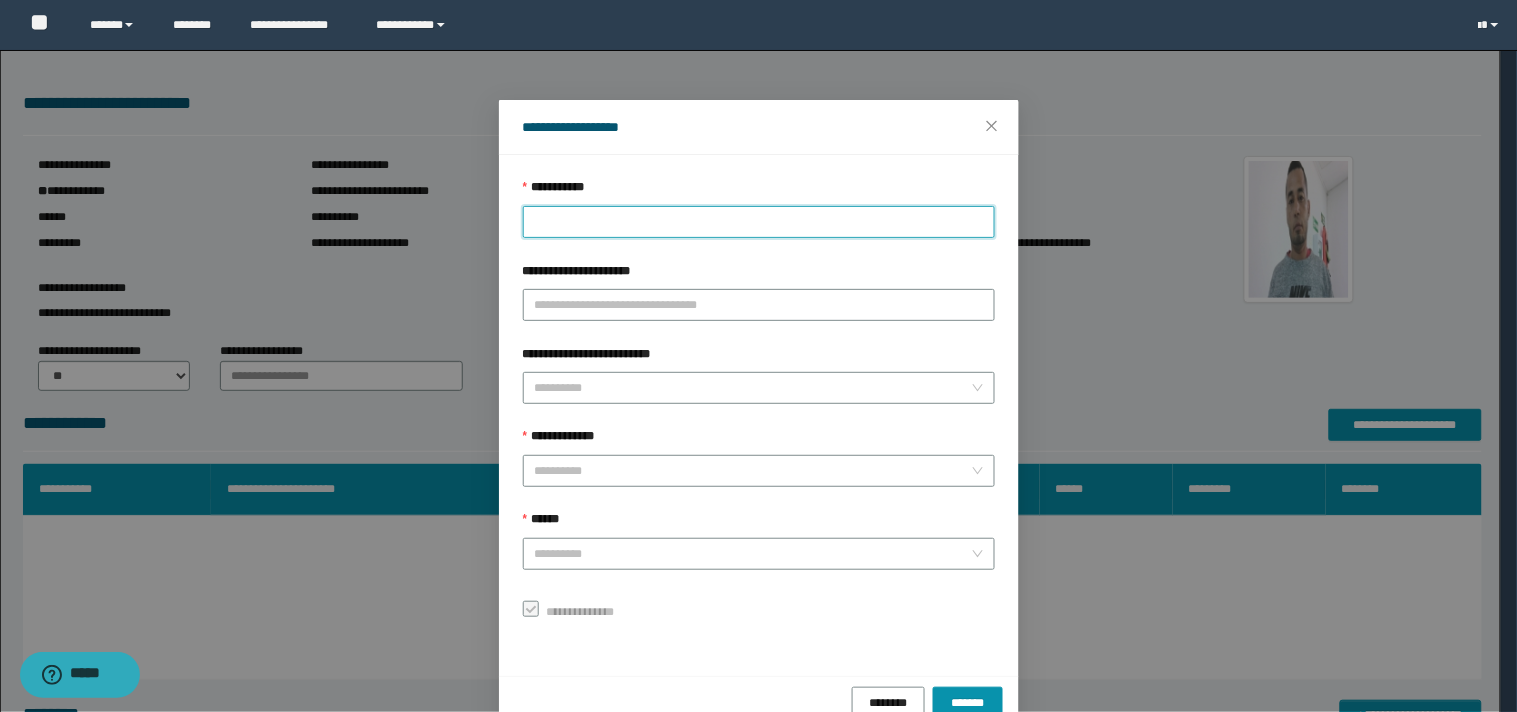 click on "**********" at bounding box center (759, 402) 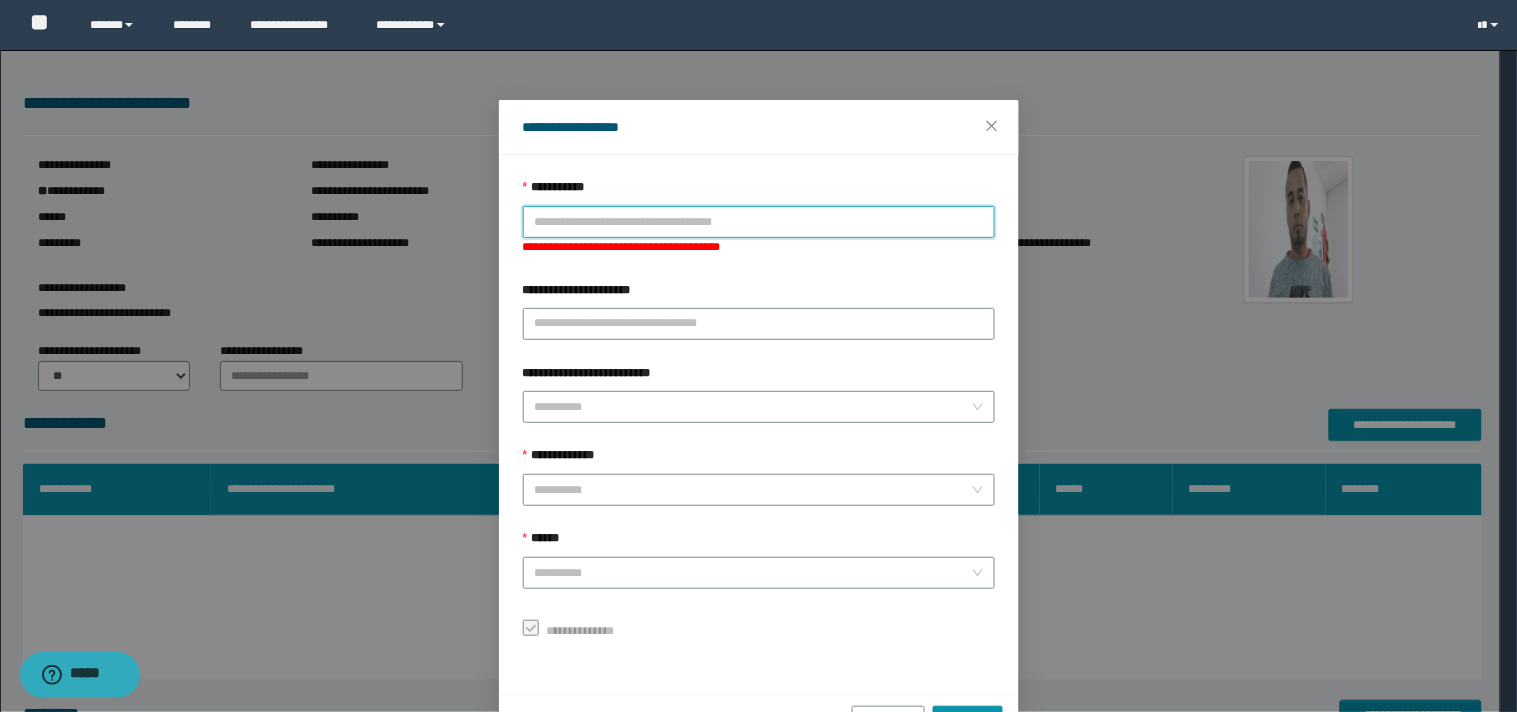click on "**********" at bounding box center (759, 222) 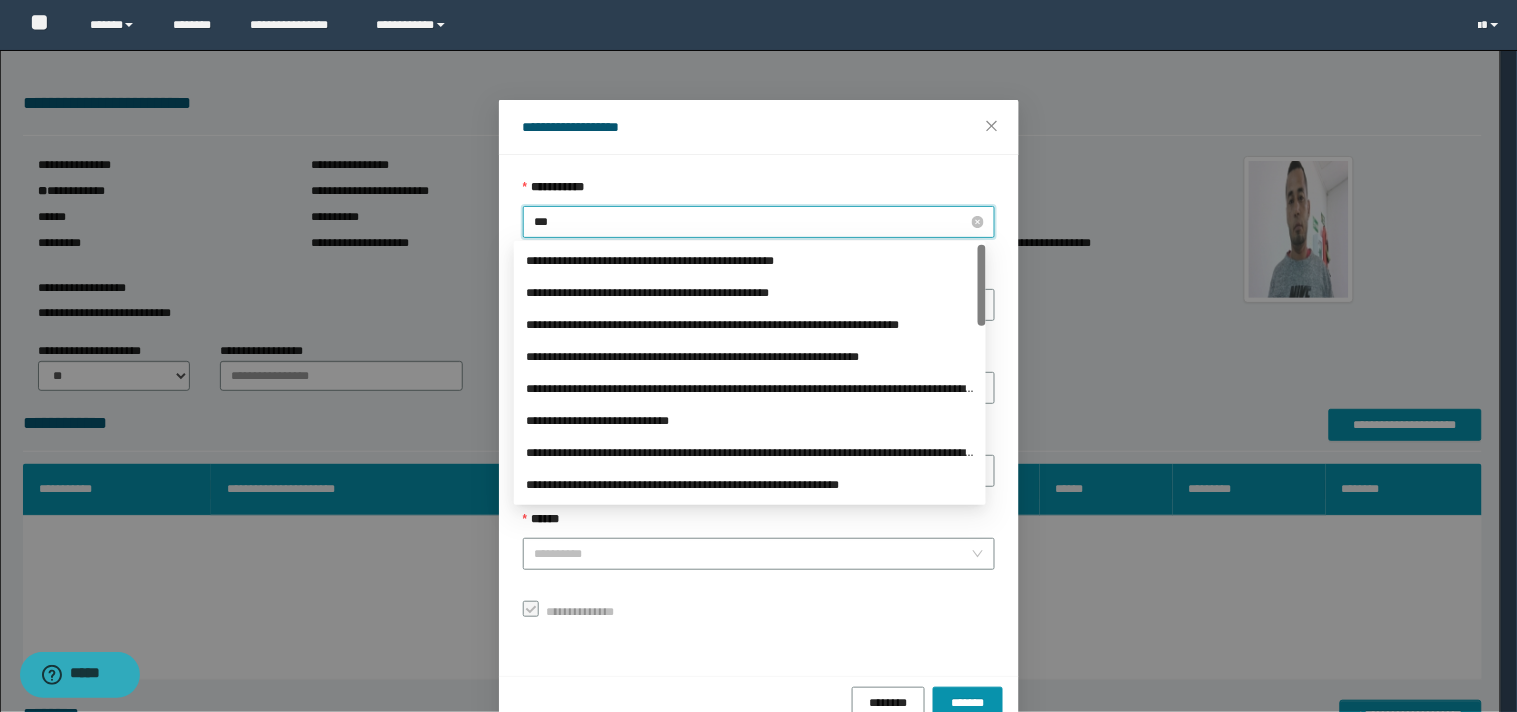 type on "****" 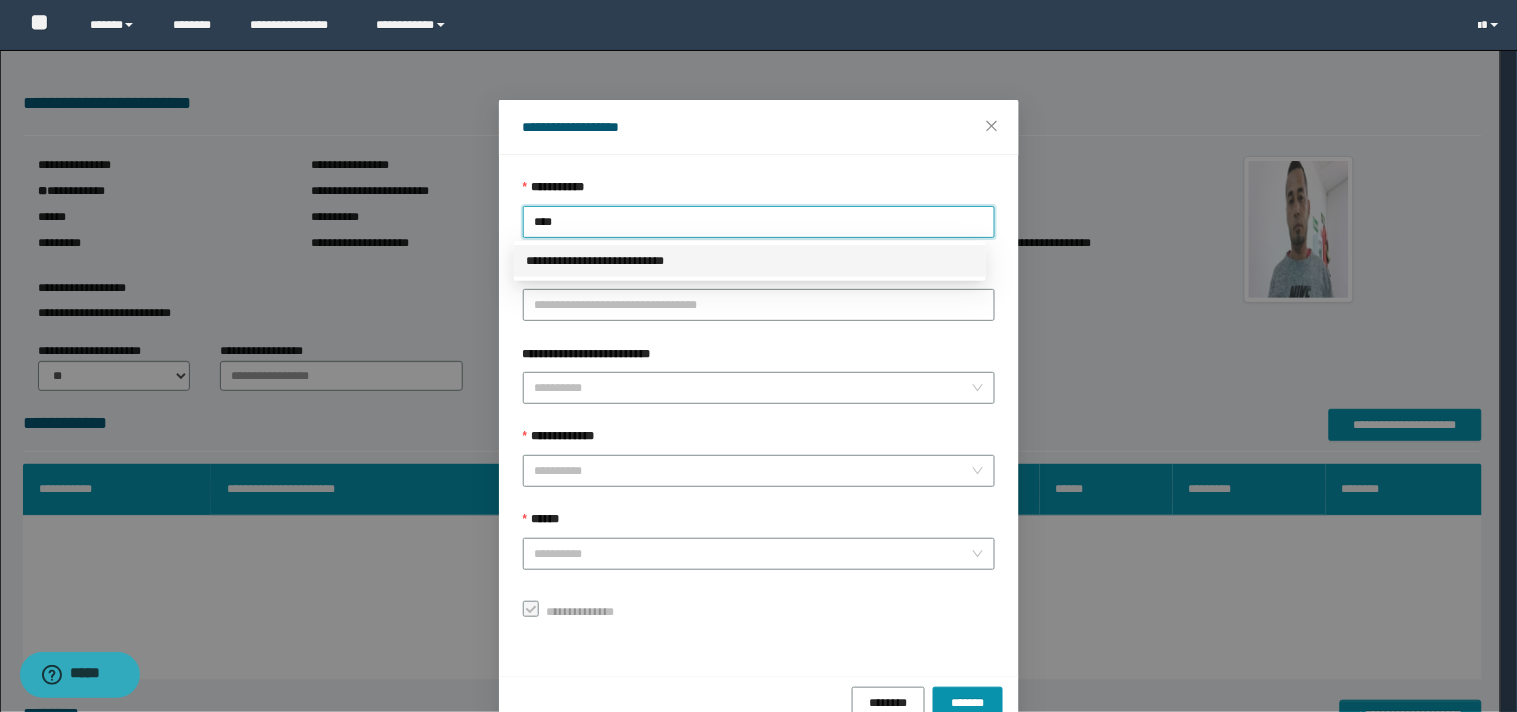 click on "**********" at bounding box center (750, 261) 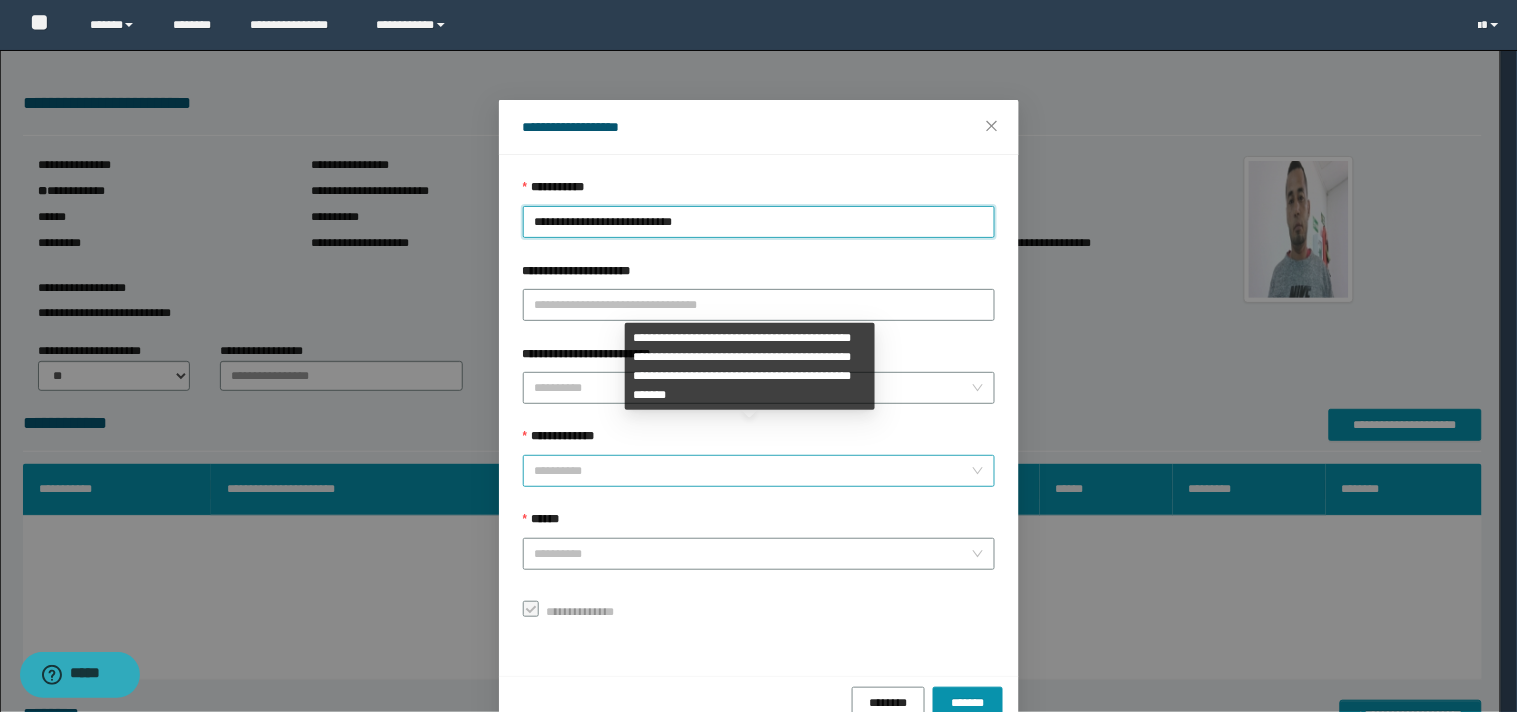 click on "**********" at bounding box center [753, 471] 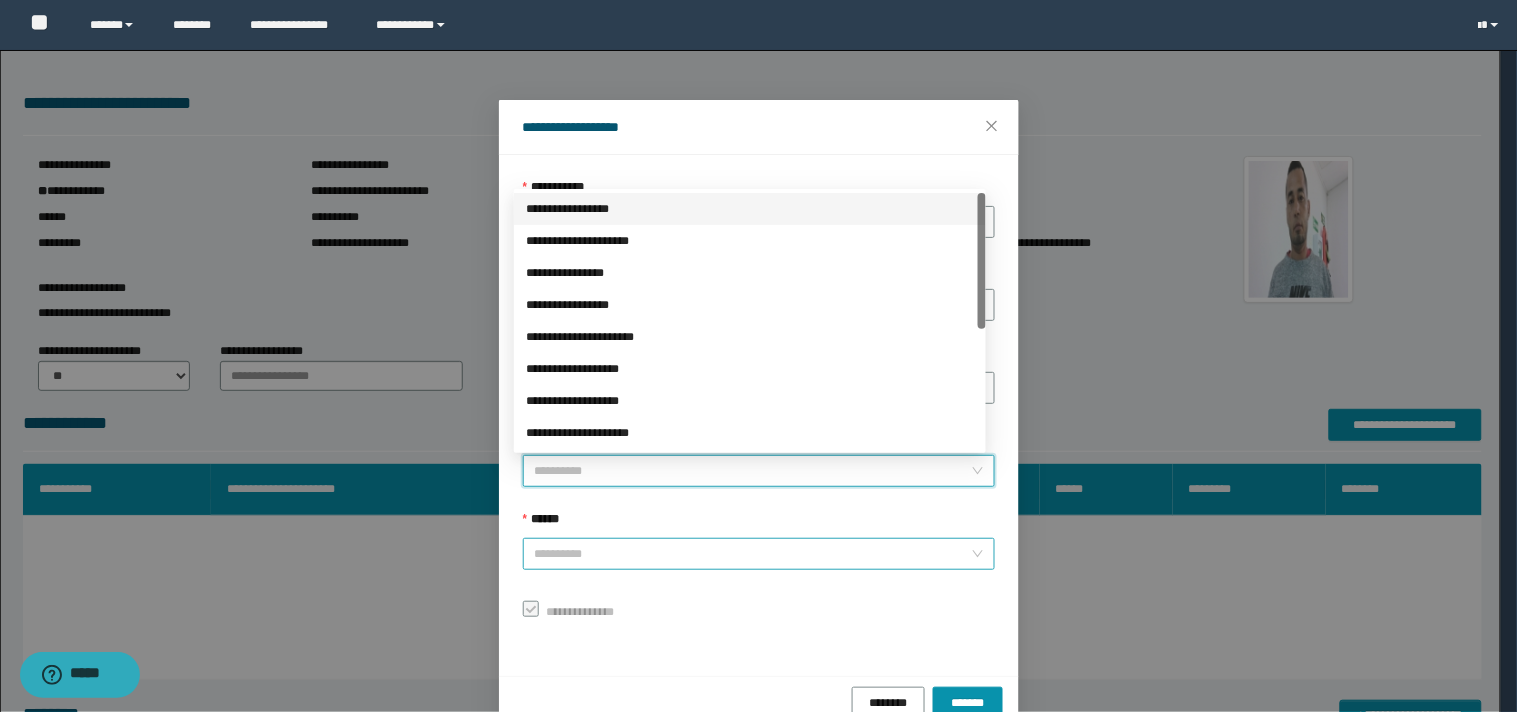 scroll, scrollTop: 41, scrollLeft: 0, axis: vertical 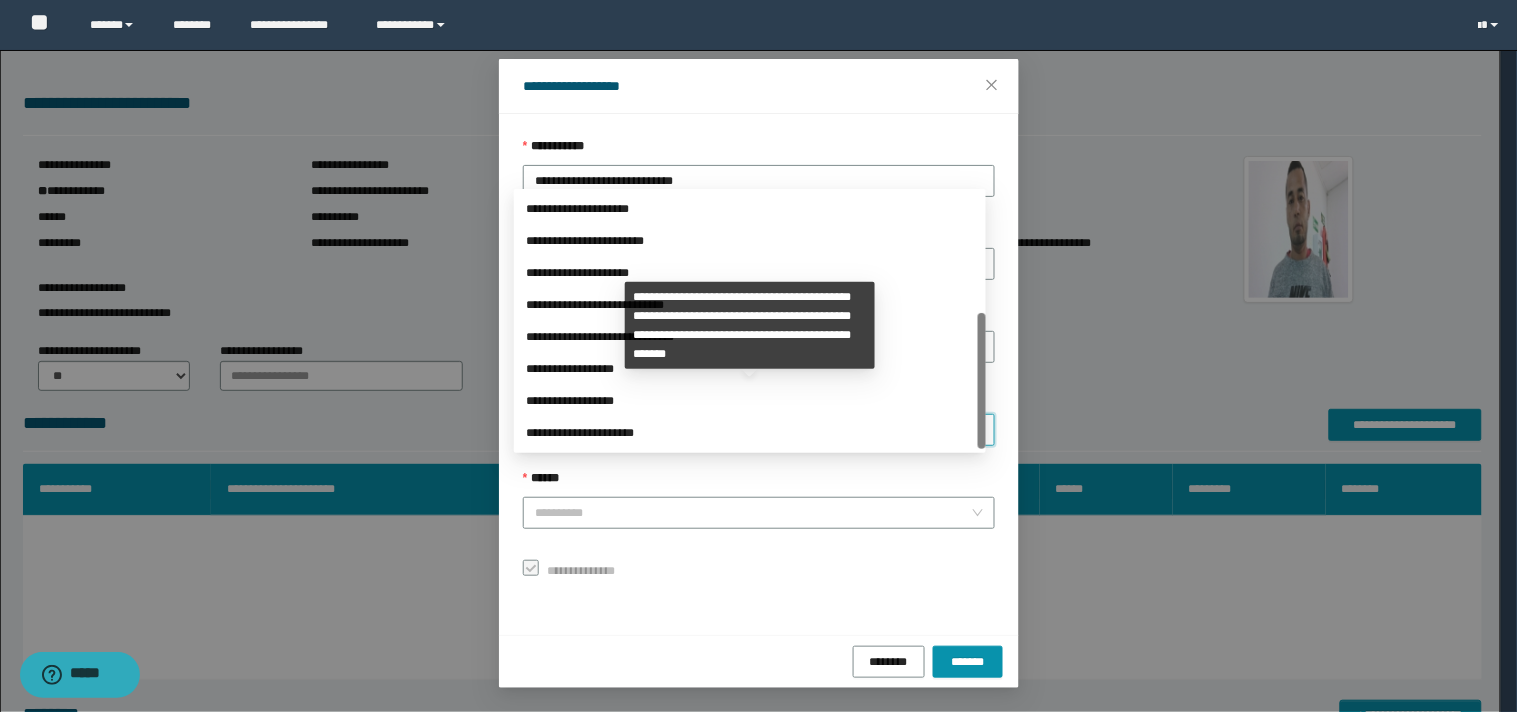 click on "**********" at bounding box center [750, 369] 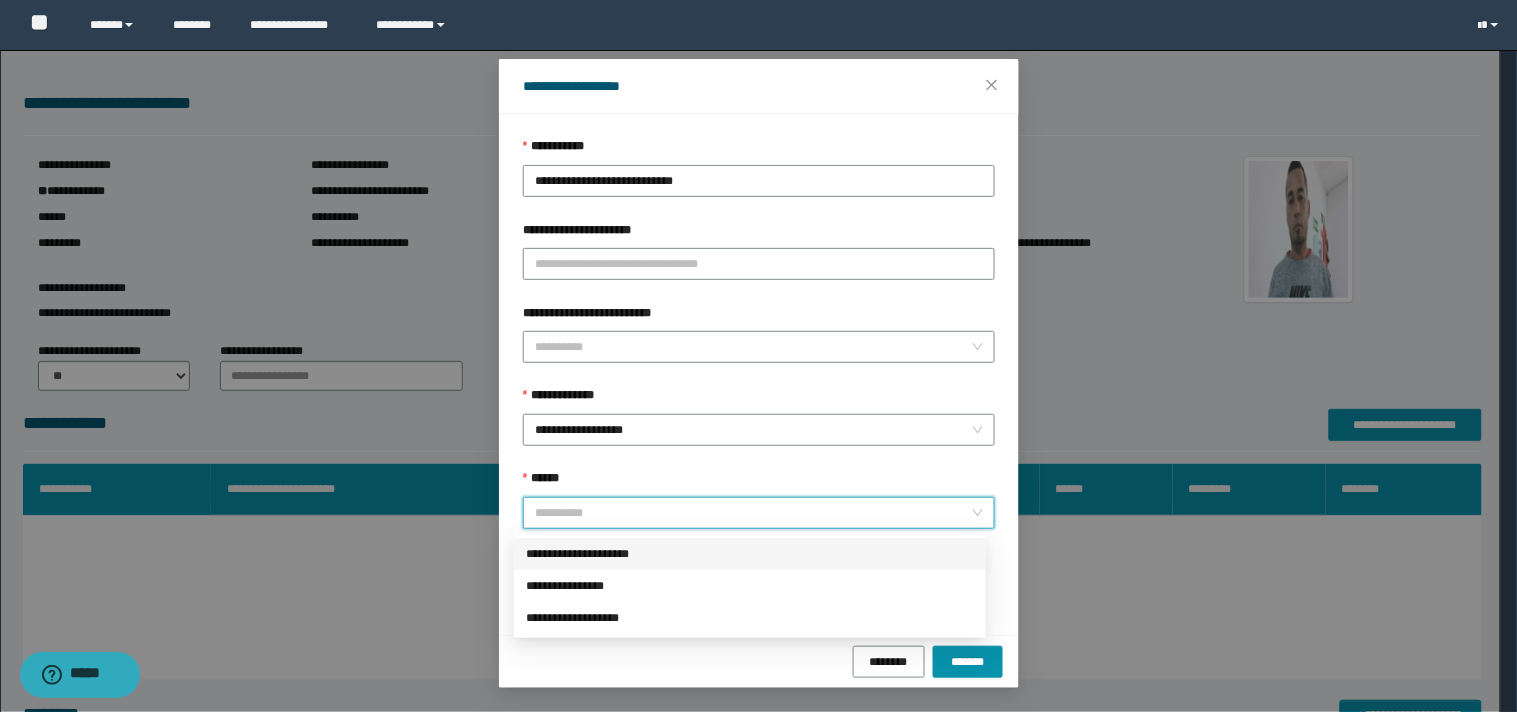 click on "******" at bounding box center (753, 513) 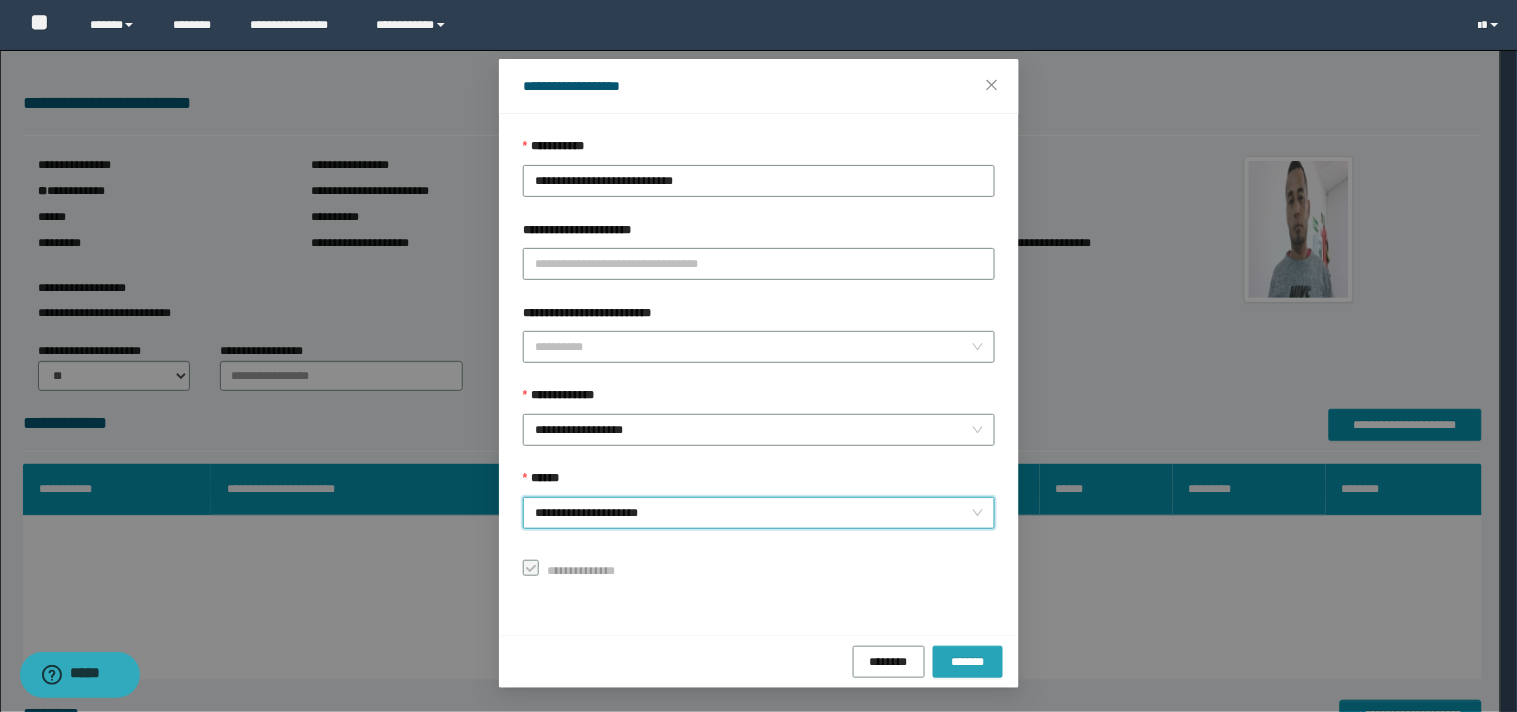 click on "*******" at bounding box center [968, 661] 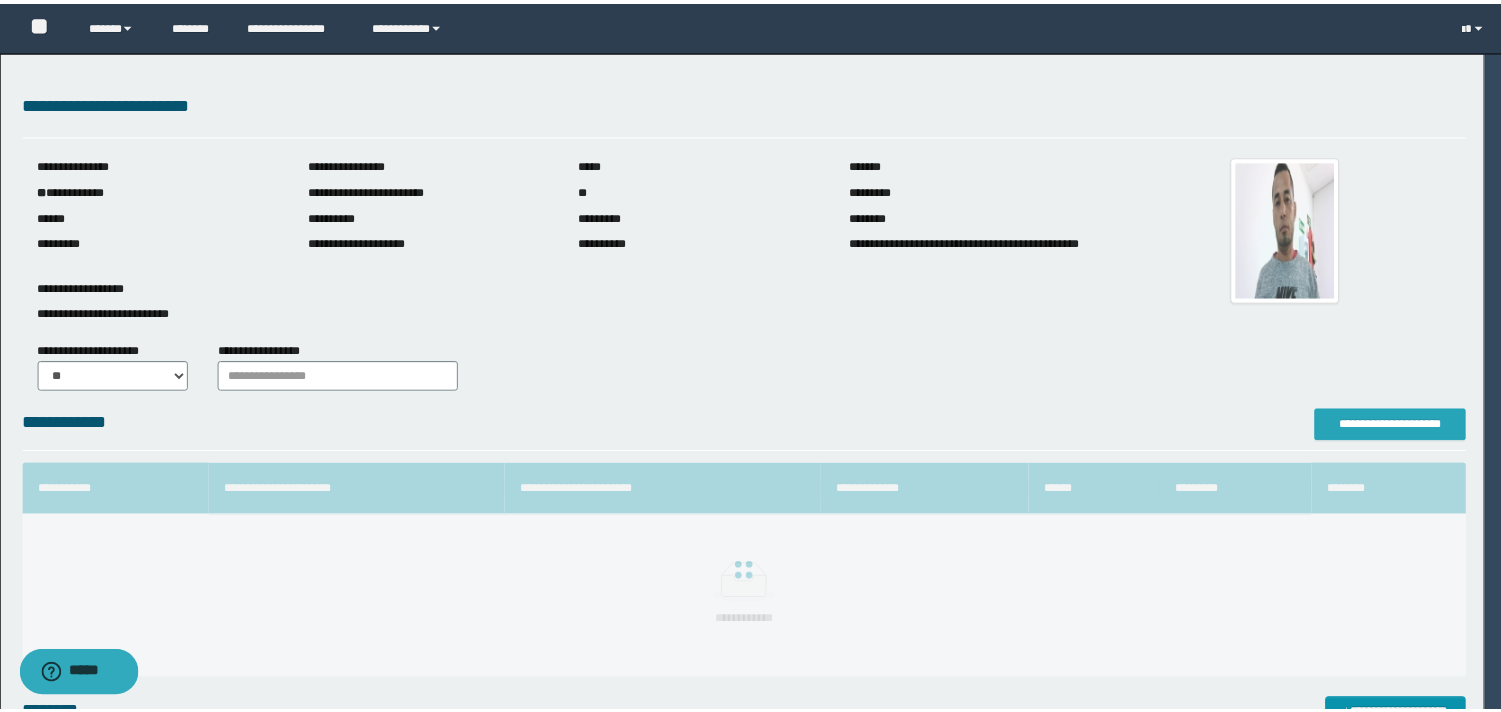 scroll, scrollTop: 0, scrollLeft: 0, axis: both 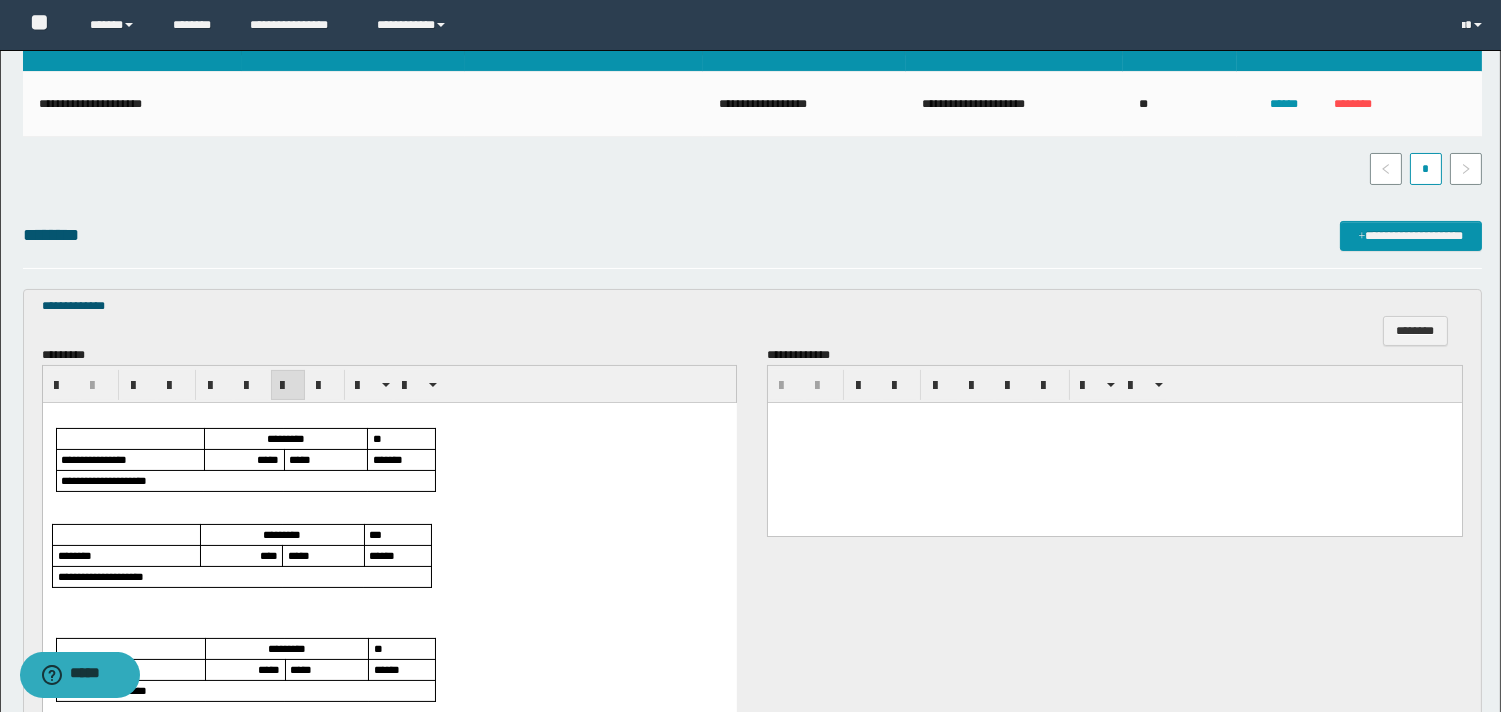 click on "****" at bounding box center [268, 554] 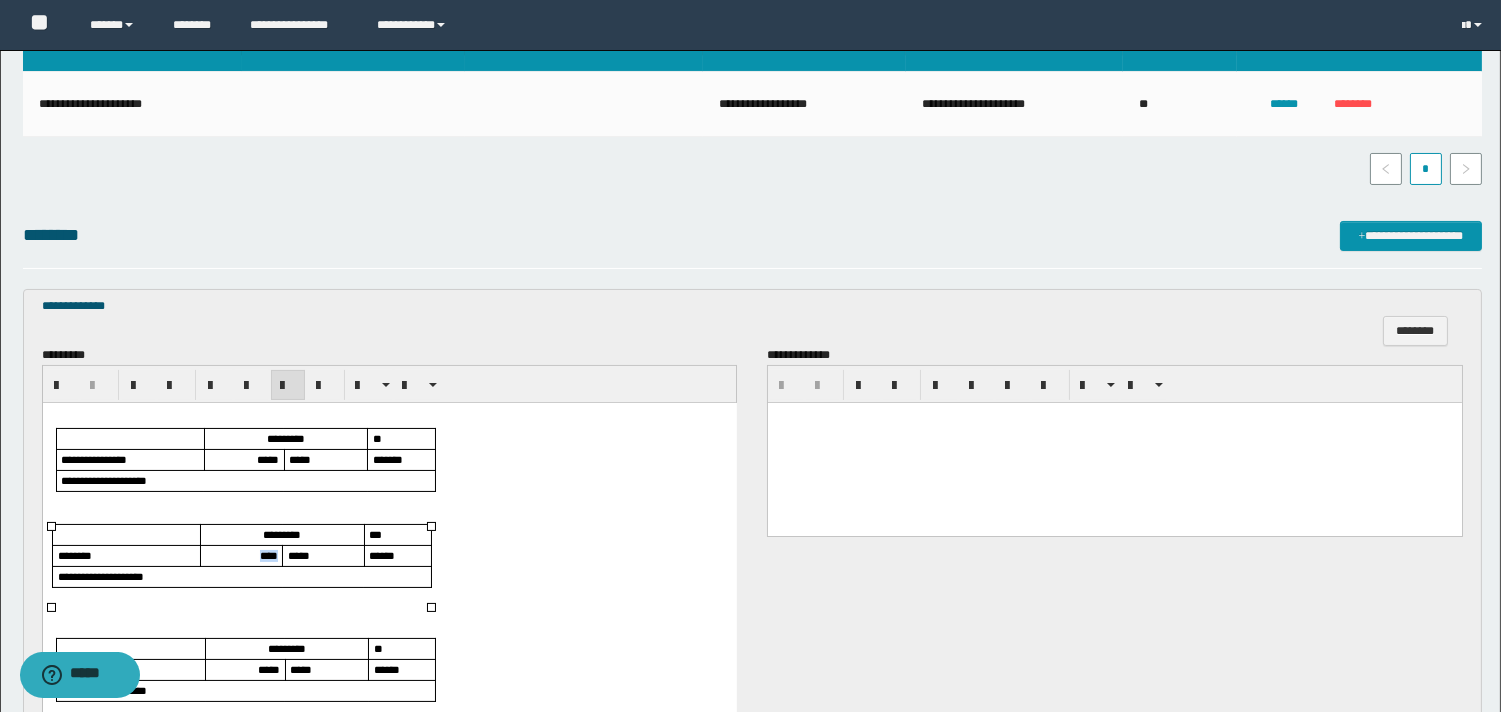 click on "****" at bounding box center (268, 554) 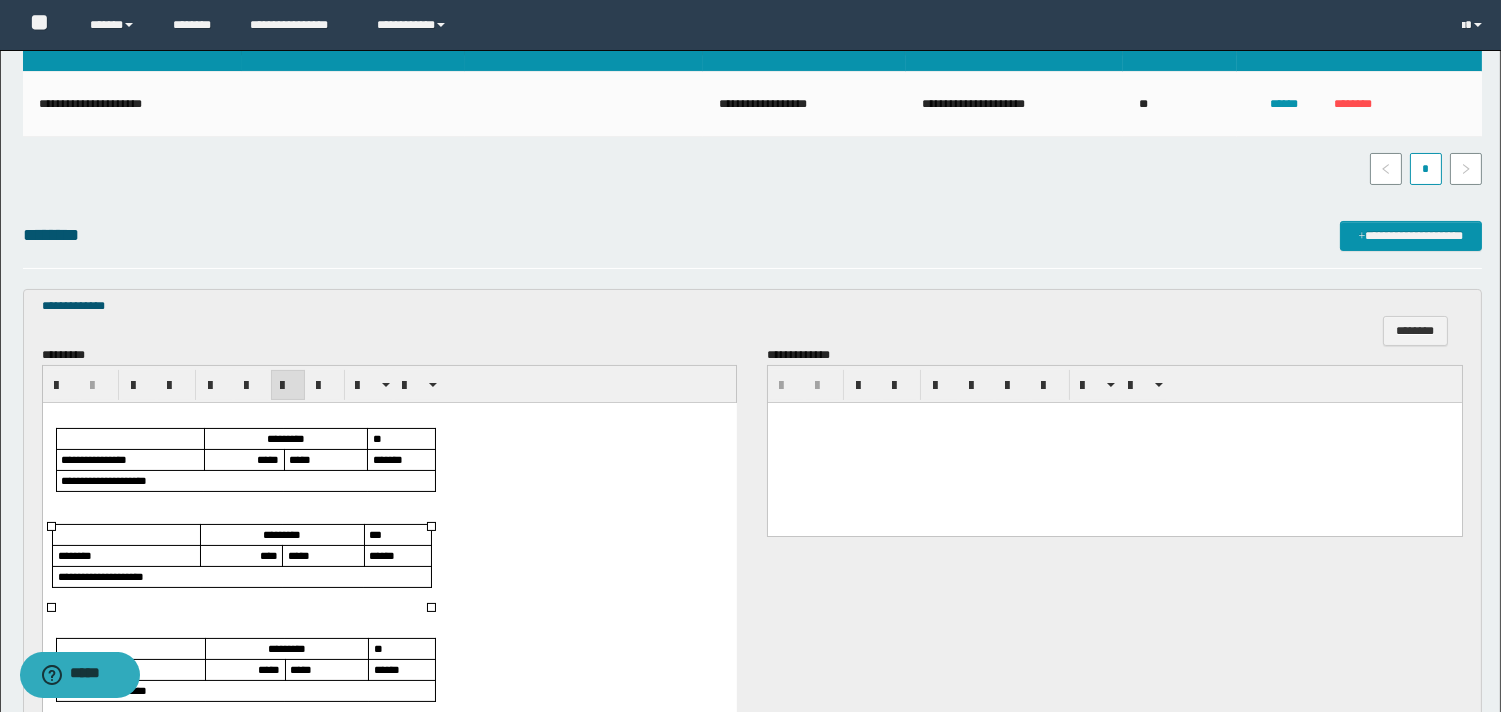 scroll, scrollTop: 555, scrollLeft: 0, axis: vertical 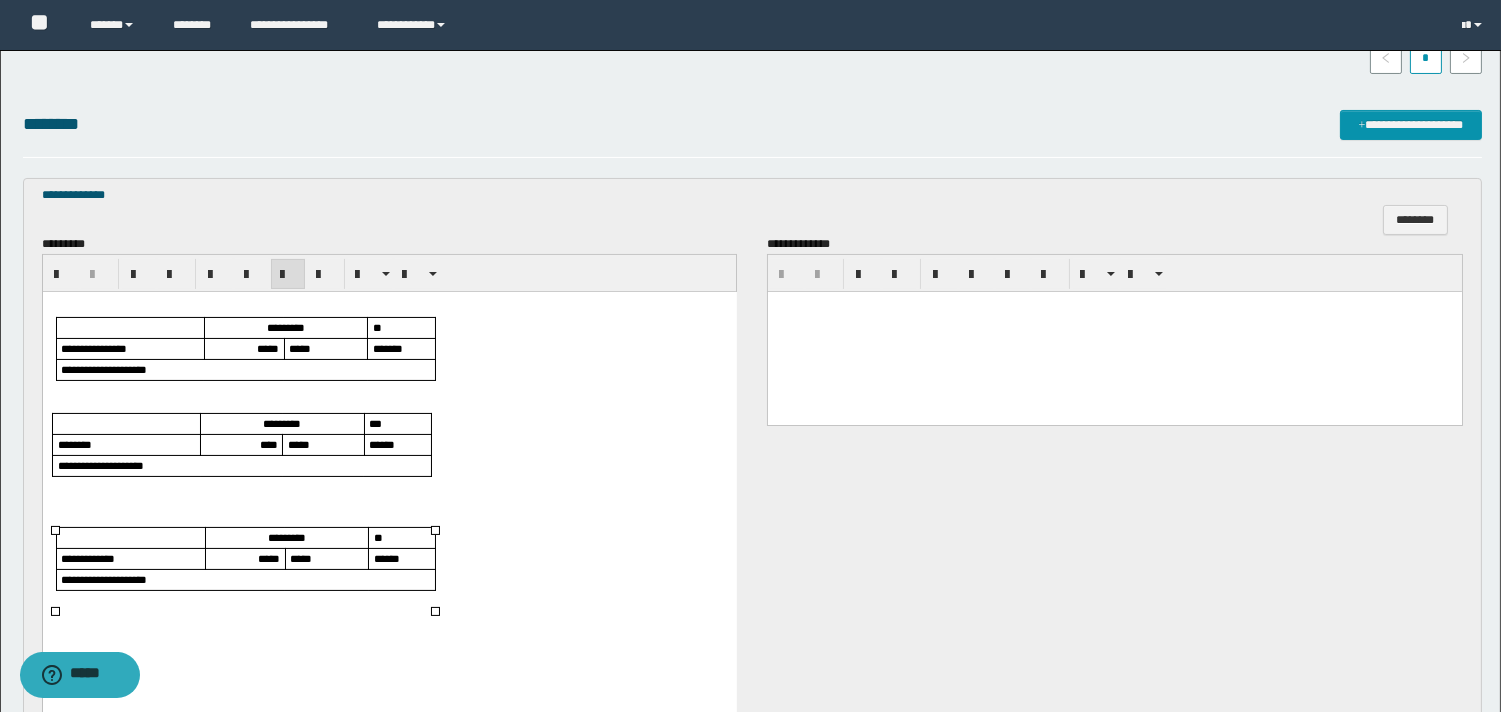 click on "*****" at bounding box center (268, 557) 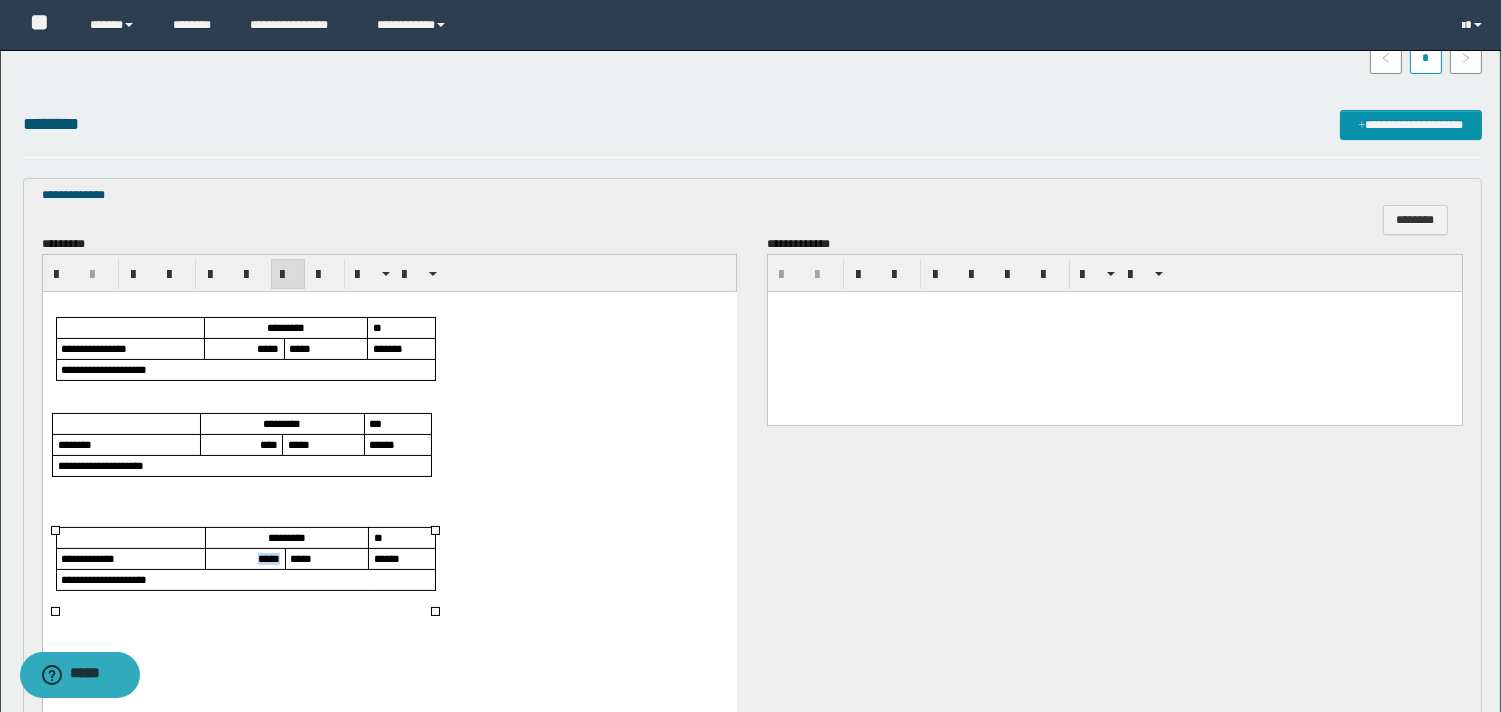 click on "*****" at bounding box center (268, 557) 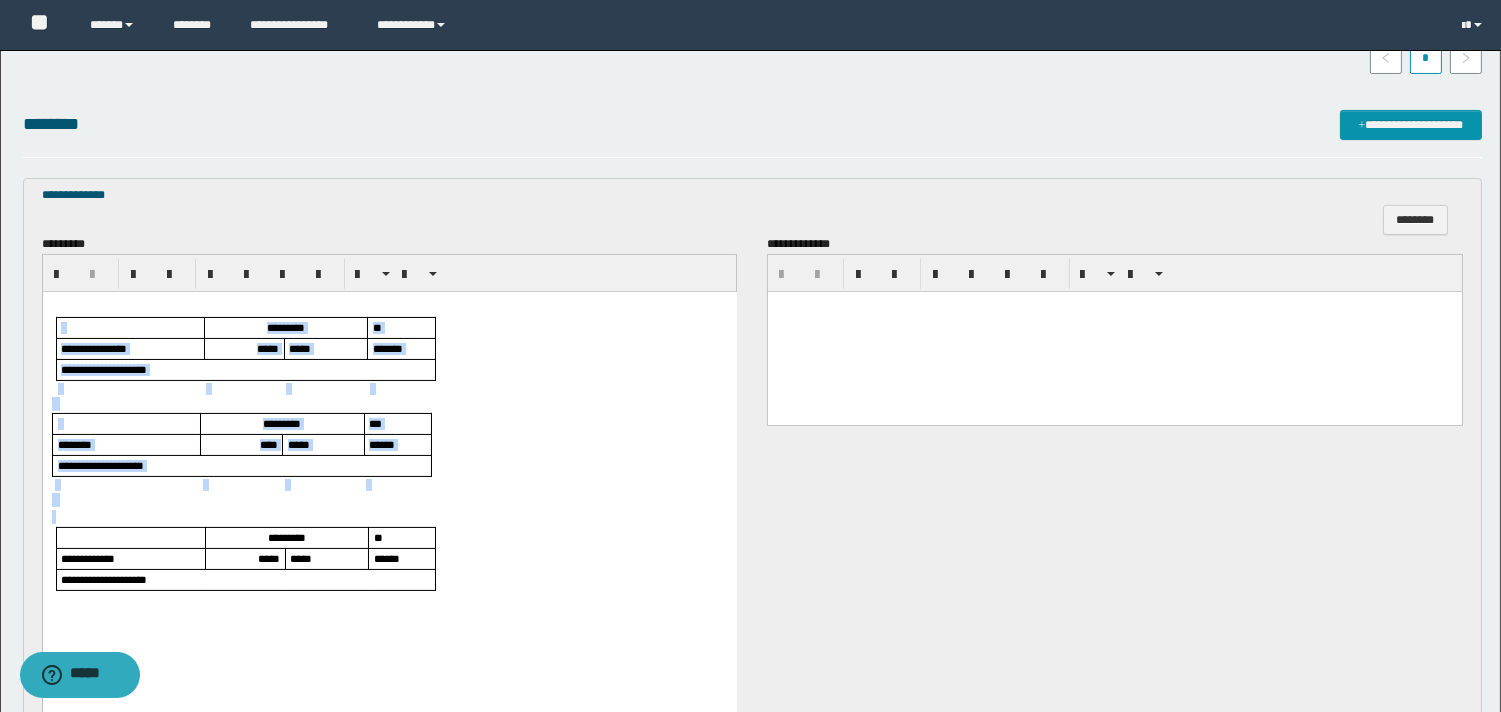 drag, startPoint x: 103, startPoint y: 305, endPoint x: 169, endPoint y: 519, distance: 223.94643 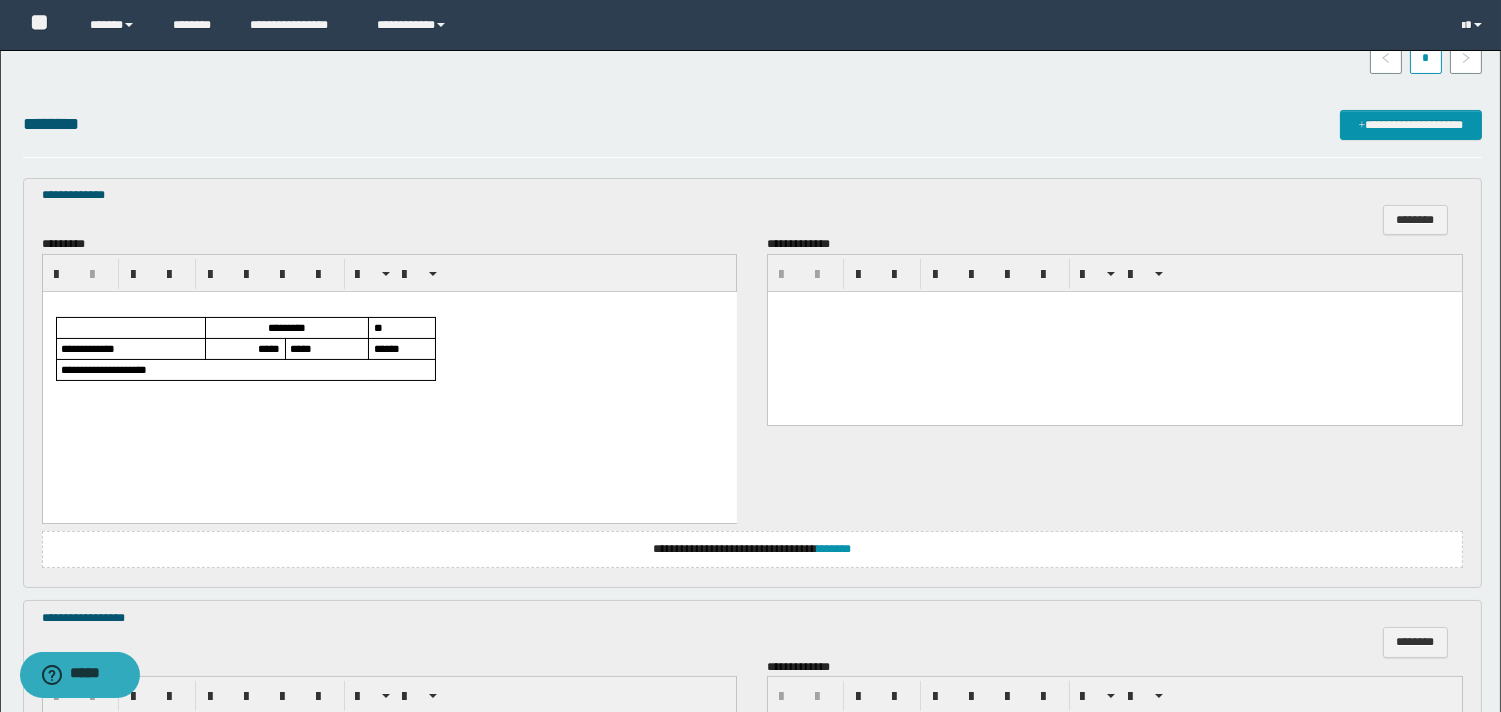 scroll, scrollTop: 888, scrollLeft: 0, axis: vertical 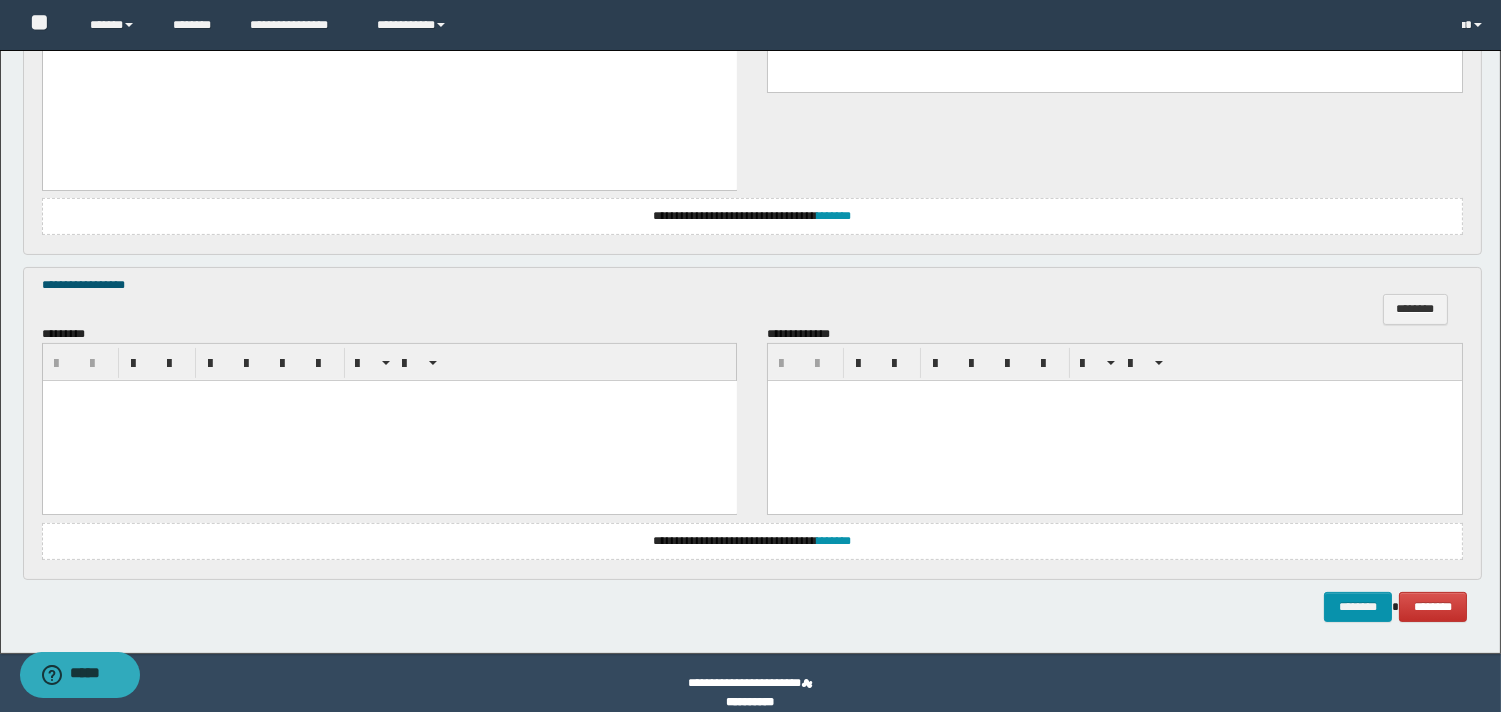 click at bounding box center [389, 421] 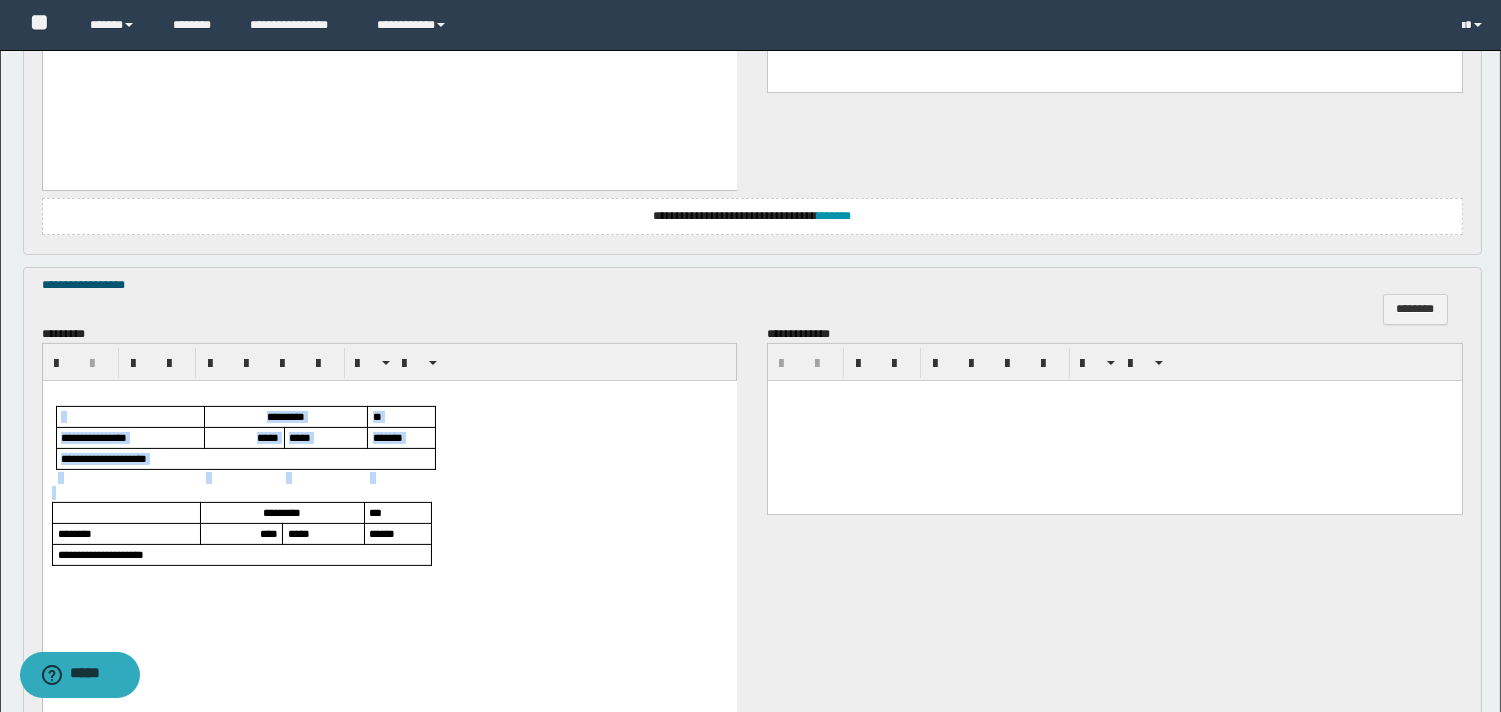 drag, startPoint x: 81, startPoint y: 397, endPoint x: 134, endPoint y: 498, distance: 114.061386 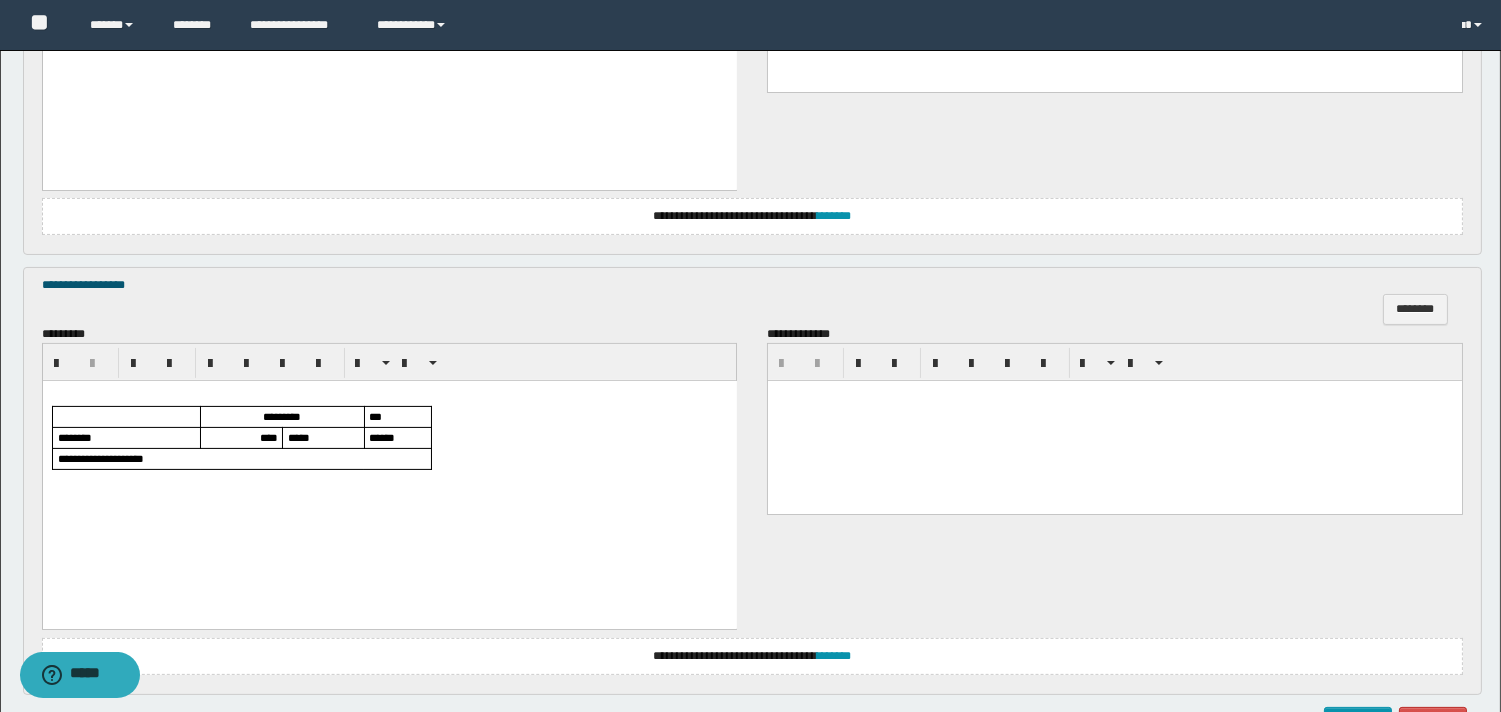 scroll, scrollTop: 1022, scrollLeft: 0, axis: vertical 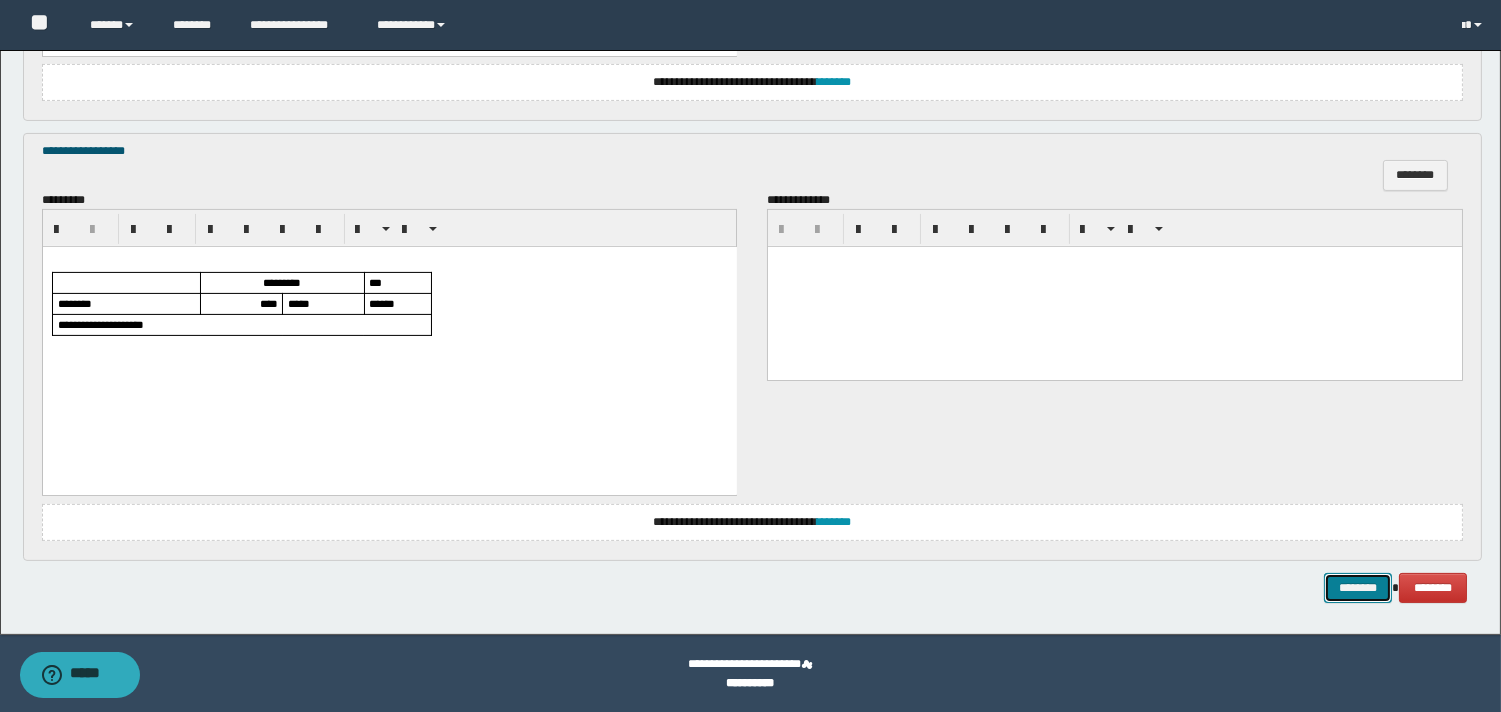 click on "********" at bounding box center (1358, 588) 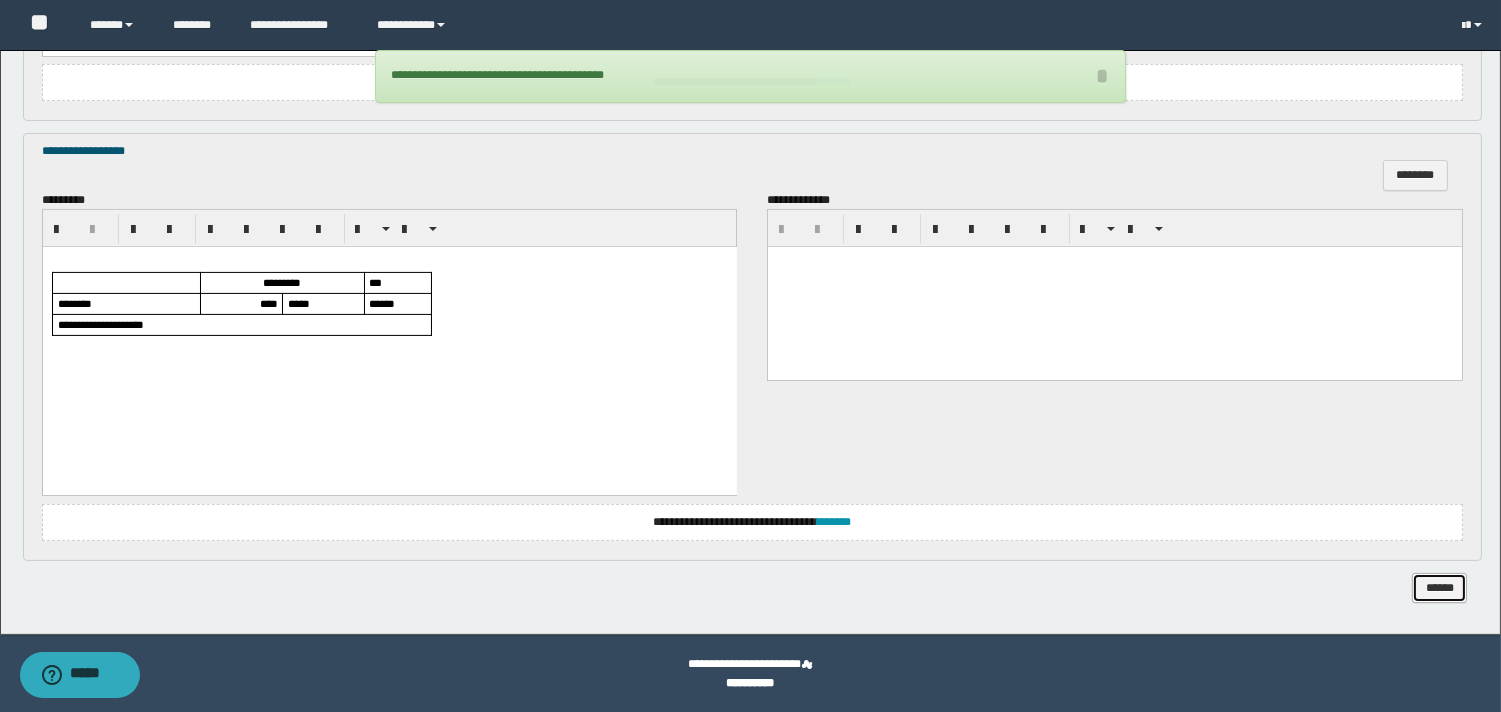click on "******" at bounding box center [1439, 588] 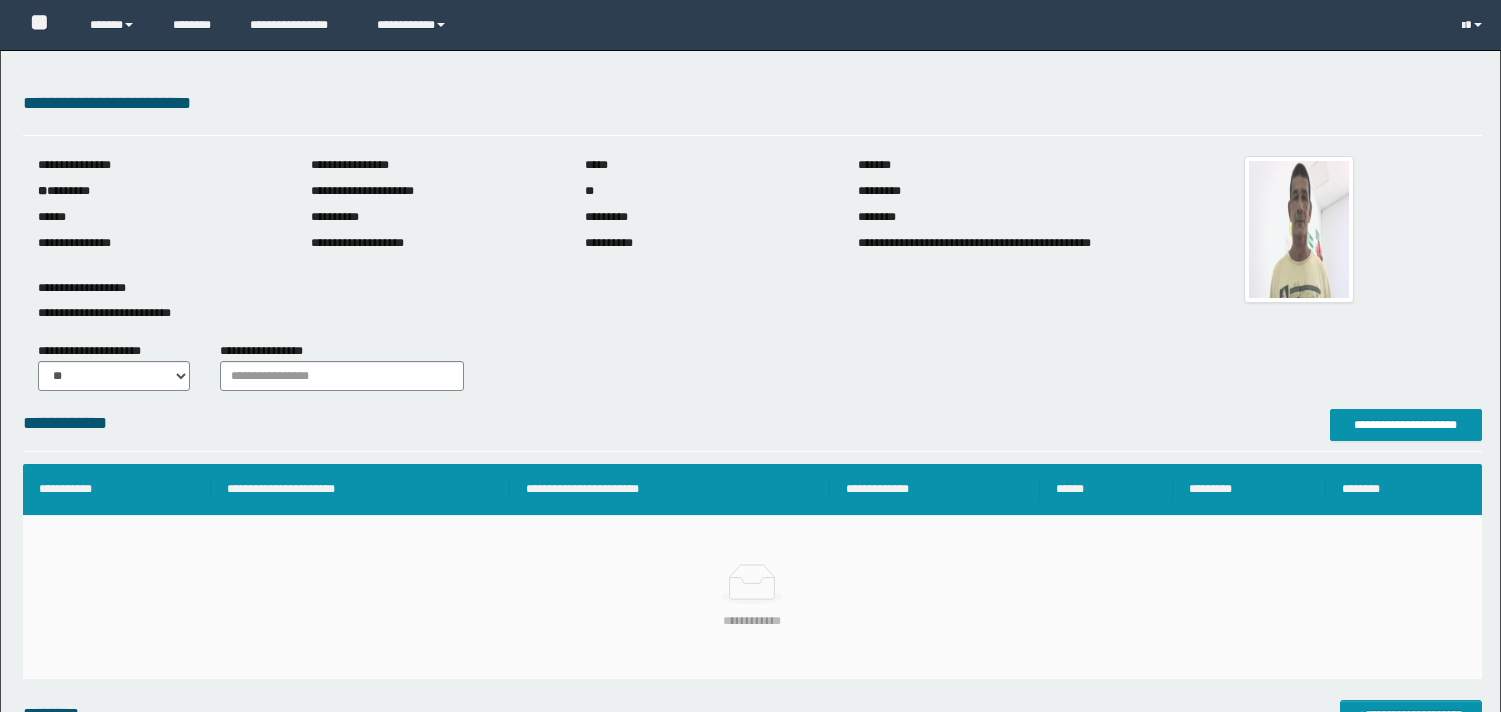 scroll, scrollTop: 0, scrollLeft: 0, axis: both 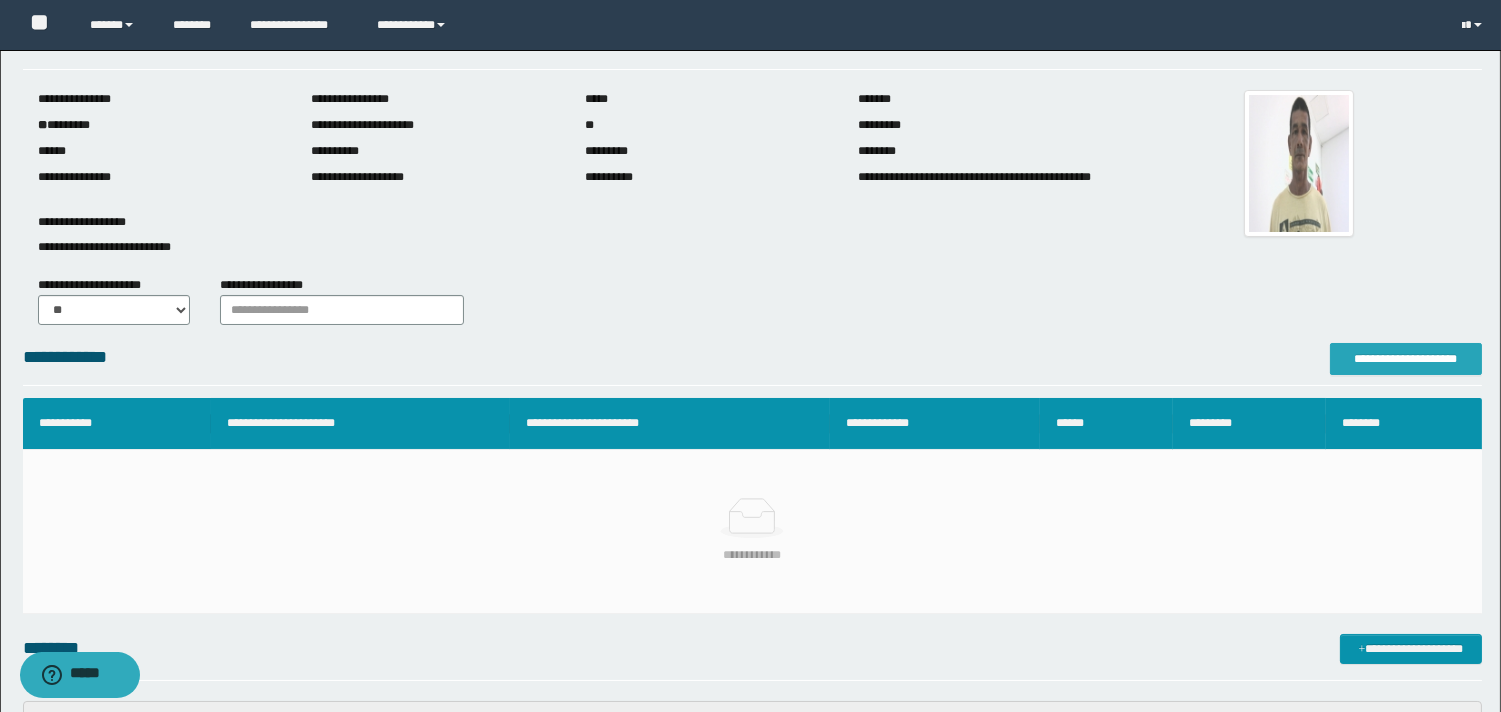 click on "**********" at bounding box center (1406, 359) 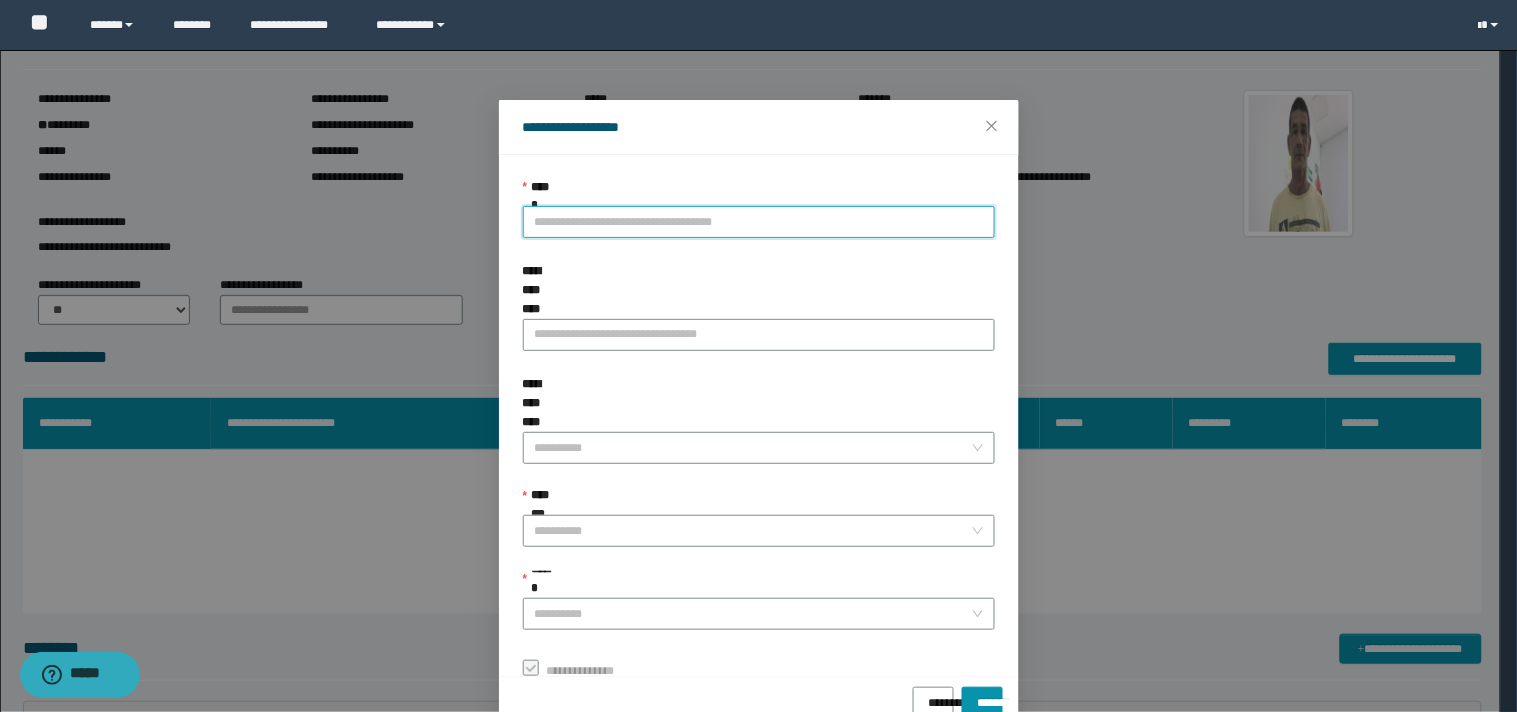 click on "**********" at bounding box center [759, 222] 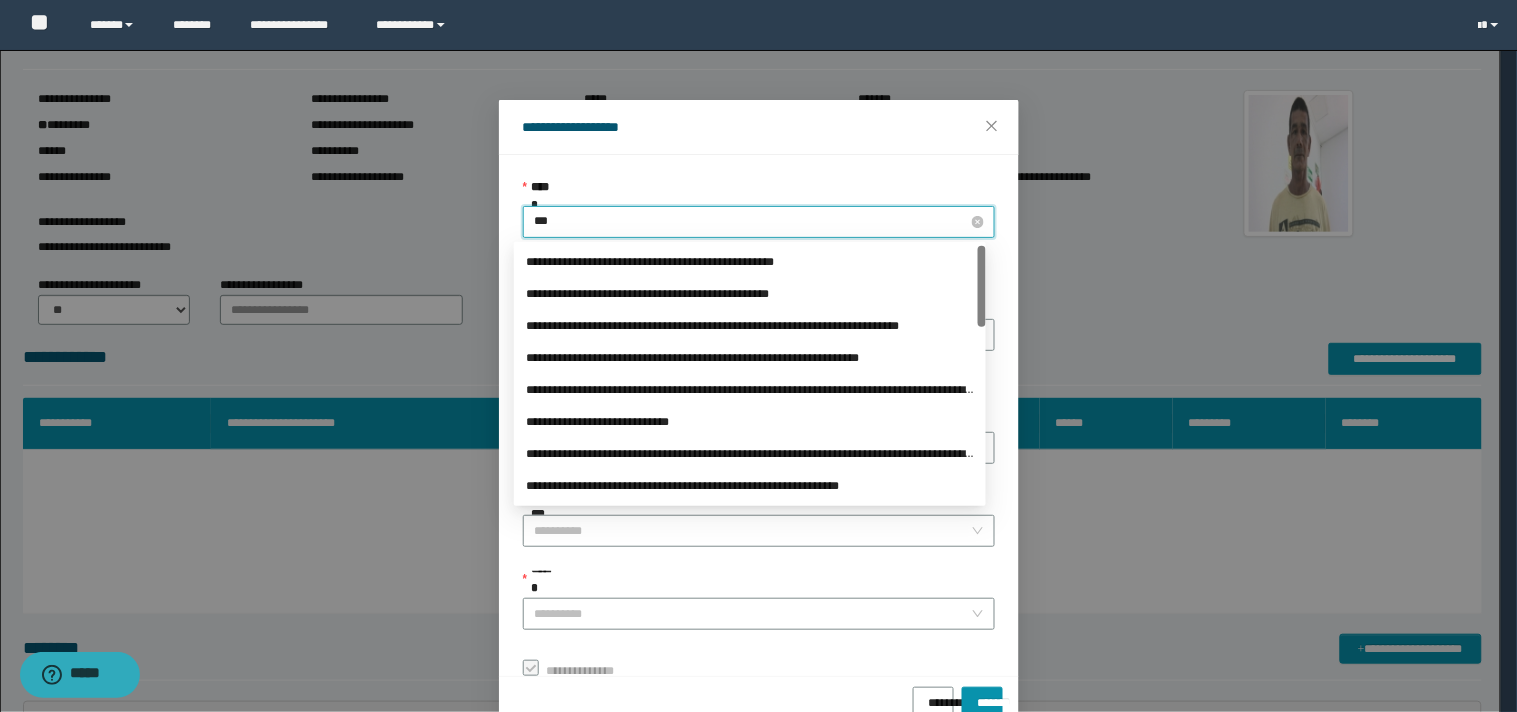 type on "****" 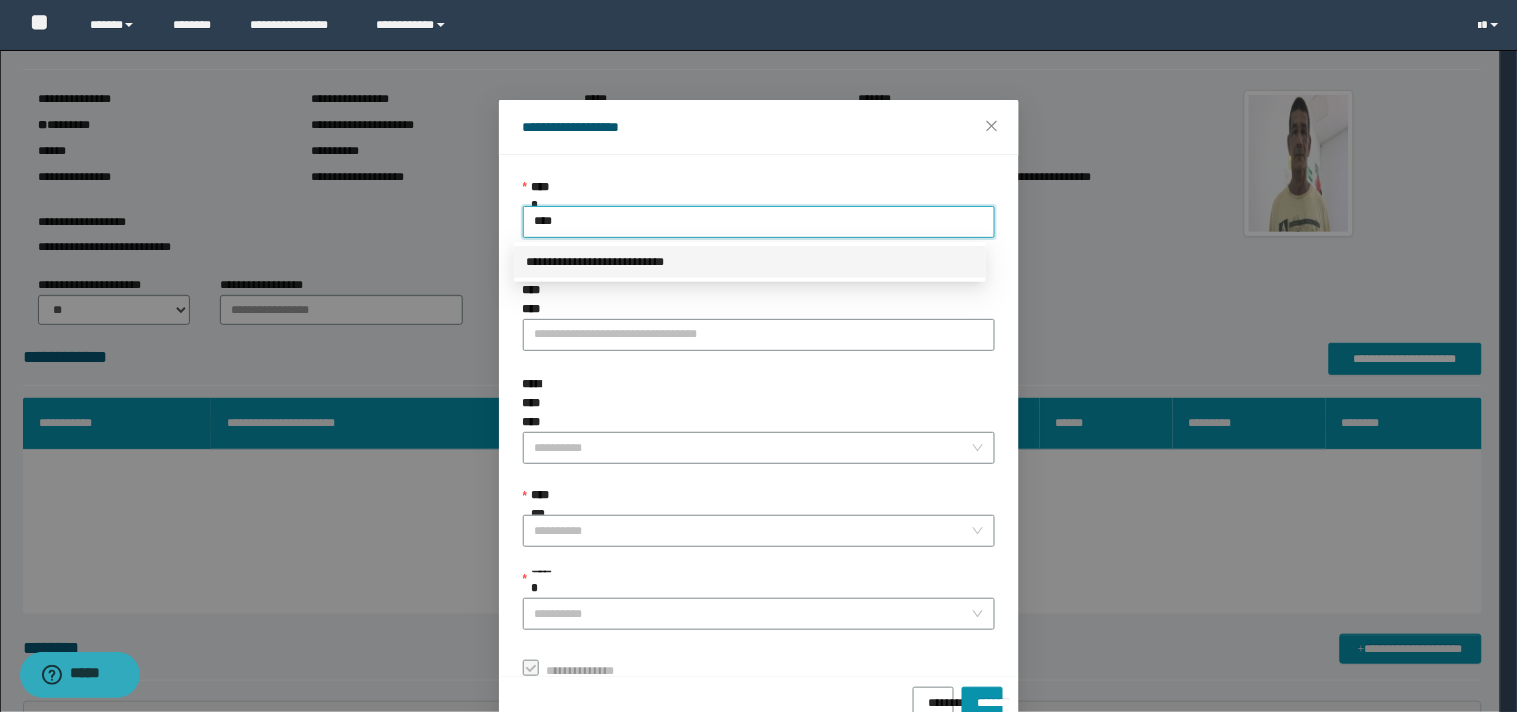click on "**********" at bounding box center (750, 262) 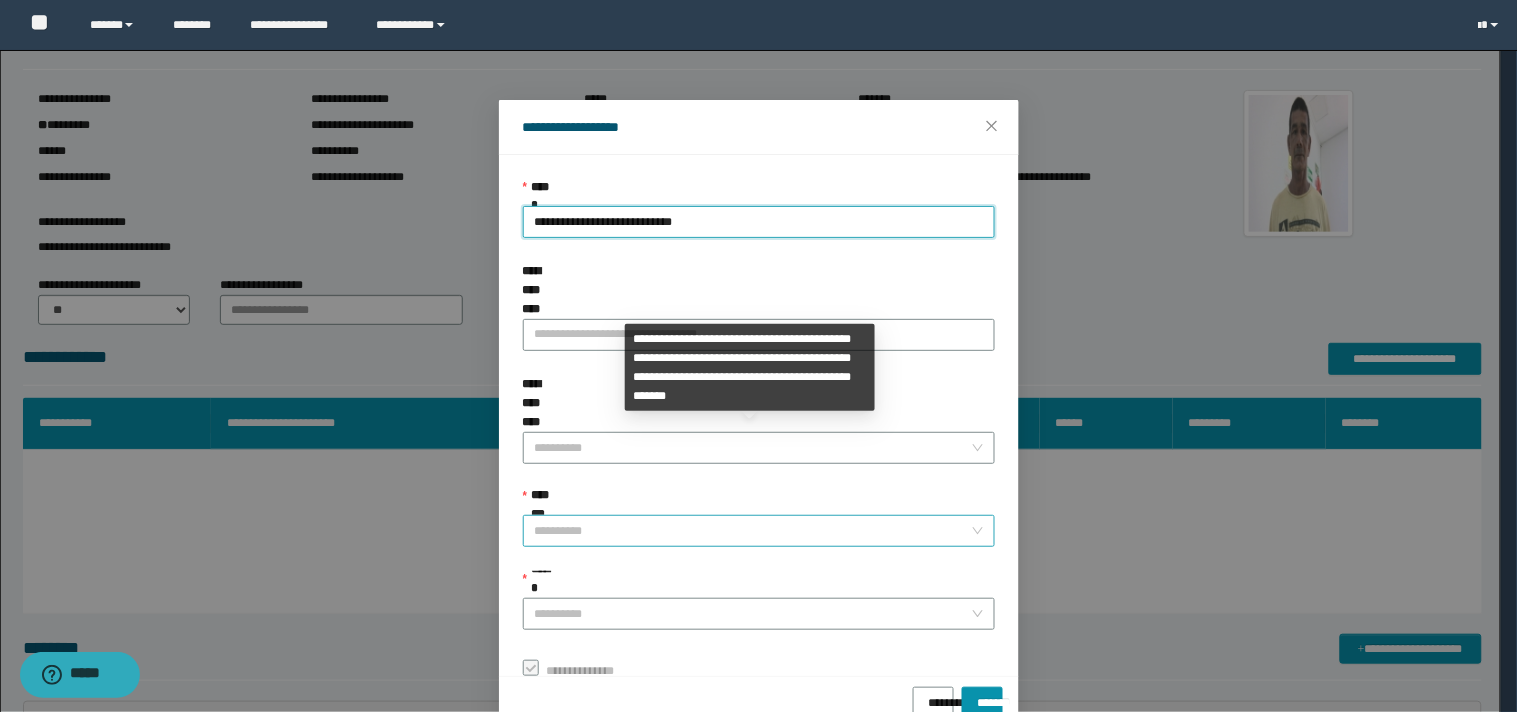click on "**********" at bounding box center (753, 531) 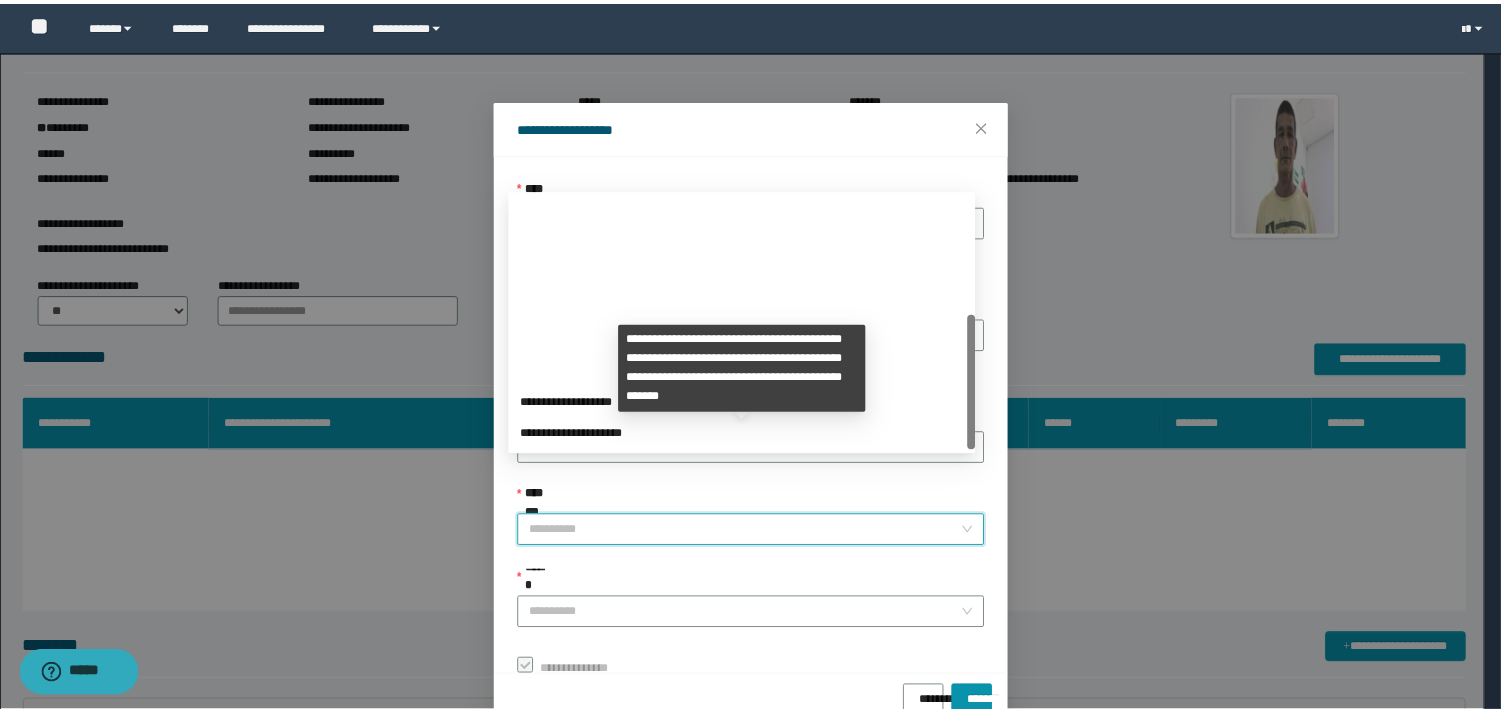 scroll, scrollTop: 224, scrollLeft: 0, axis: vertical 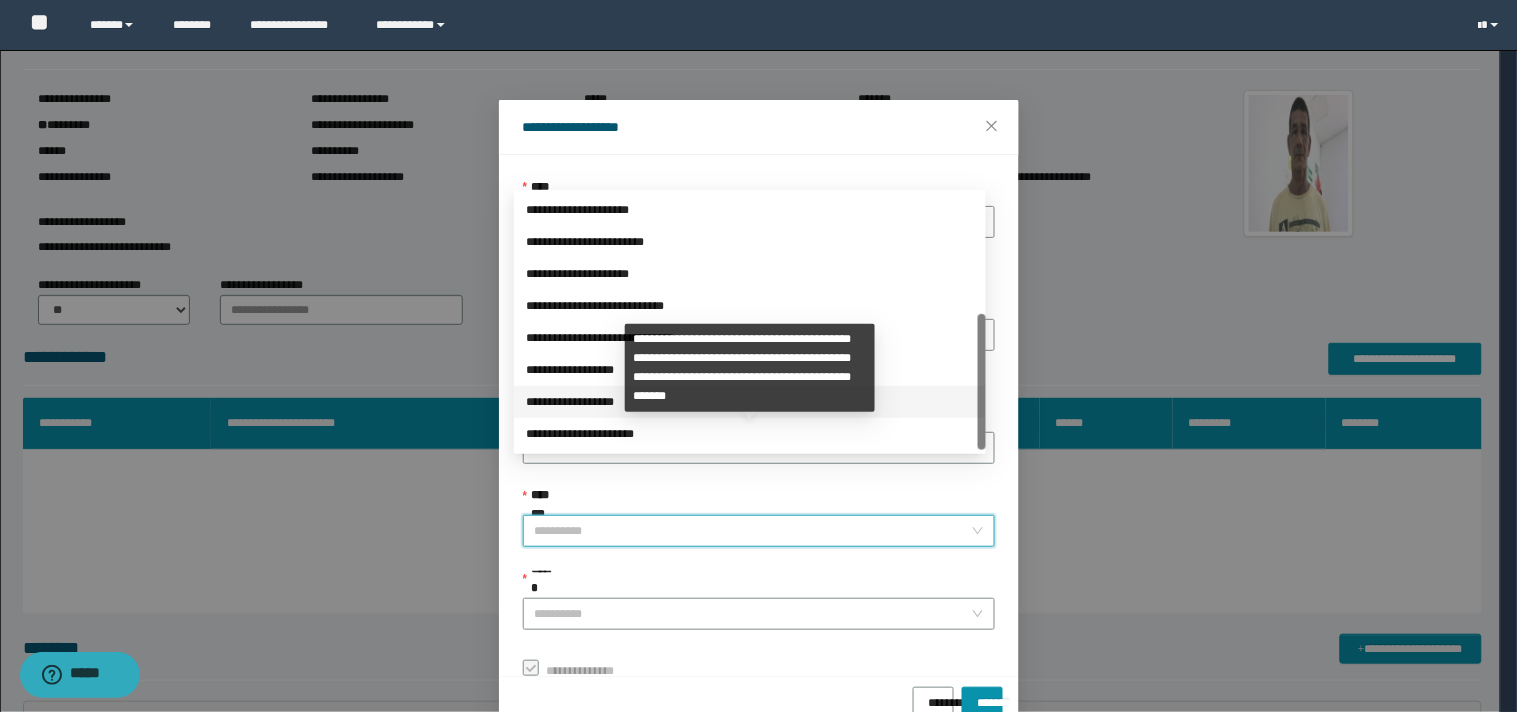 click on "**********" at bounding box center (750, 402) 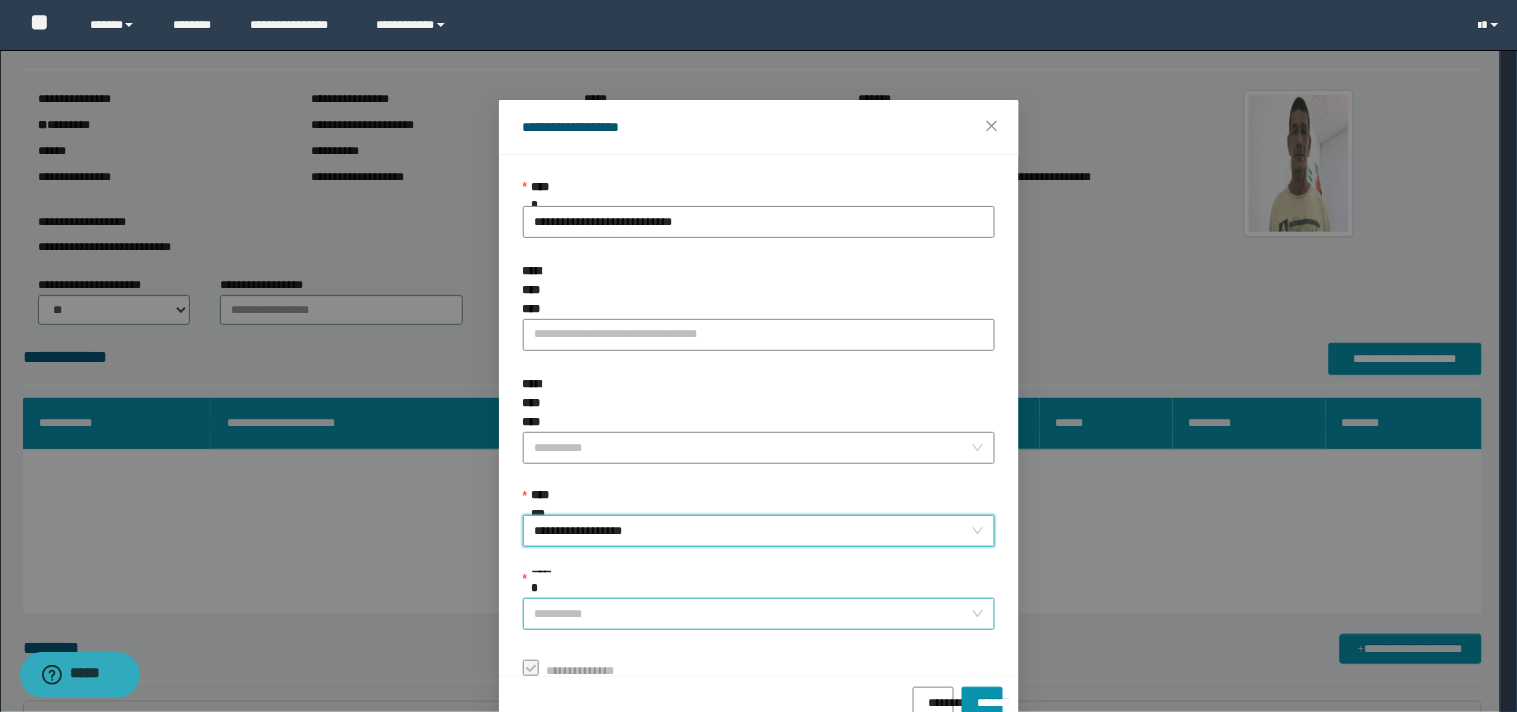 click on "******" at bounding box center [753, 614] 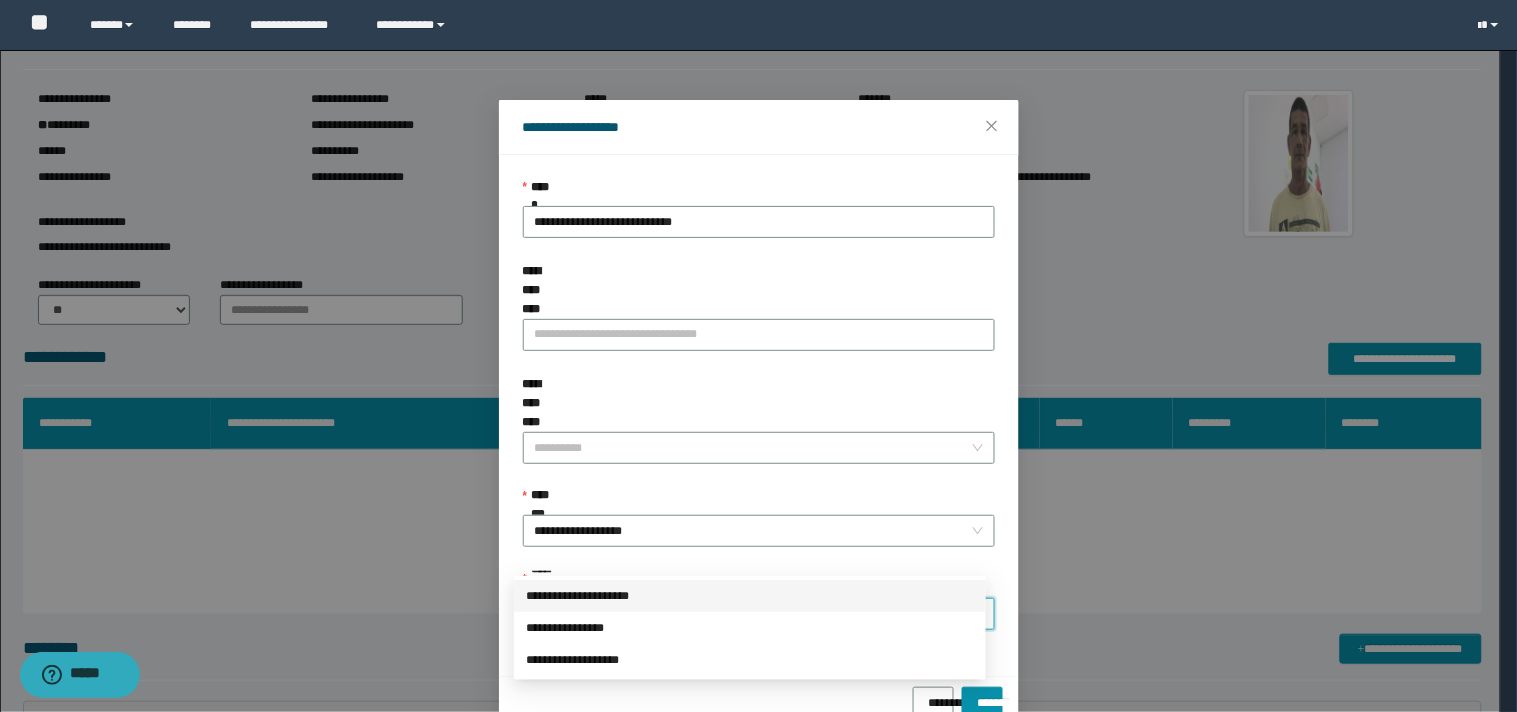 click on "**********" at bounding box center [750, 596] 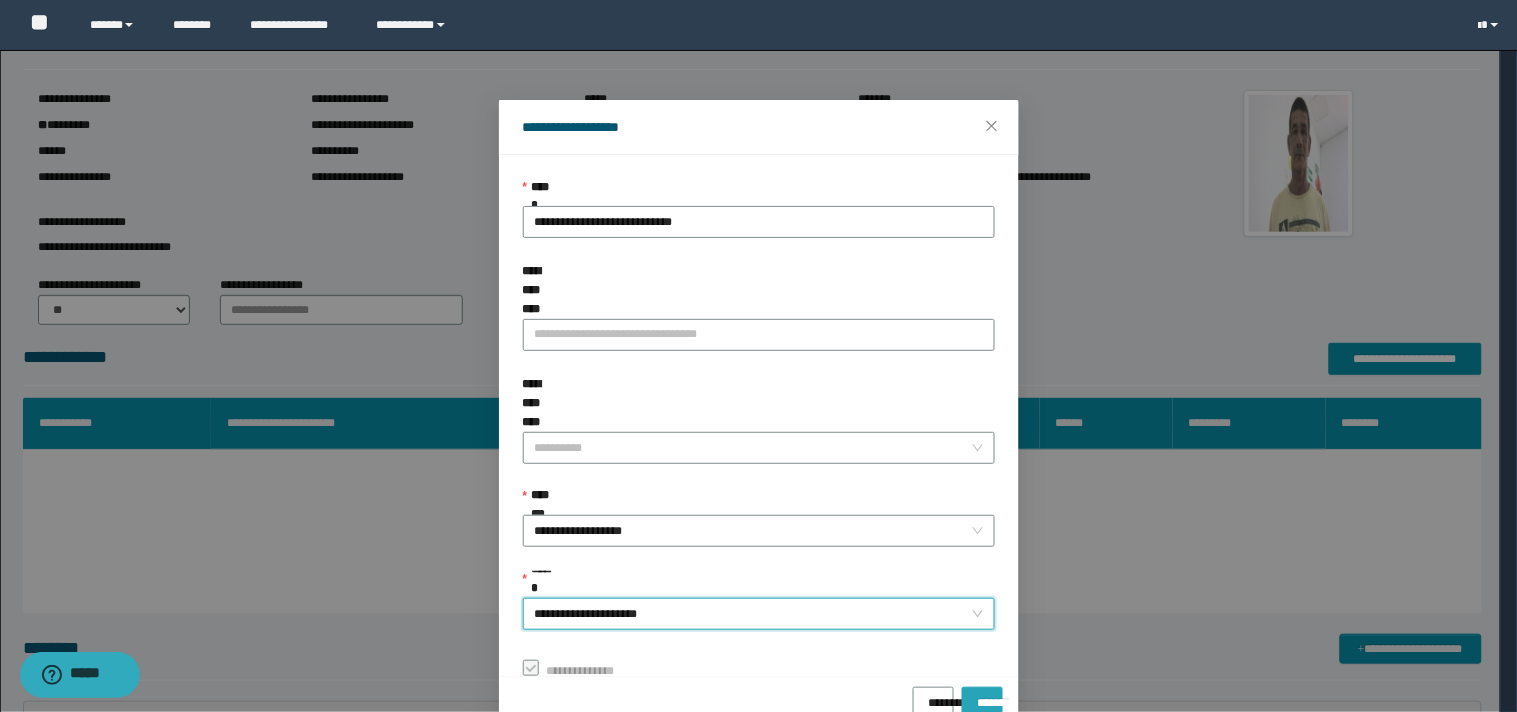 click on "*******" at bounding box center [982, 696] 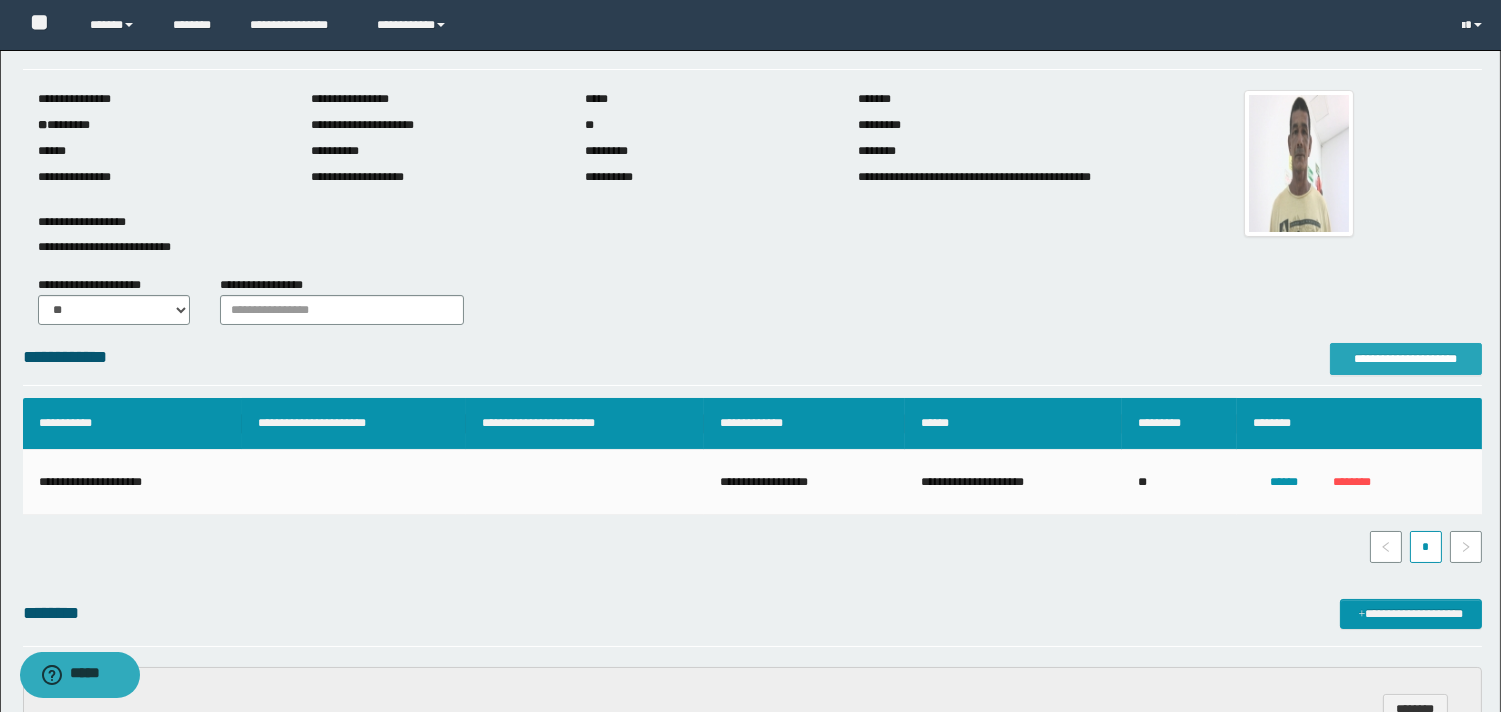 scroll, scrollTop: 400, scrollLeft: 0, axis: vertical 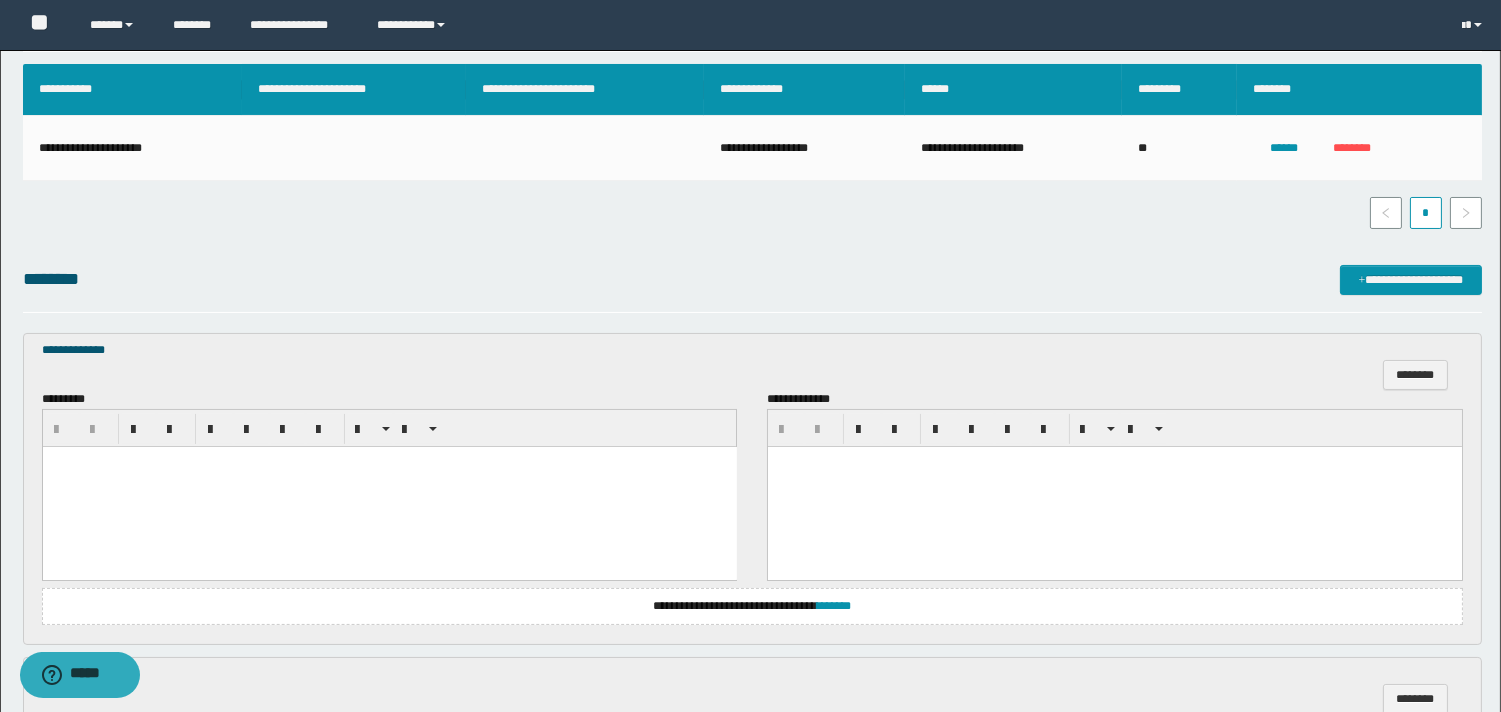 click at bounding box center [389, 486] 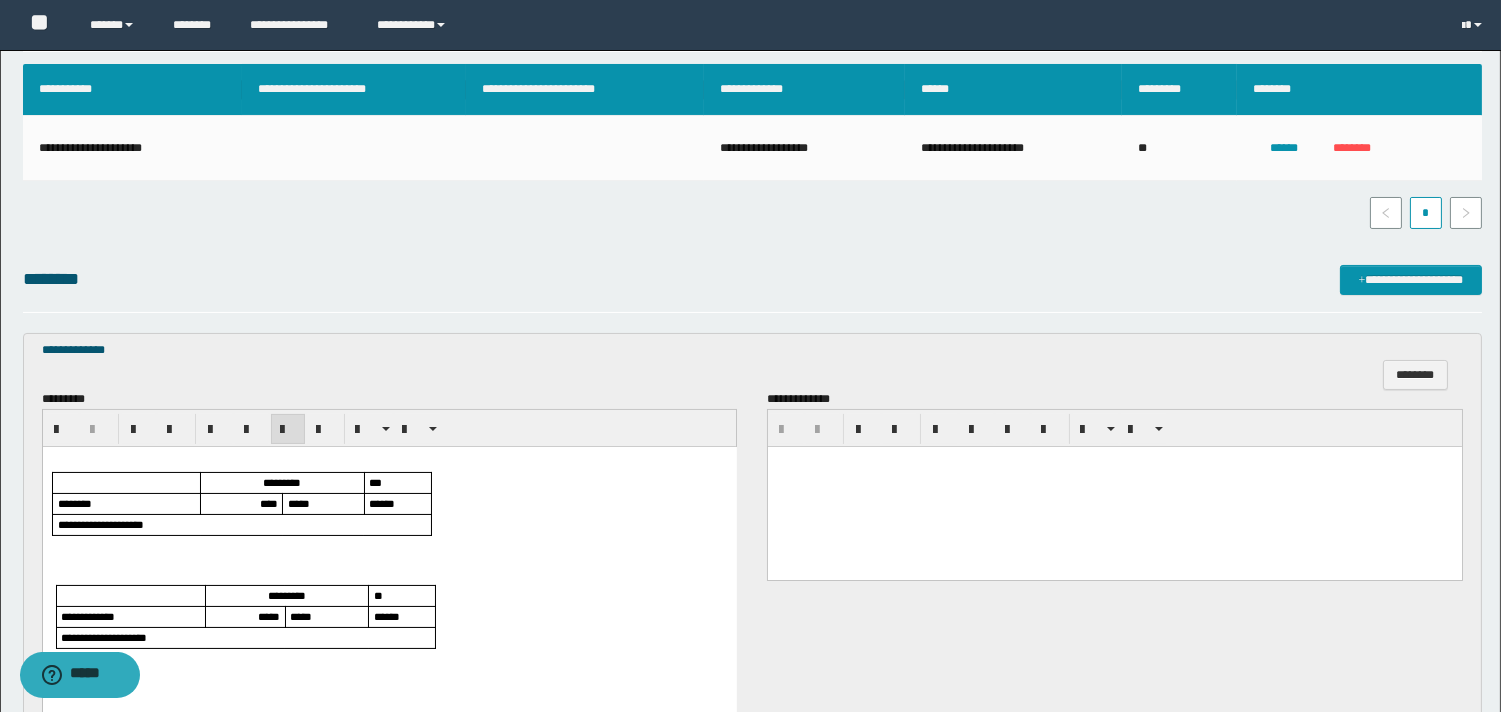 click on "****" at bounding box center (268, 502) 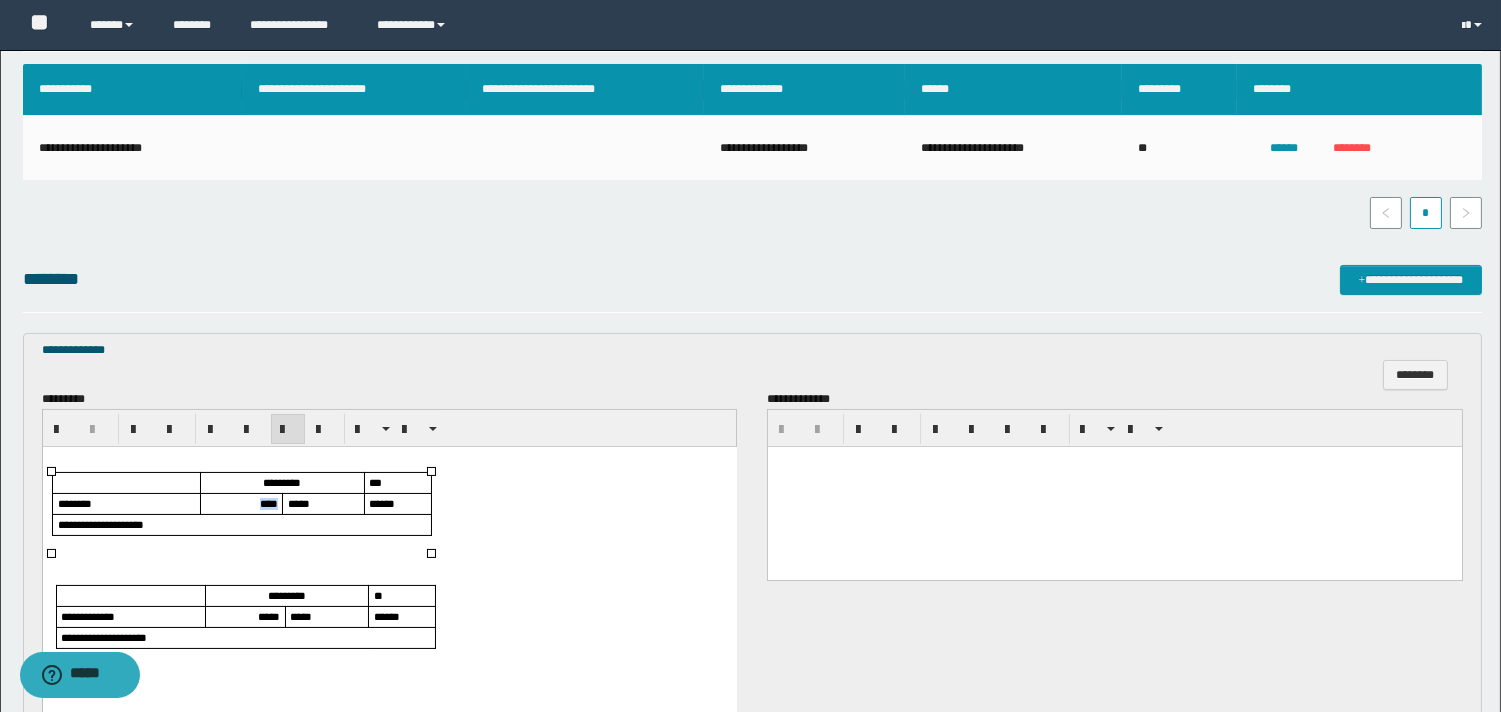 click on "****" at bounding box center [268, 502] 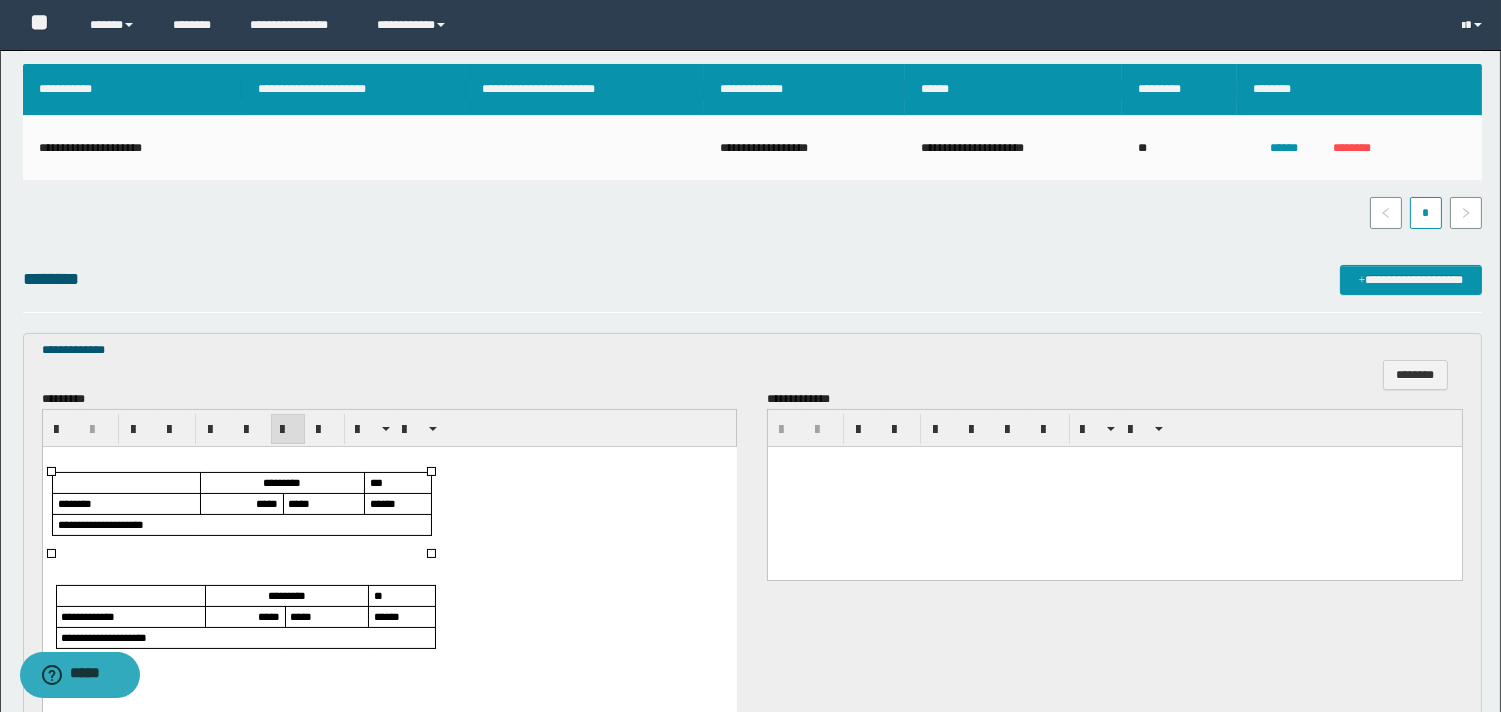 click on "*****" at bounding box center (268, 615) 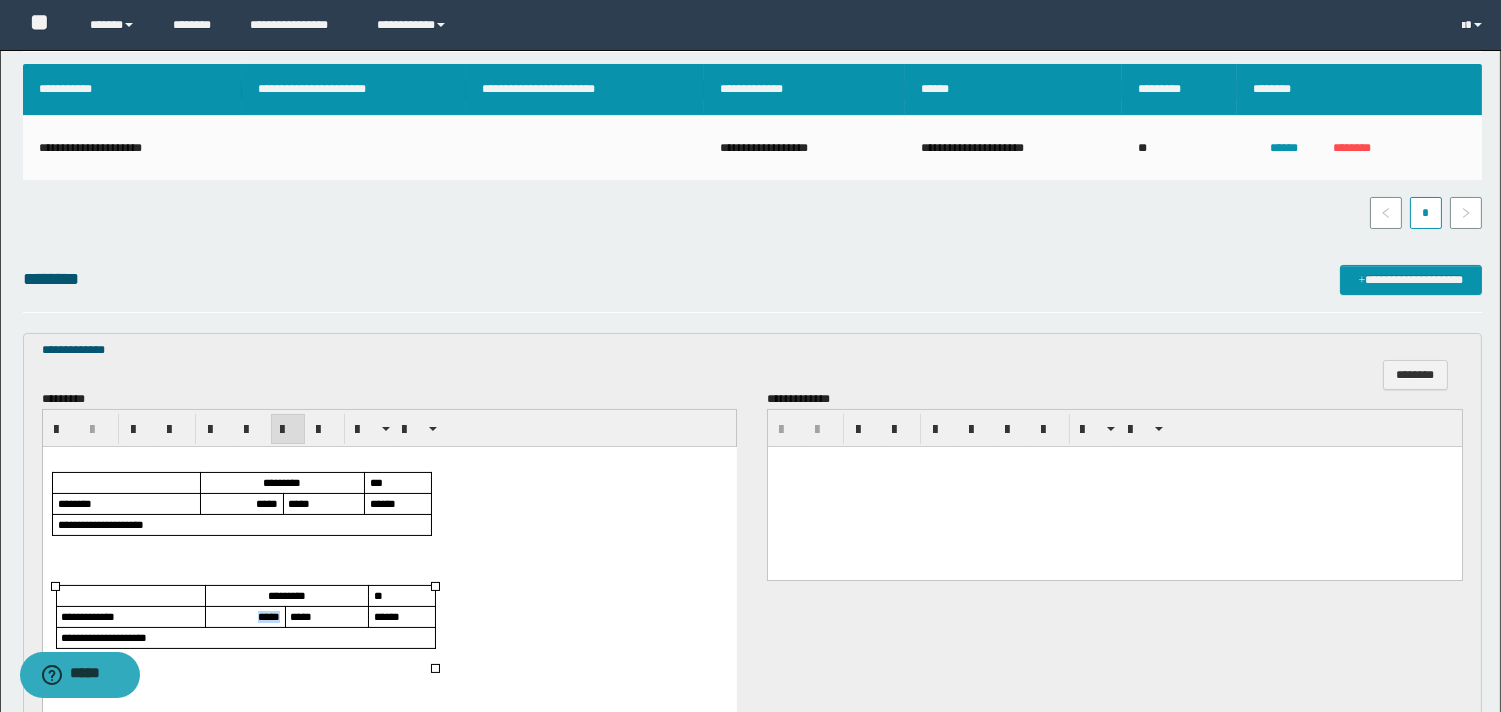 click on "*****" at bounding box center [268, 615] 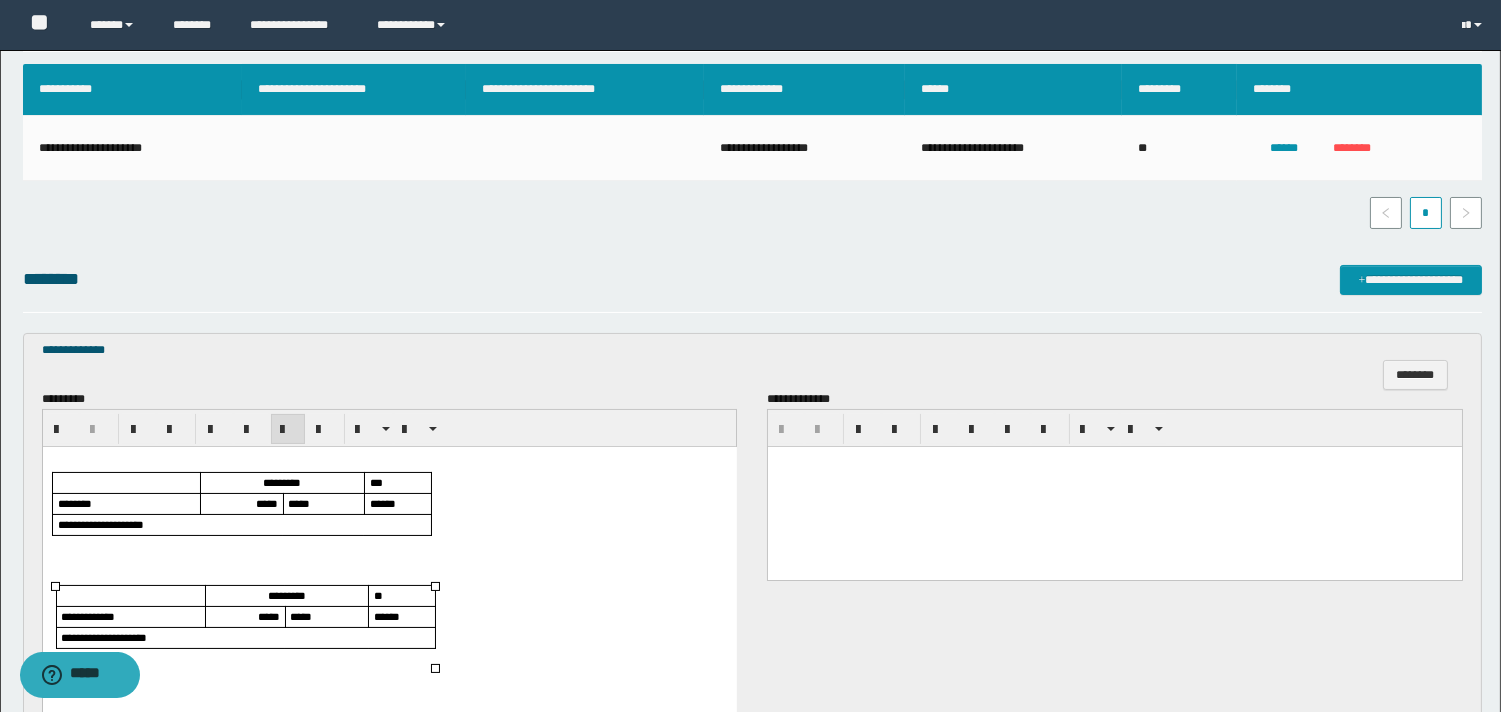 scroll, scrollTop: 511, scrollLeft: 0, axis: vertical 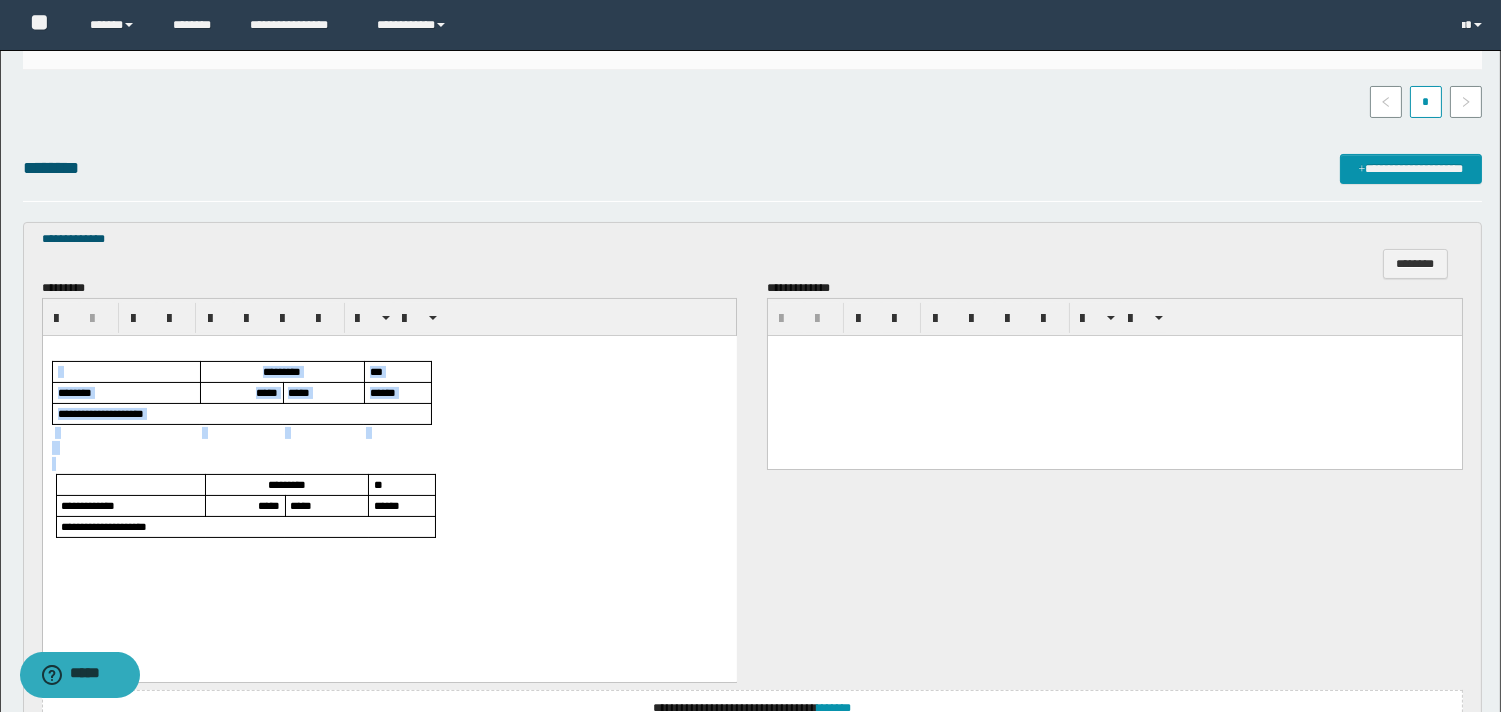 drag, startPoint x: 97, startPoint y: 348, endPoint x: 140, endPoint y: 470, distance: 129.3561 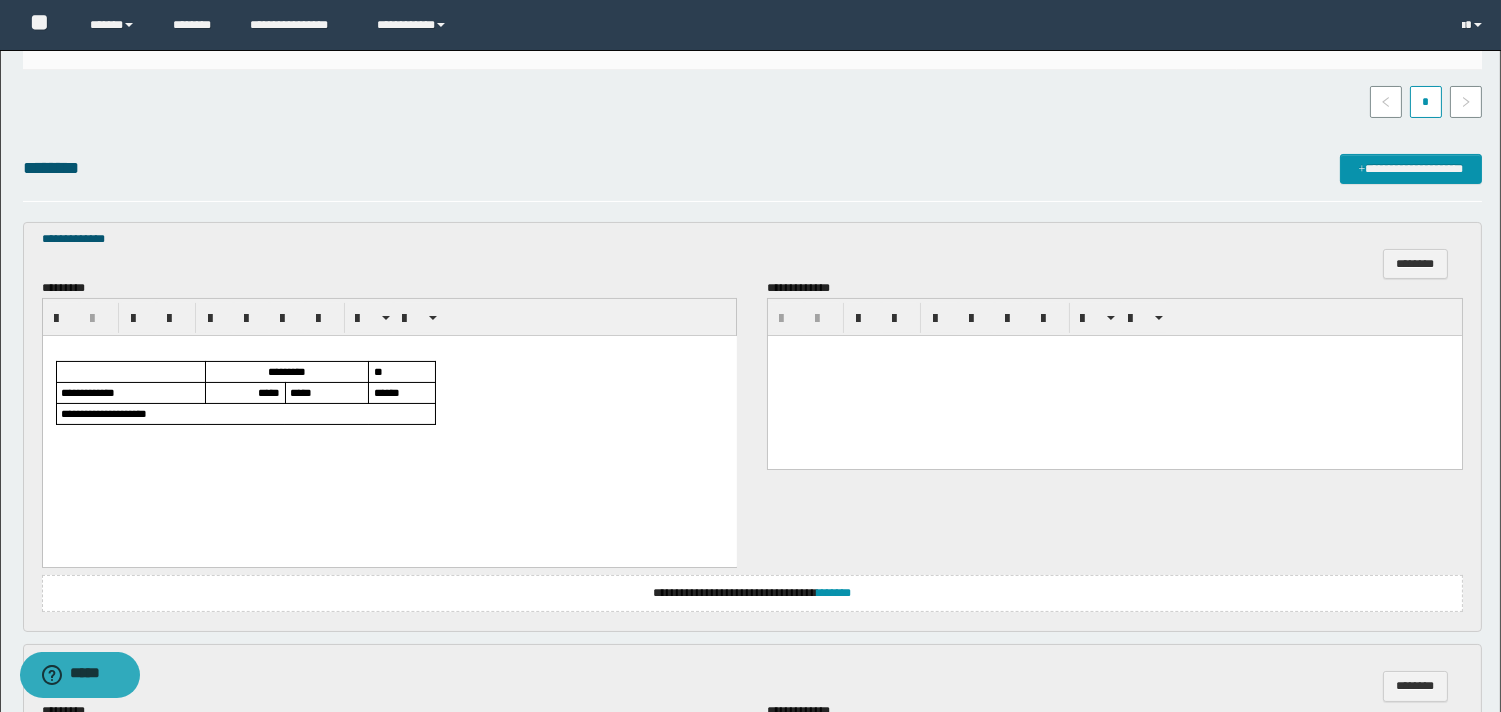 scroll, scrollTop: 733, scrollLeft: 0, axis: vertical 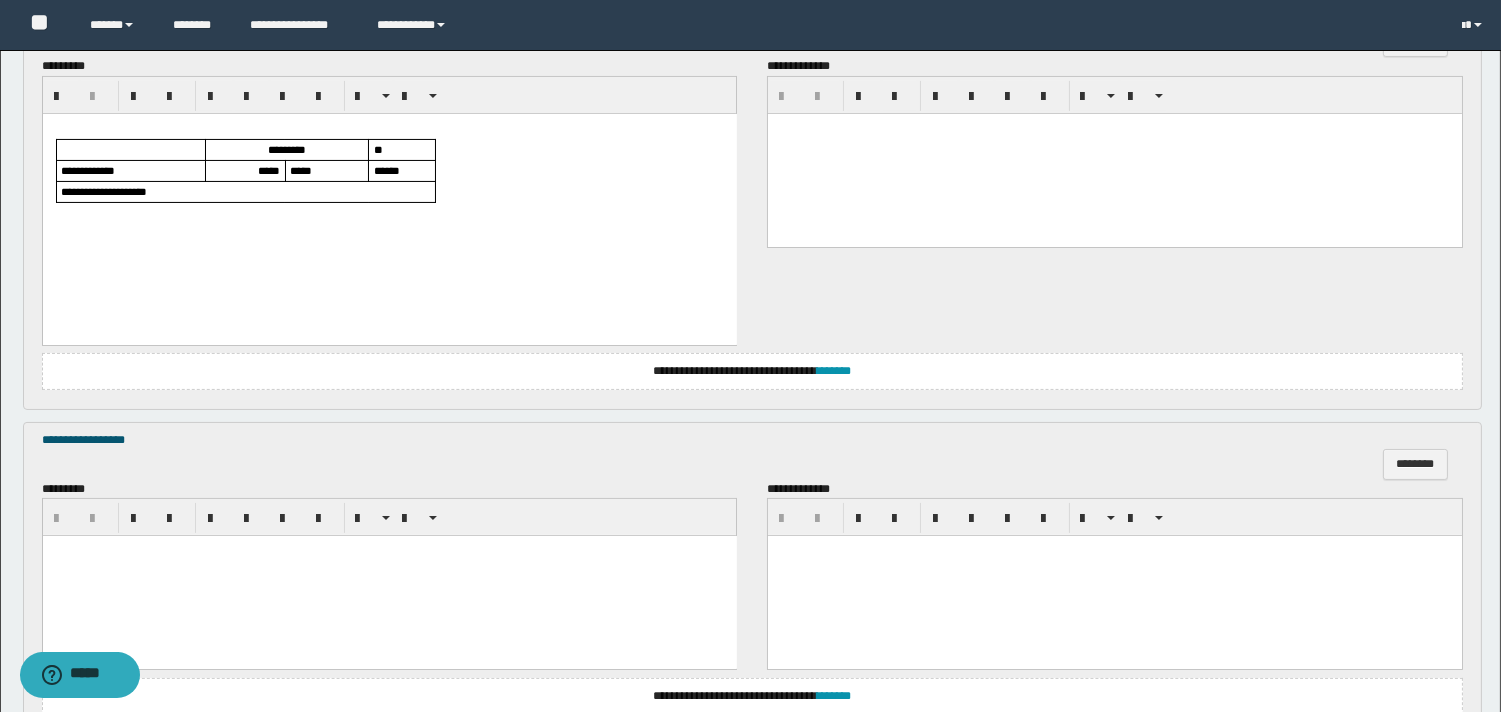 click at bounding box center [389, 576] 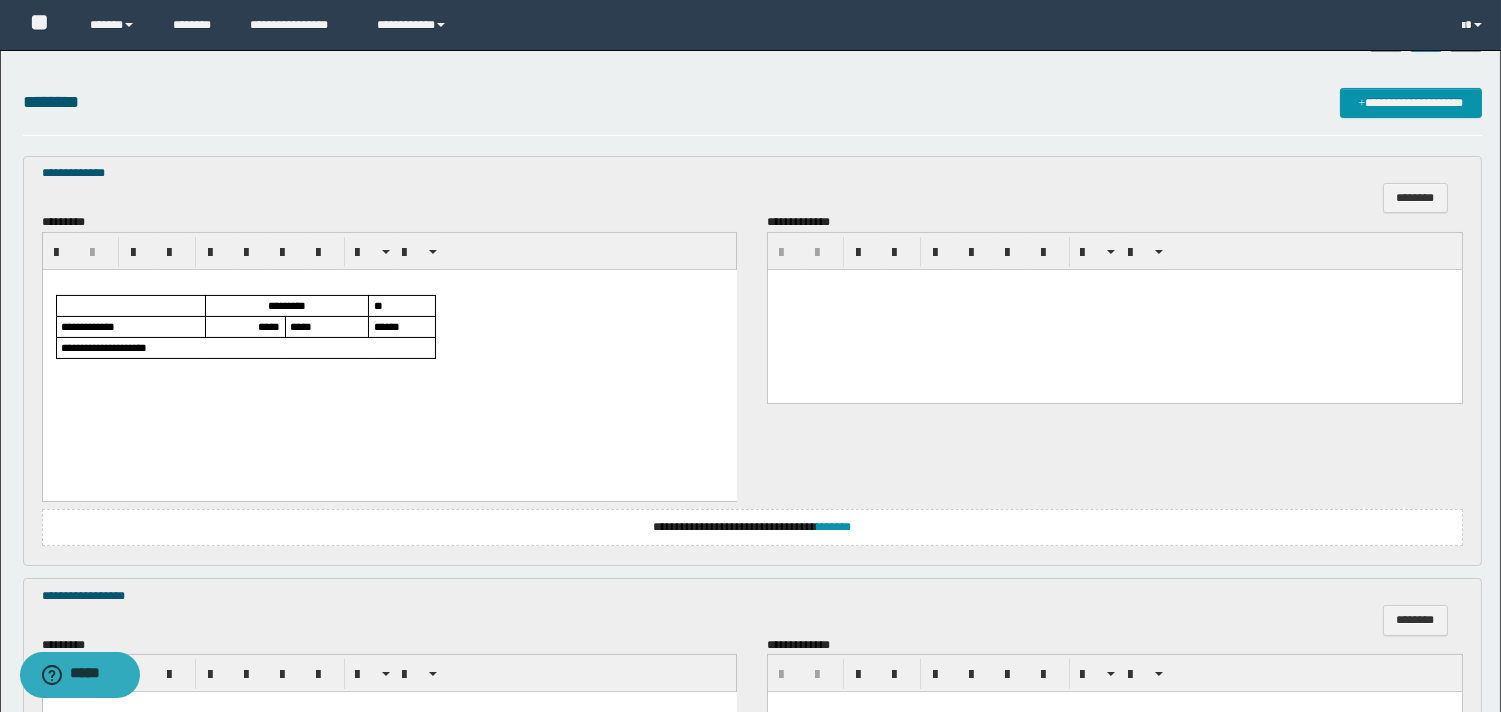 scroll, scrollTop: 1022, scrollLeft: 0, axis: vertical 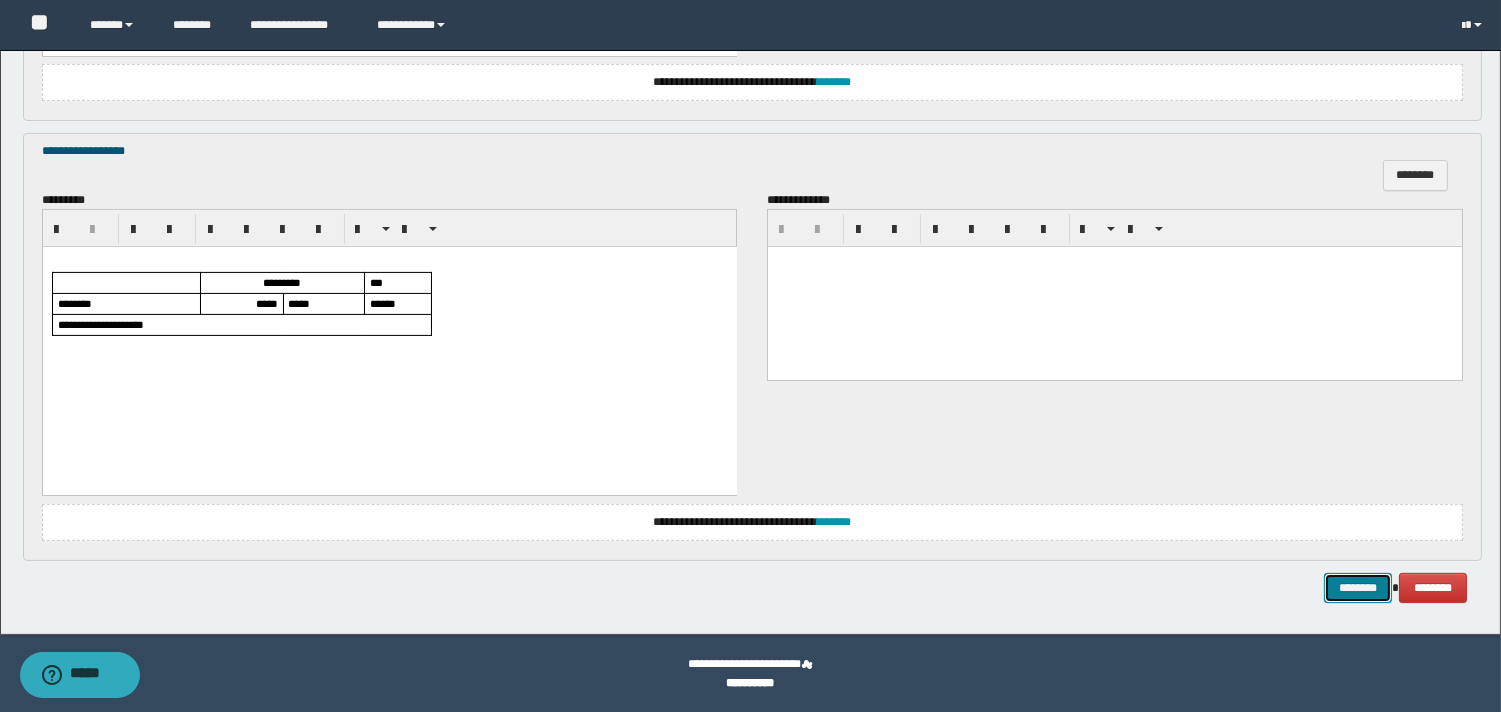 click on "********" at bounding box center [1358, 588] 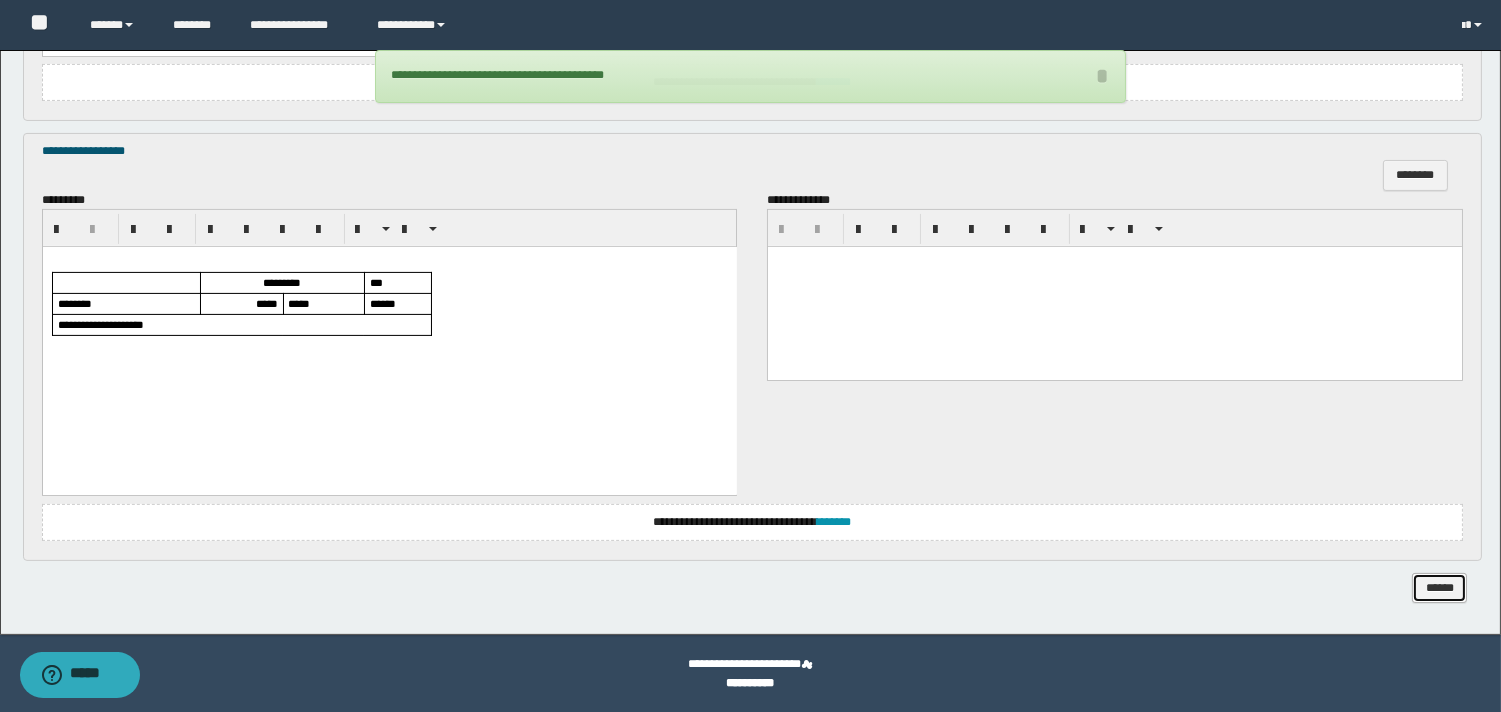 click on "******" at bounding box center [1439, 588] 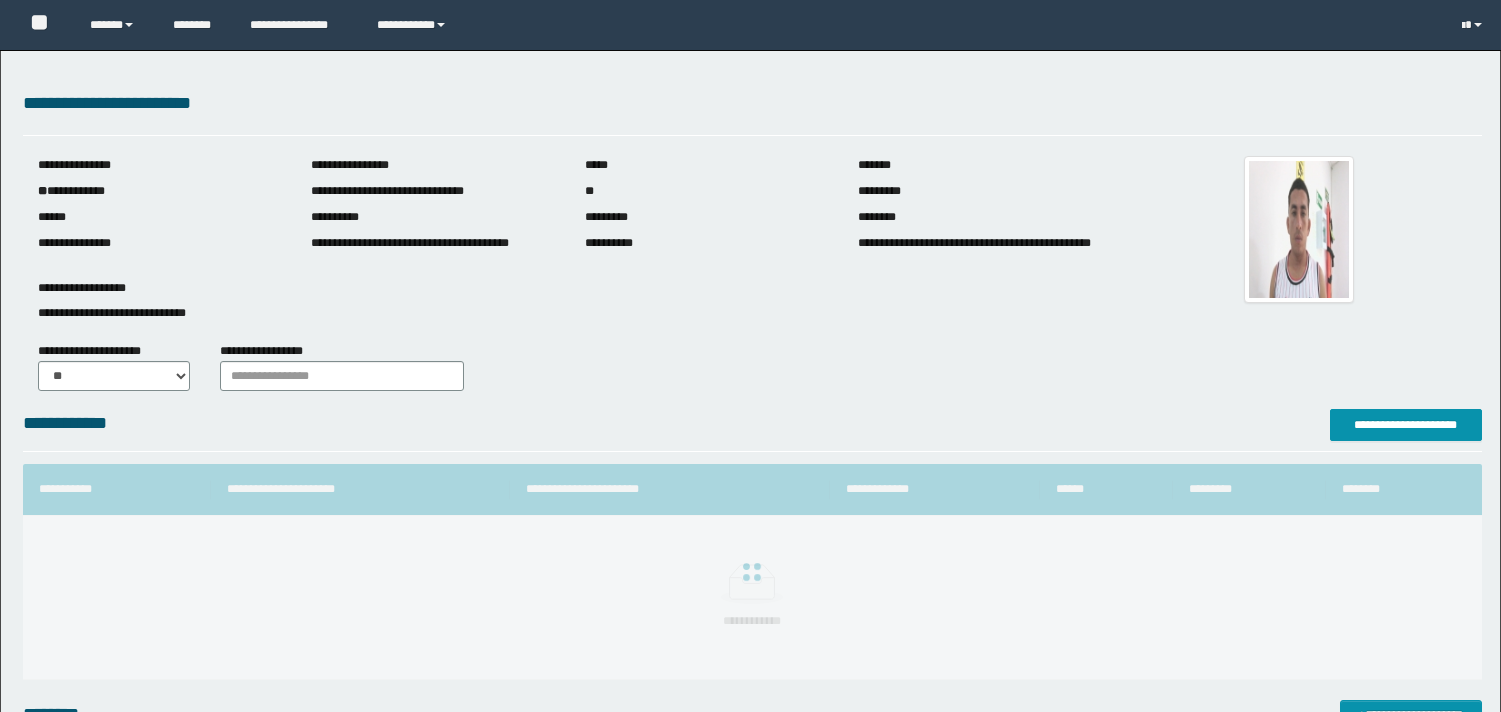 scroll, scrollTop: 0, scrollLeft: 0, axis: both 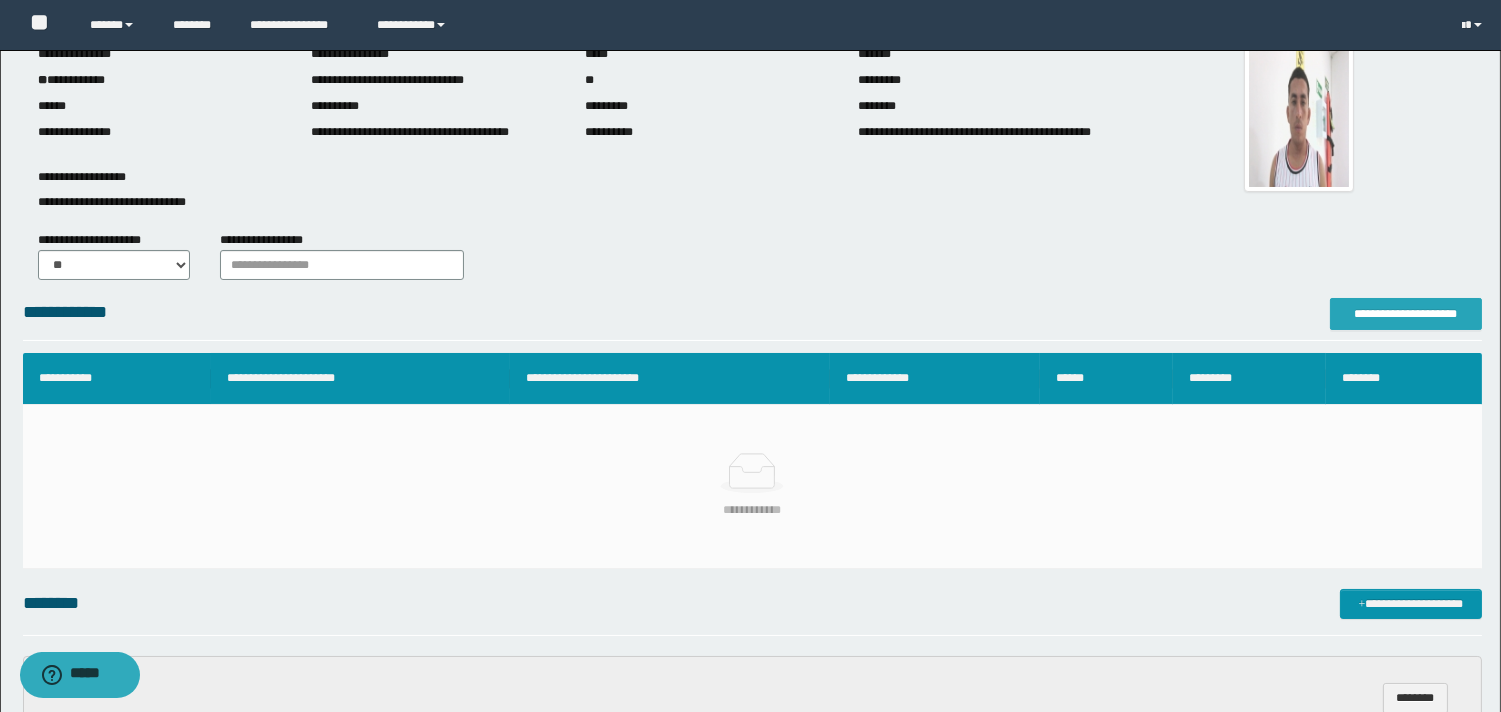 click on "**********" at bounding box center [1406, 314] 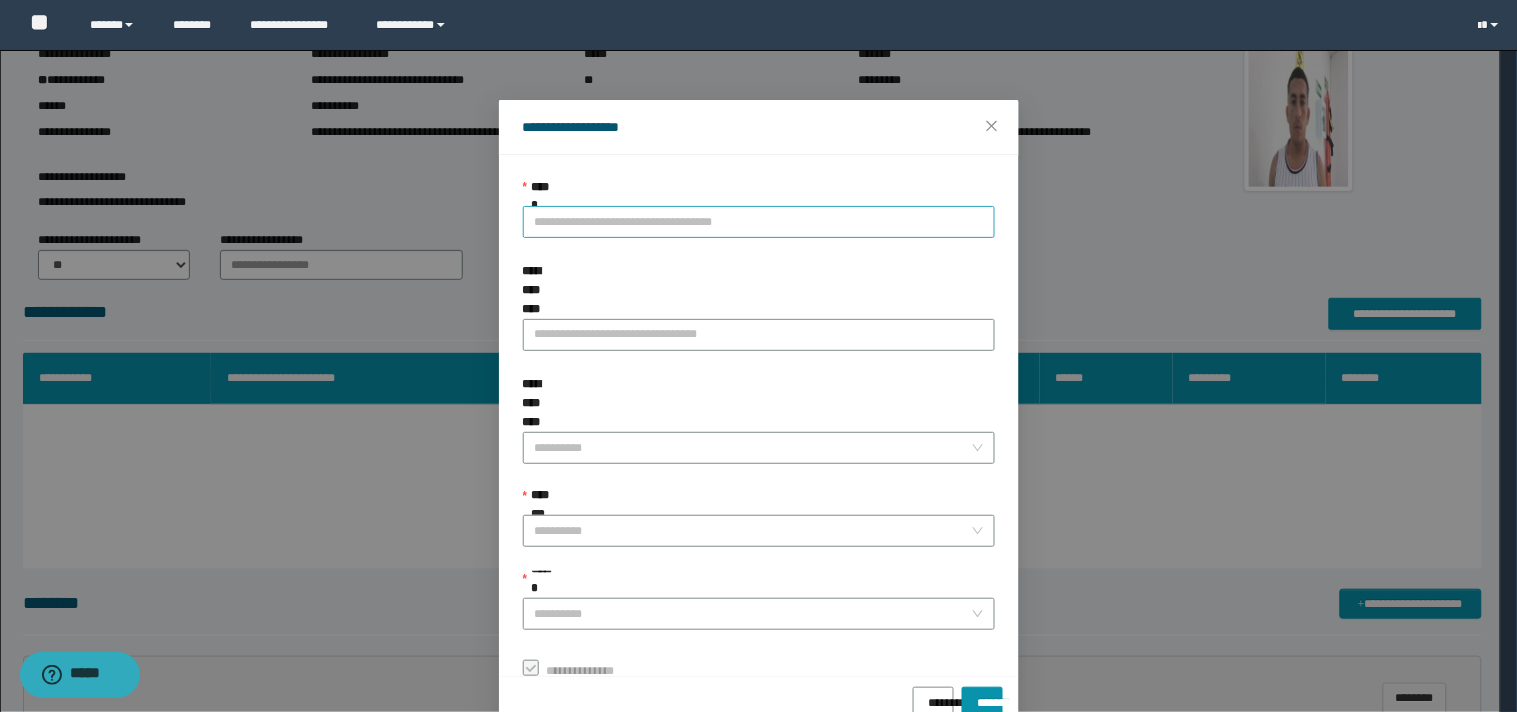 click on "**********" at bounding box center [759, 222] 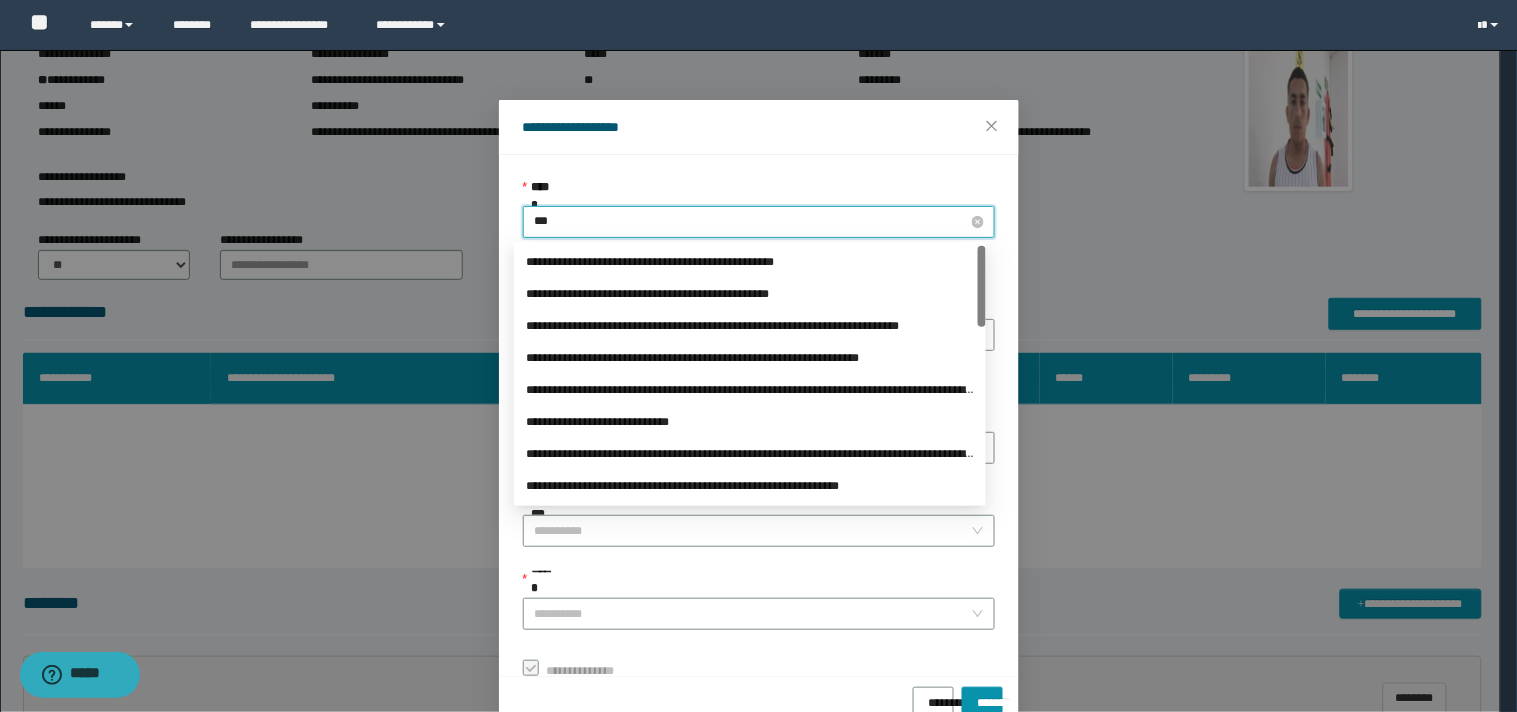 type on "****" 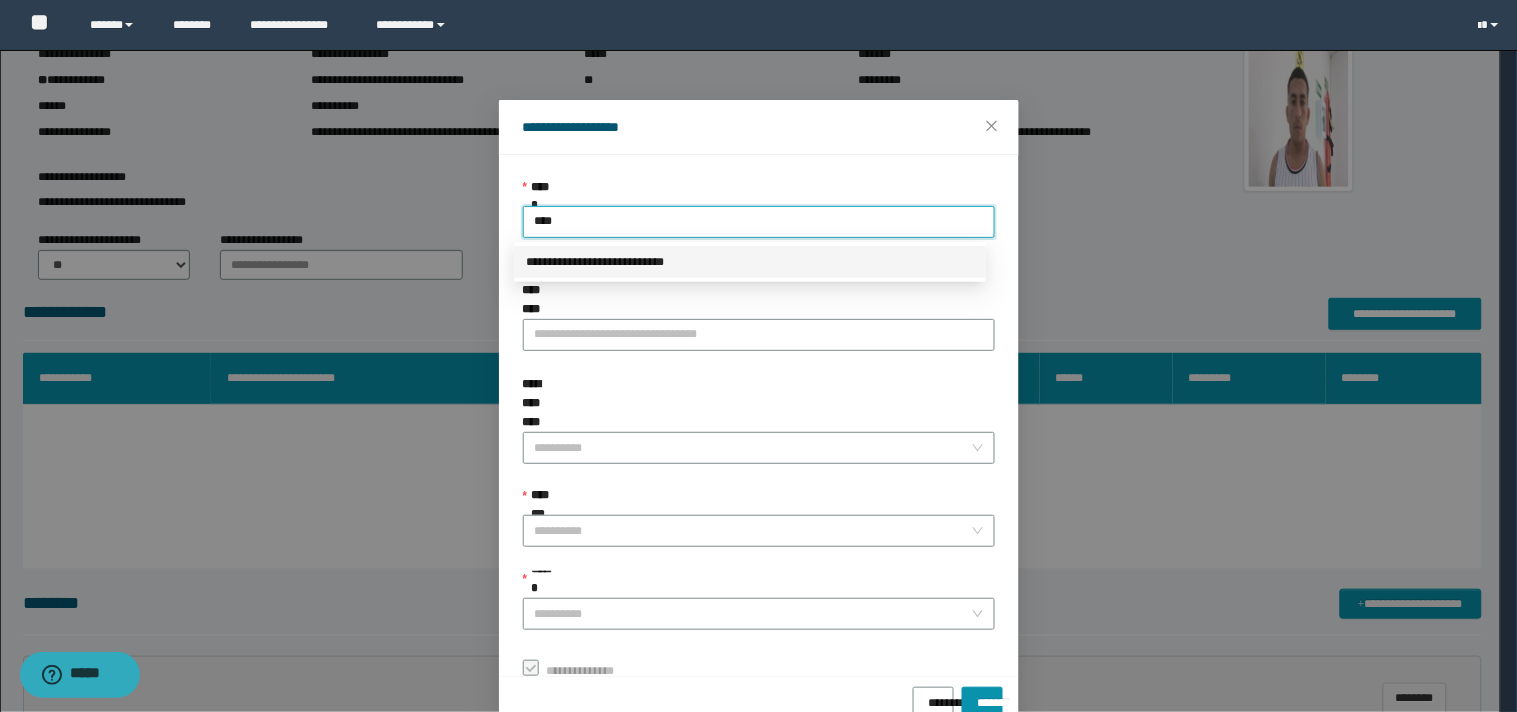click on "**********" at bounding box center [750, 262] 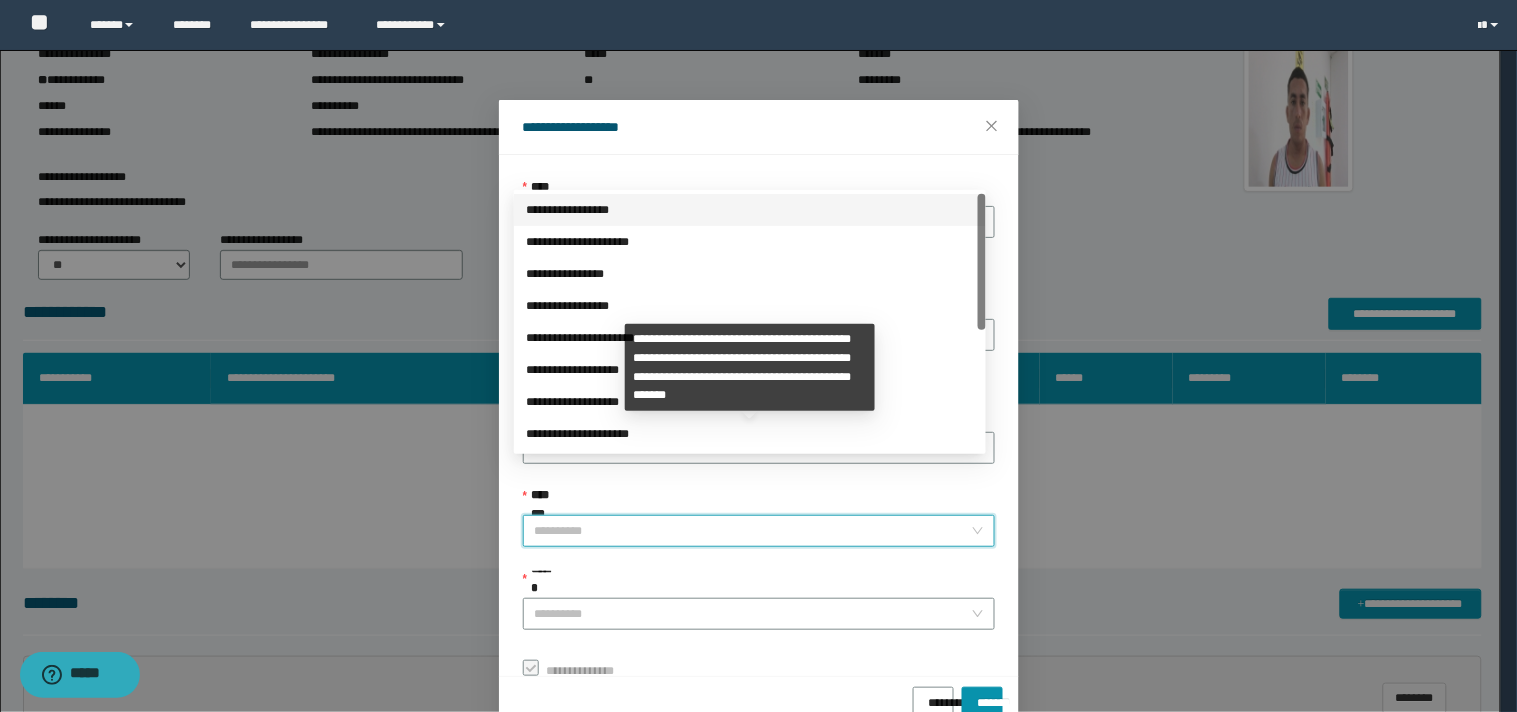 click on "**********" at bounding box center [753, 531] 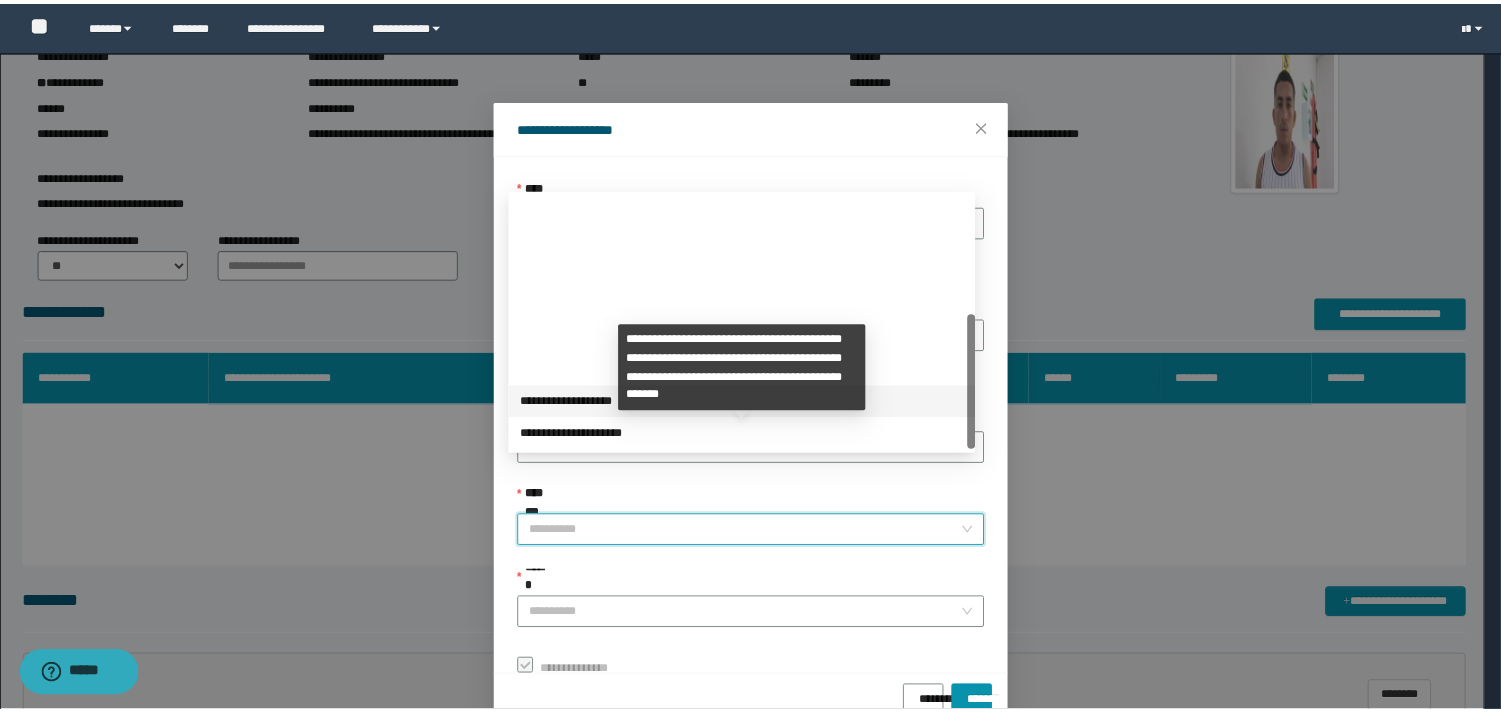 scroll, scrollTop: 224, scrollLeft: 0, axis: vertical 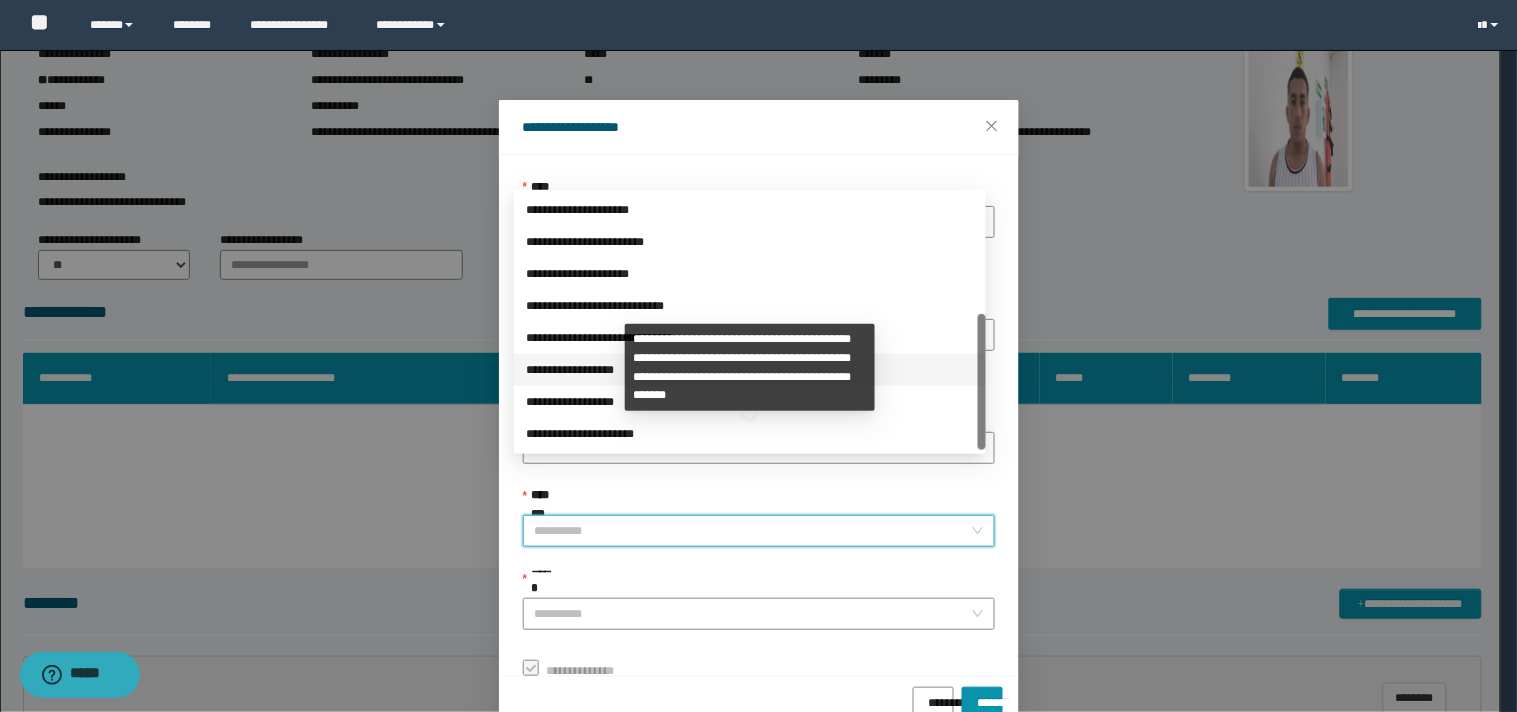 click on "**********" at bounding box center [750, 370] 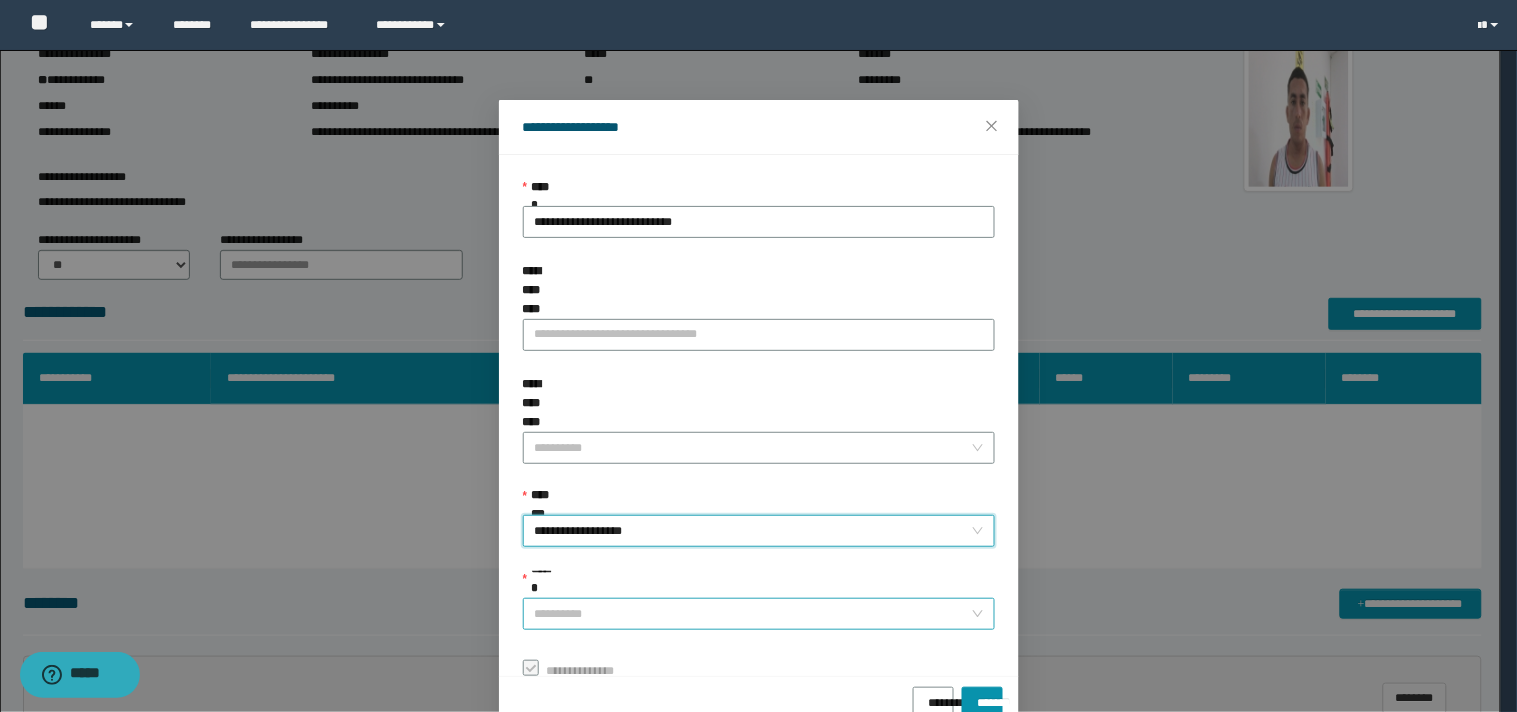 click on "******" at bounding box center [753, 614] 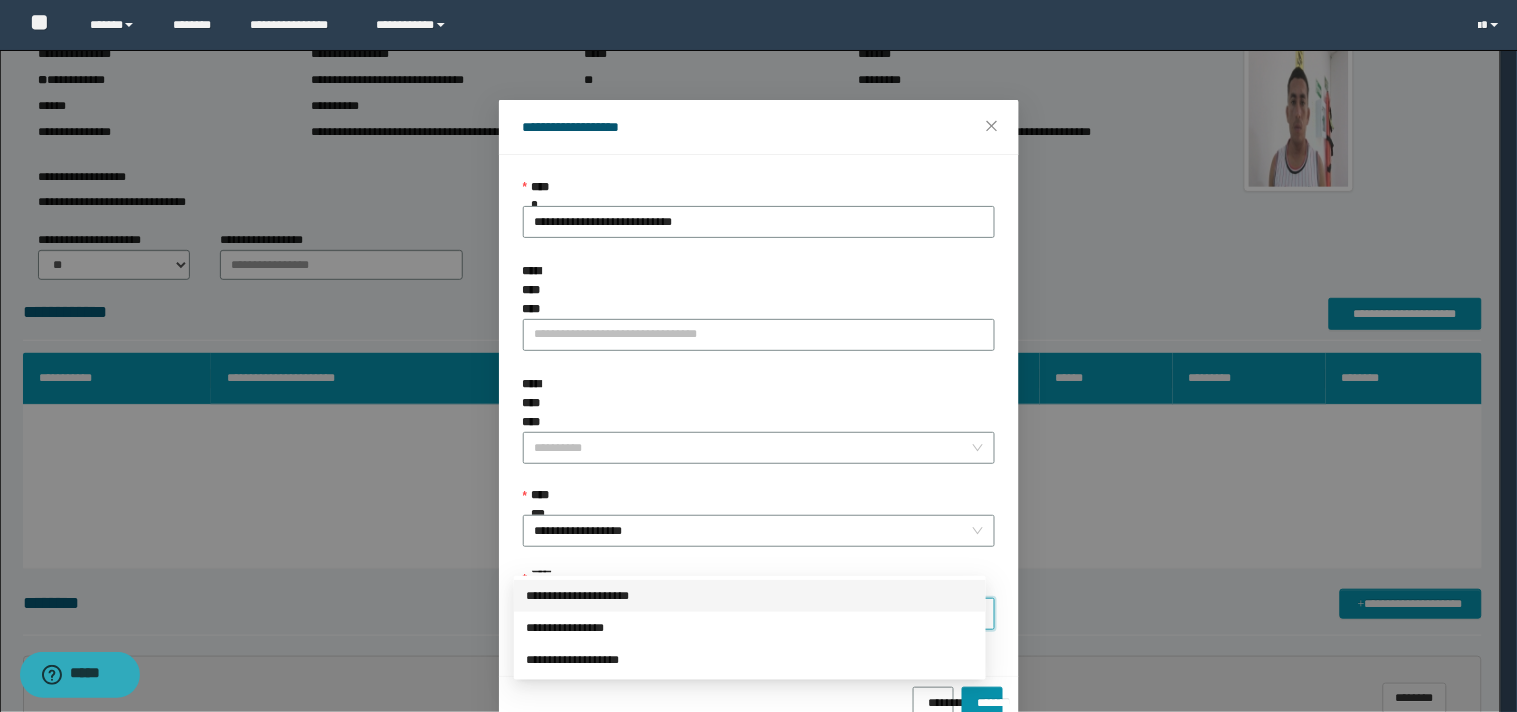 click on "**********" at bounding box center [750, 596] 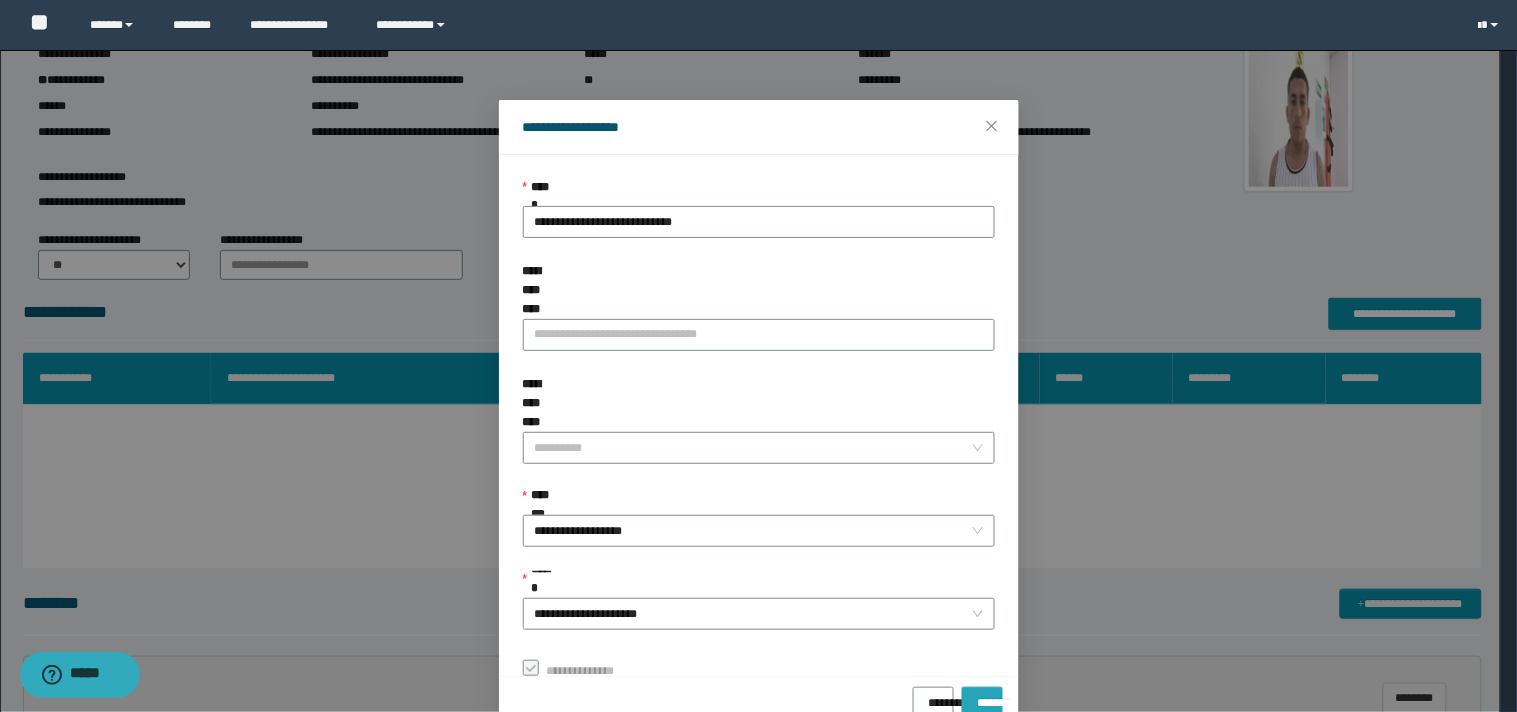 click on "*******" at bounding box center (982, 696) 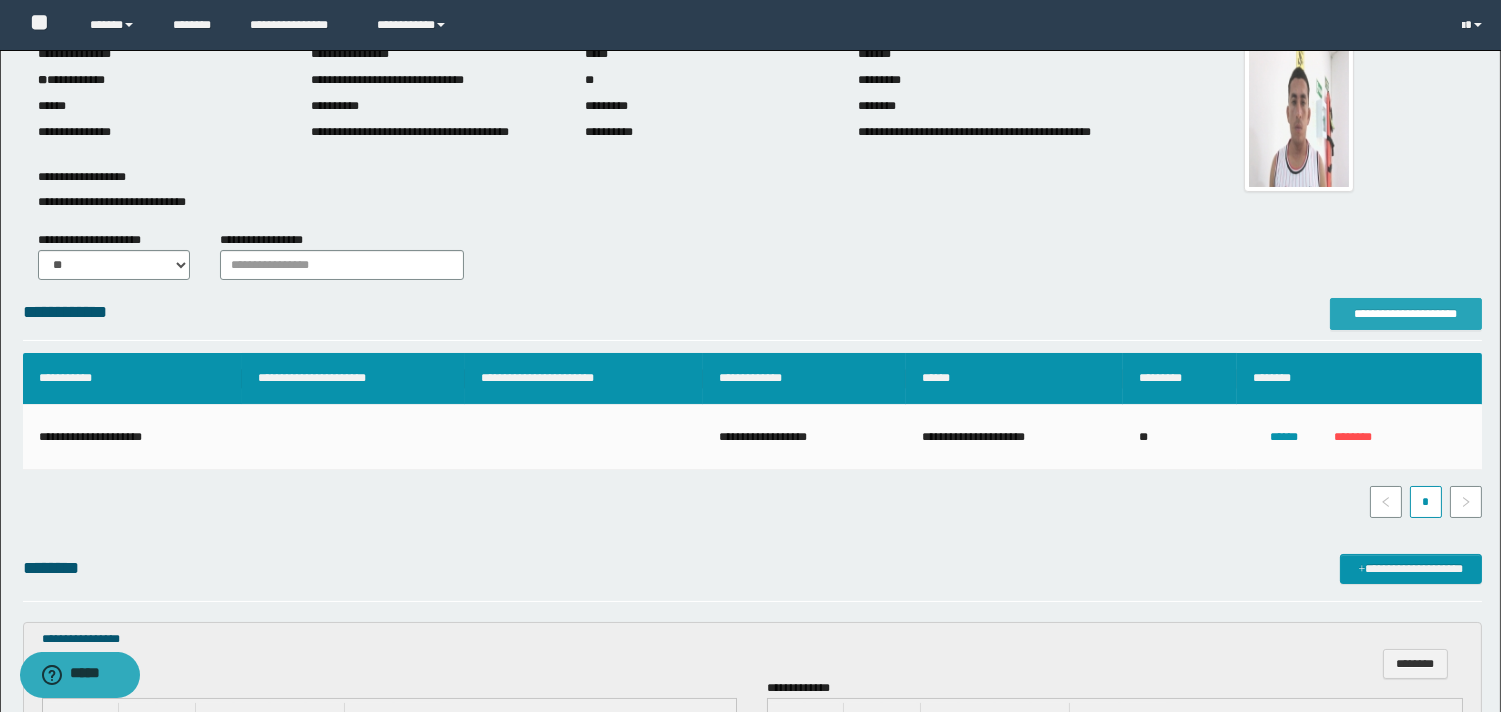 scroll, scrollTop: 444, scrollLeft: 0, axis: vertical 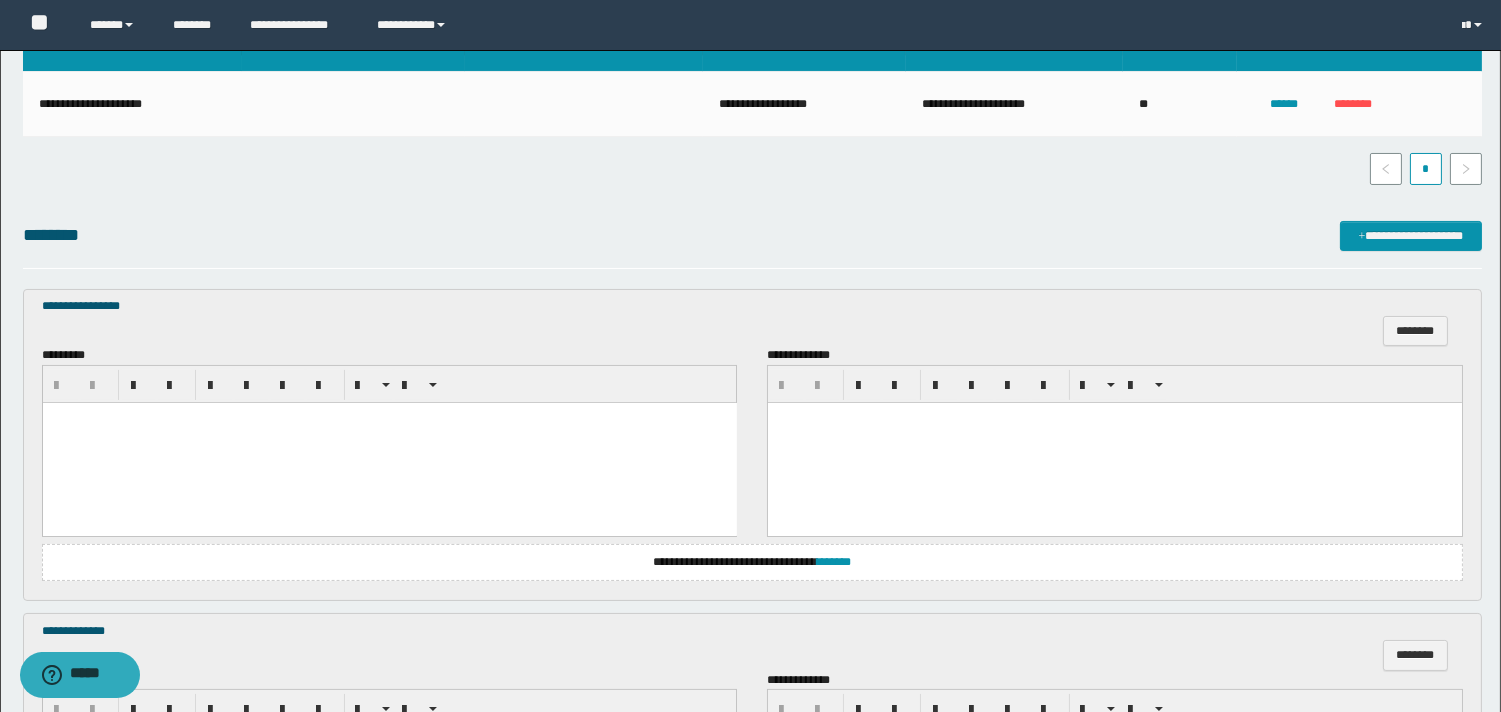 click at bounding box center (389, 442) 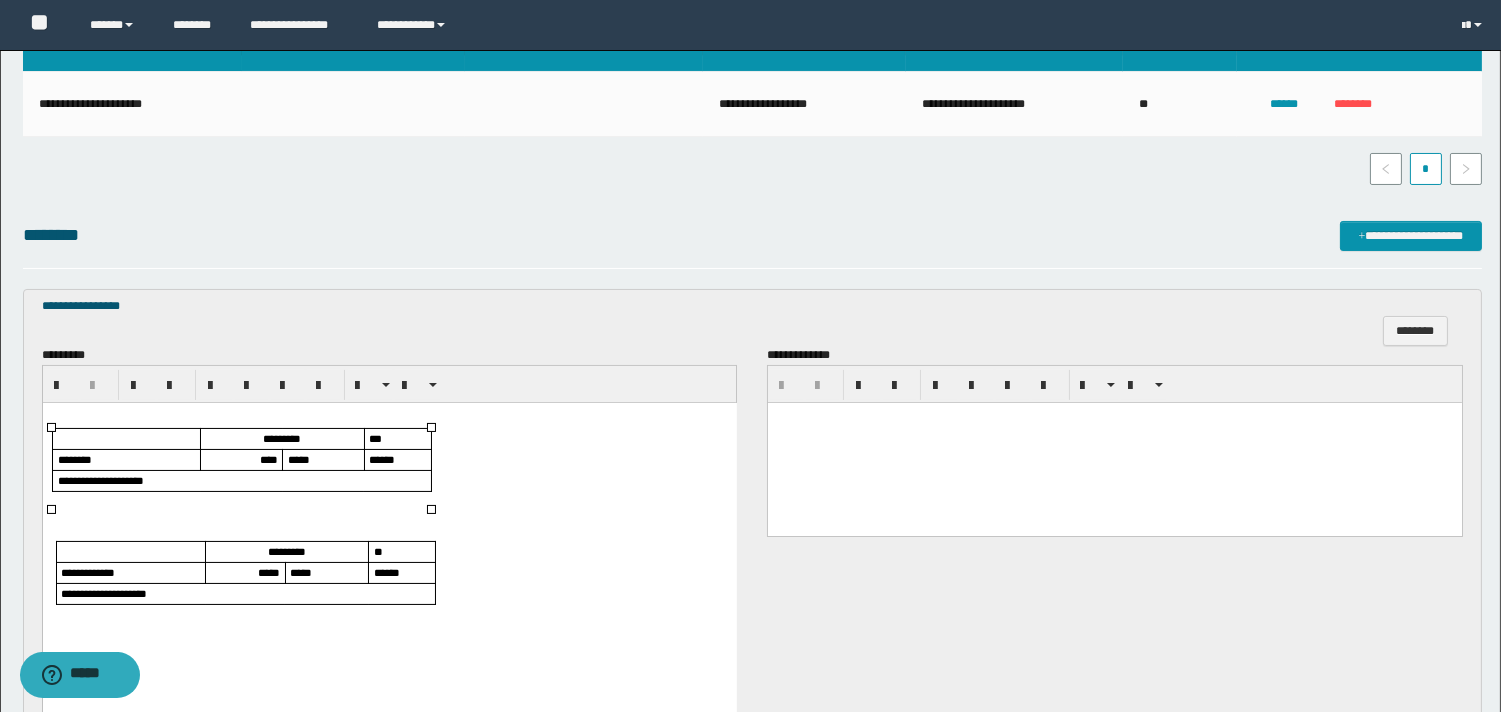 click on "****" at bounding box center (268, 458) 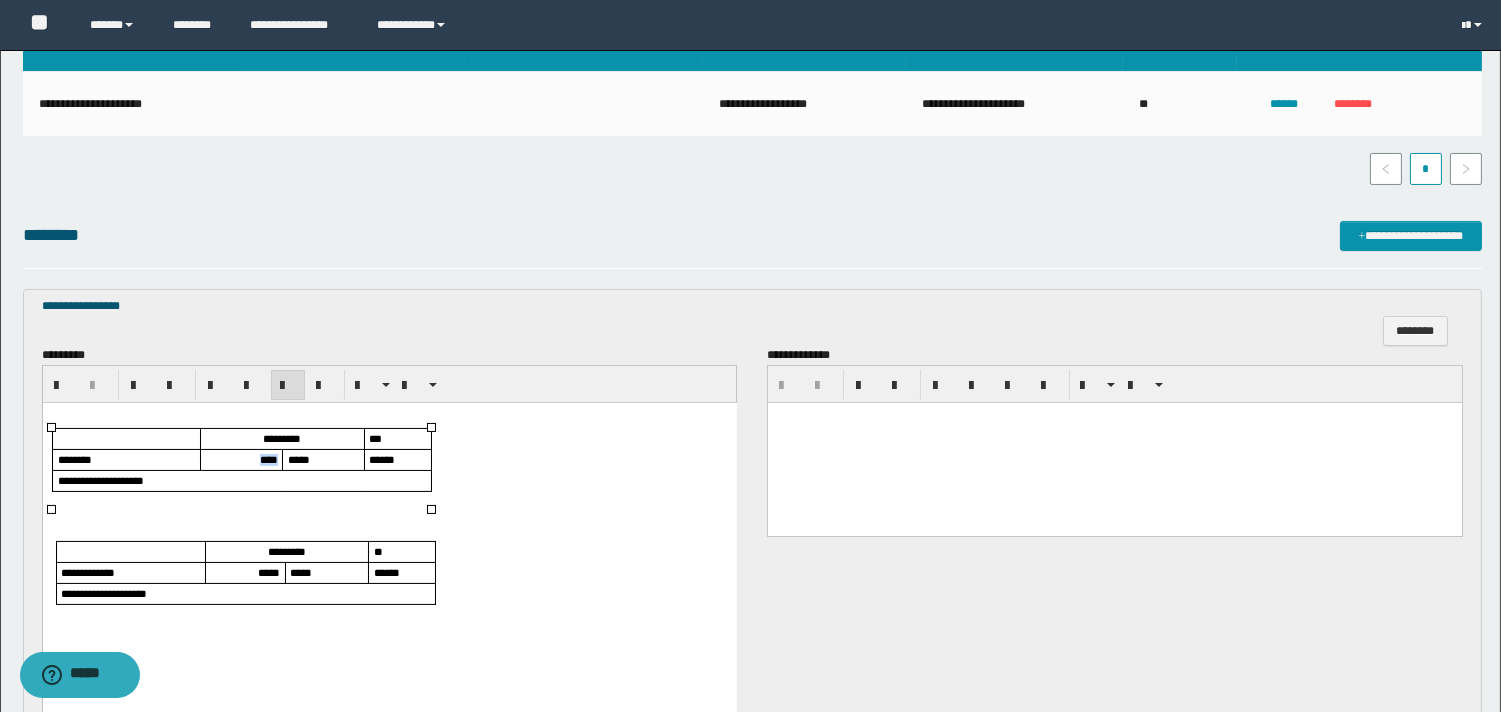 click on "****" at bounding box center (268, 458) 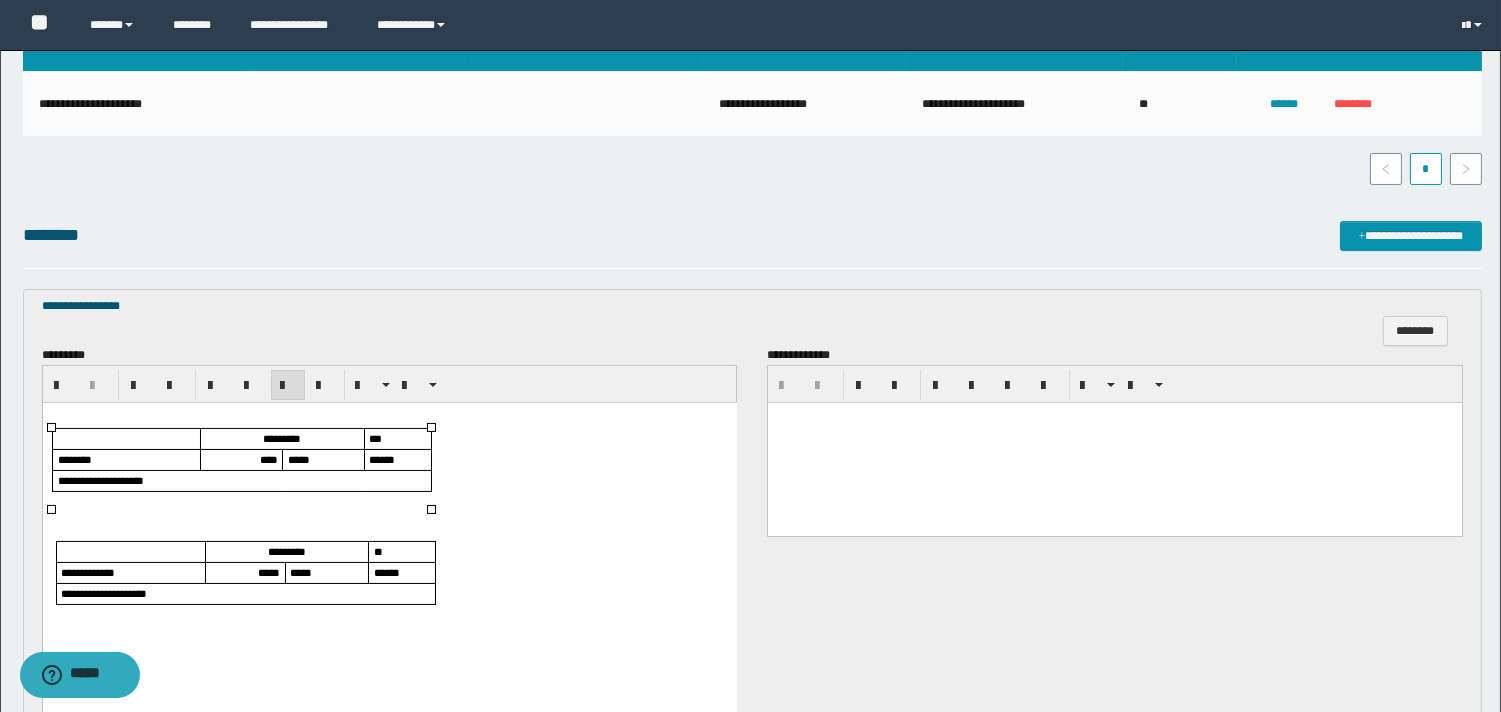 click on "*****" at bounding box center (268, 571) 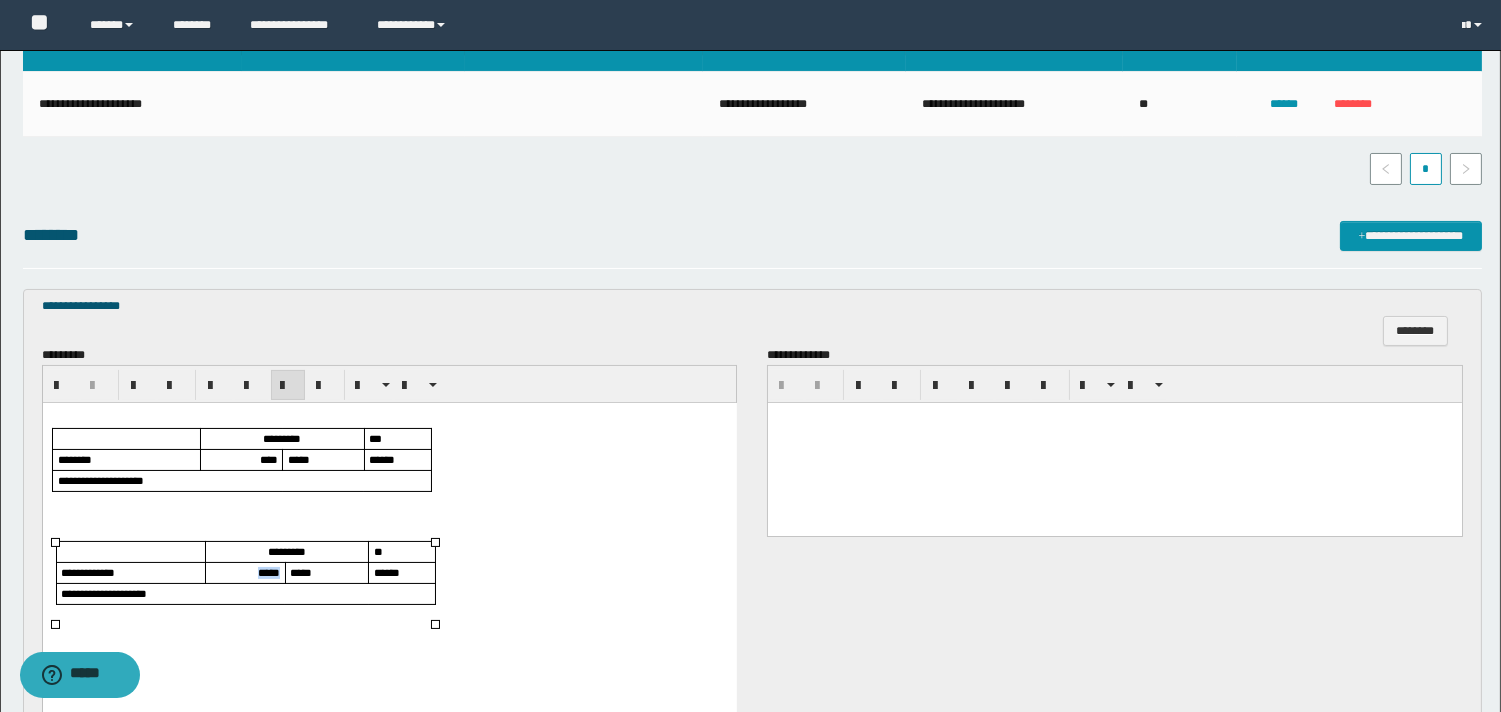 click on "*****" at bounding box center (268, 571) 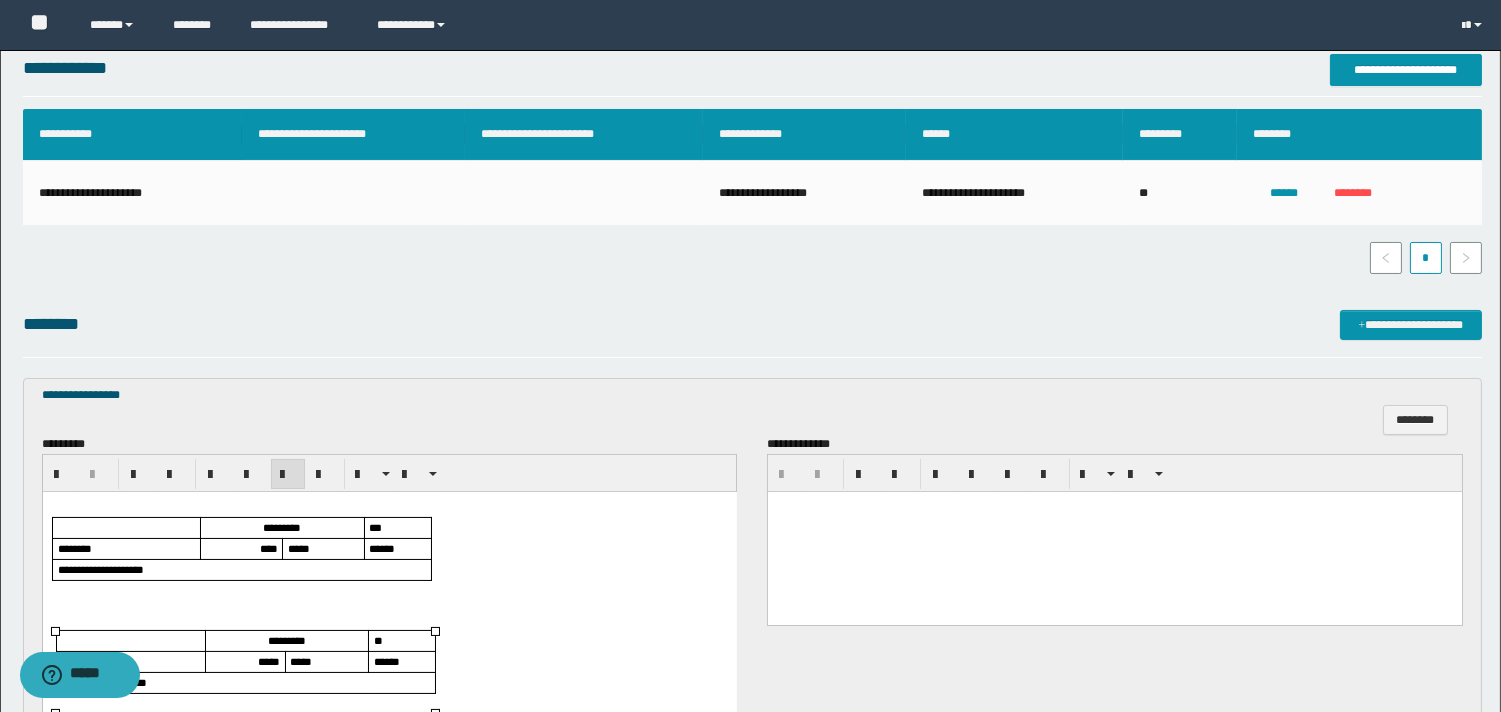 scroll, scrollTop: 133, scrollLeft: 0, axis: vertical 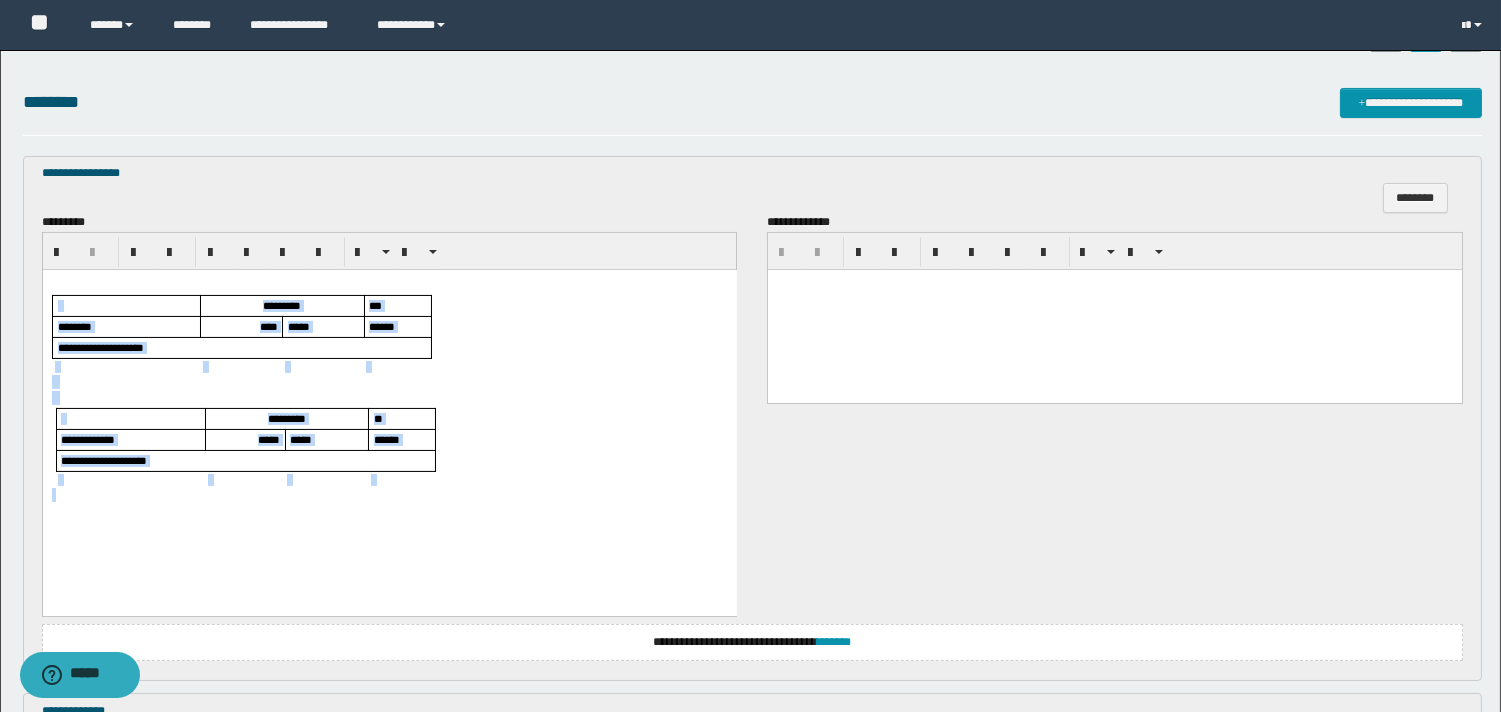 drag, startPoint x: 56, startPoint y: 283, endPoint x: 191, endPoint y: 504, distance: 258.97104 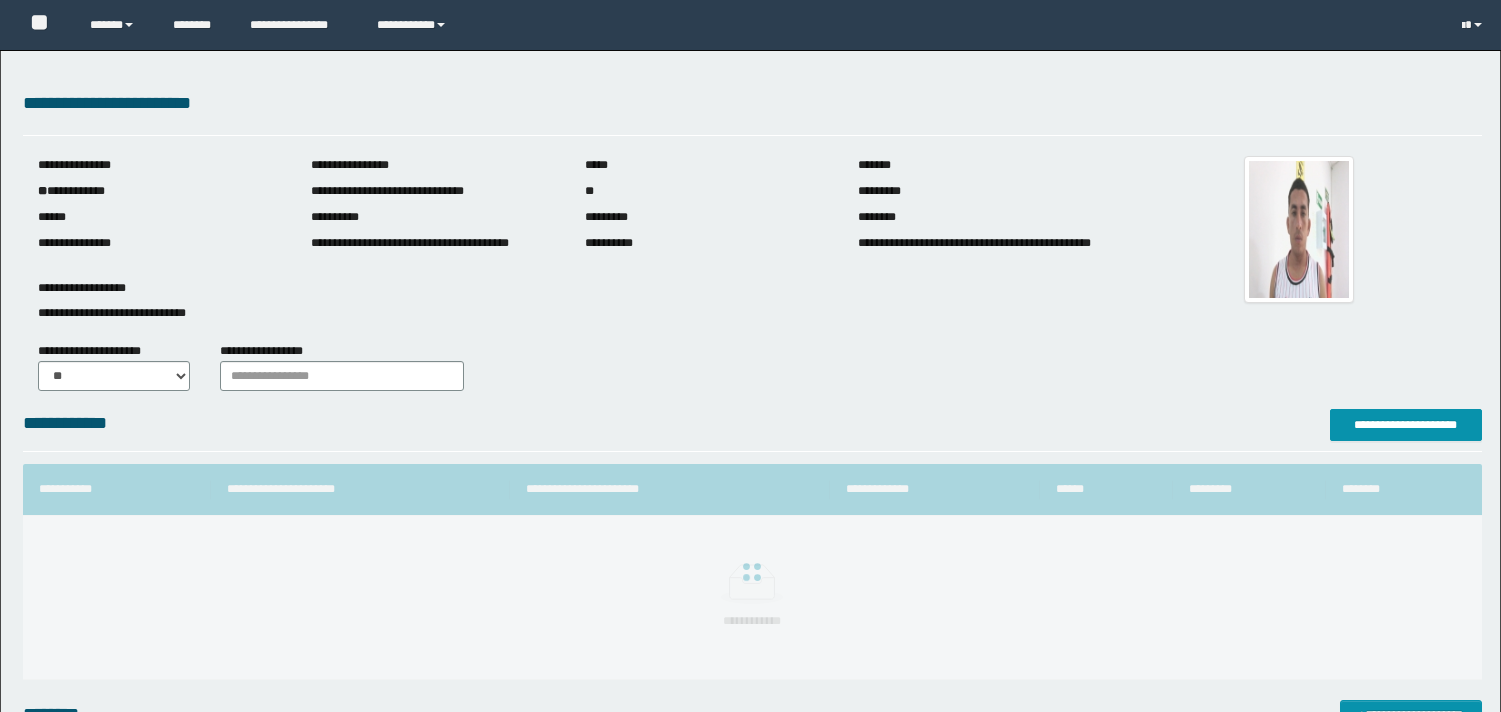 scroll, scrollTop: 194, scrollLeft: 0, axis: vertical 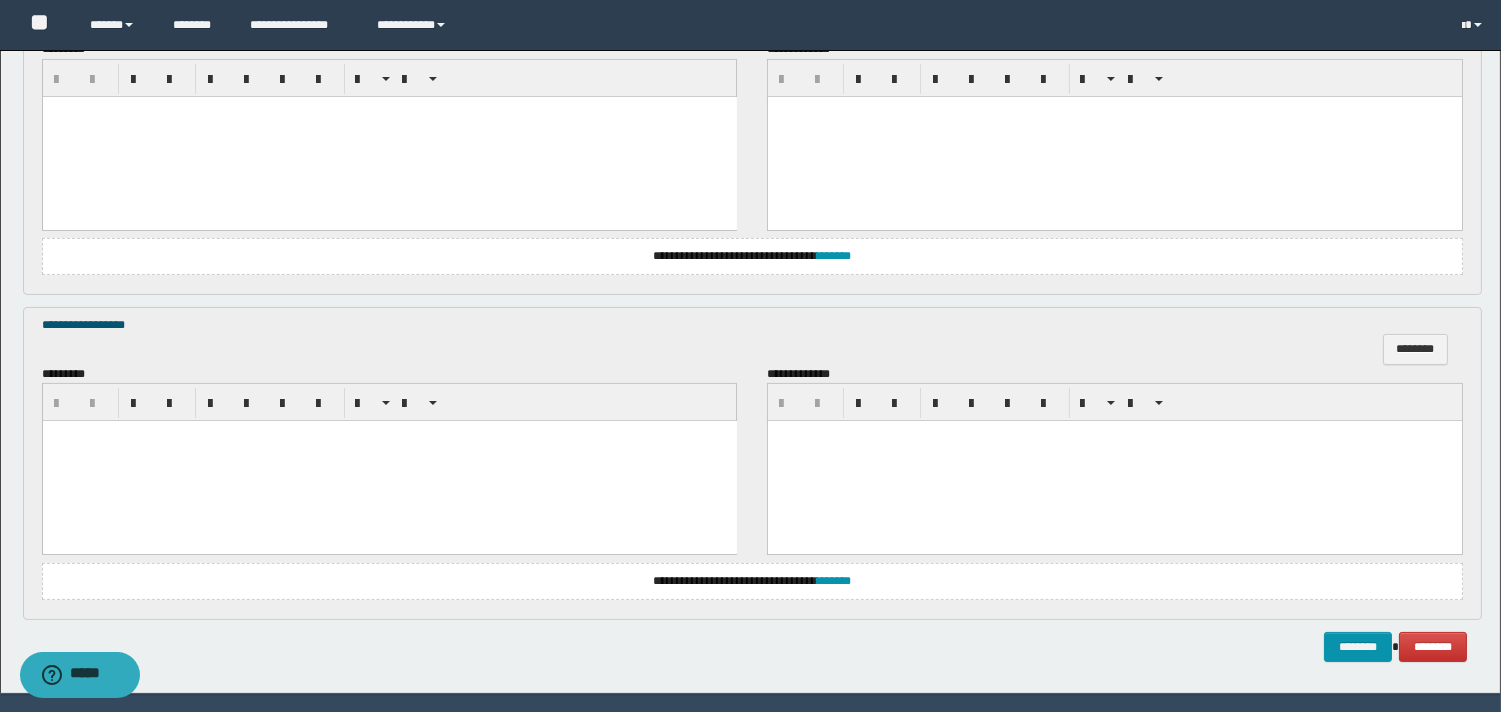 click at bounding box center (389, 136) 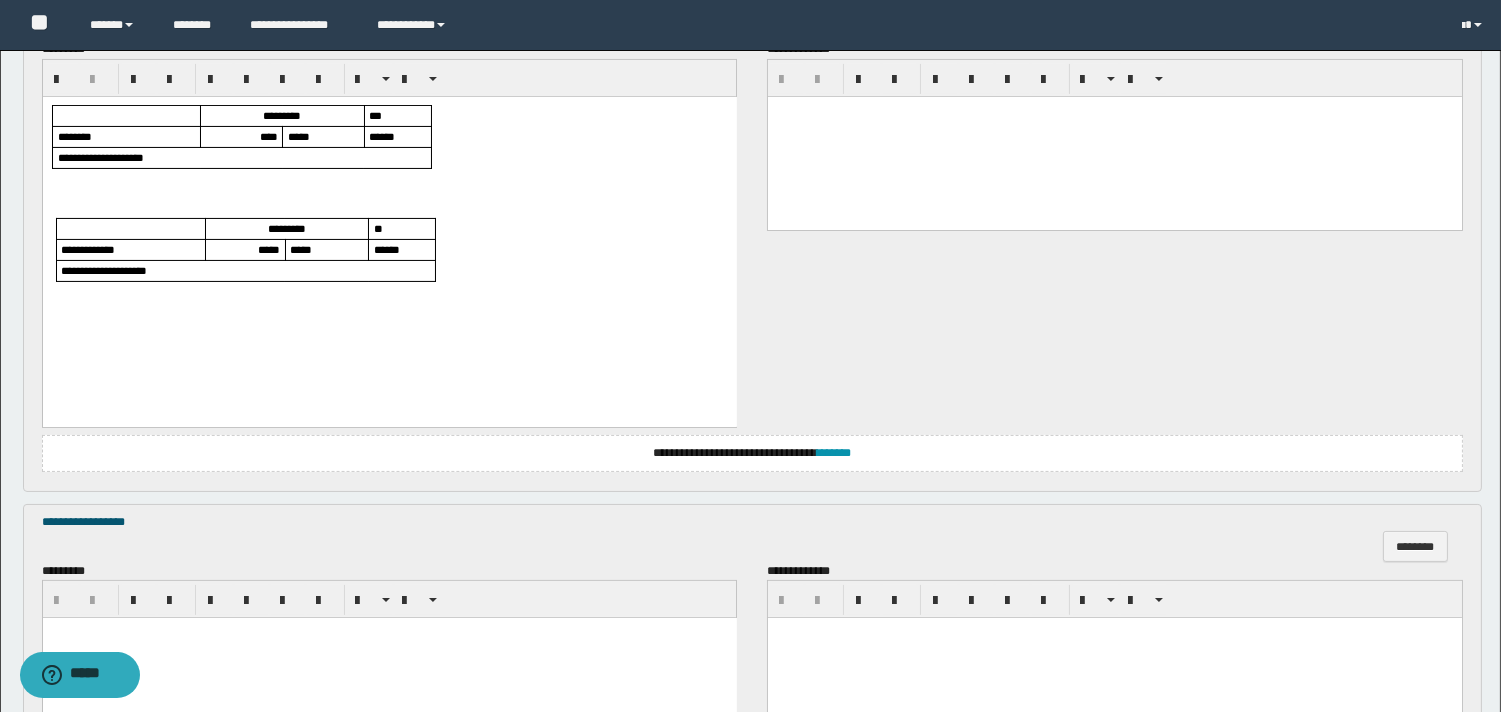 scroll, scrollTop: 638, scrollLeft: 0, axis: vertical 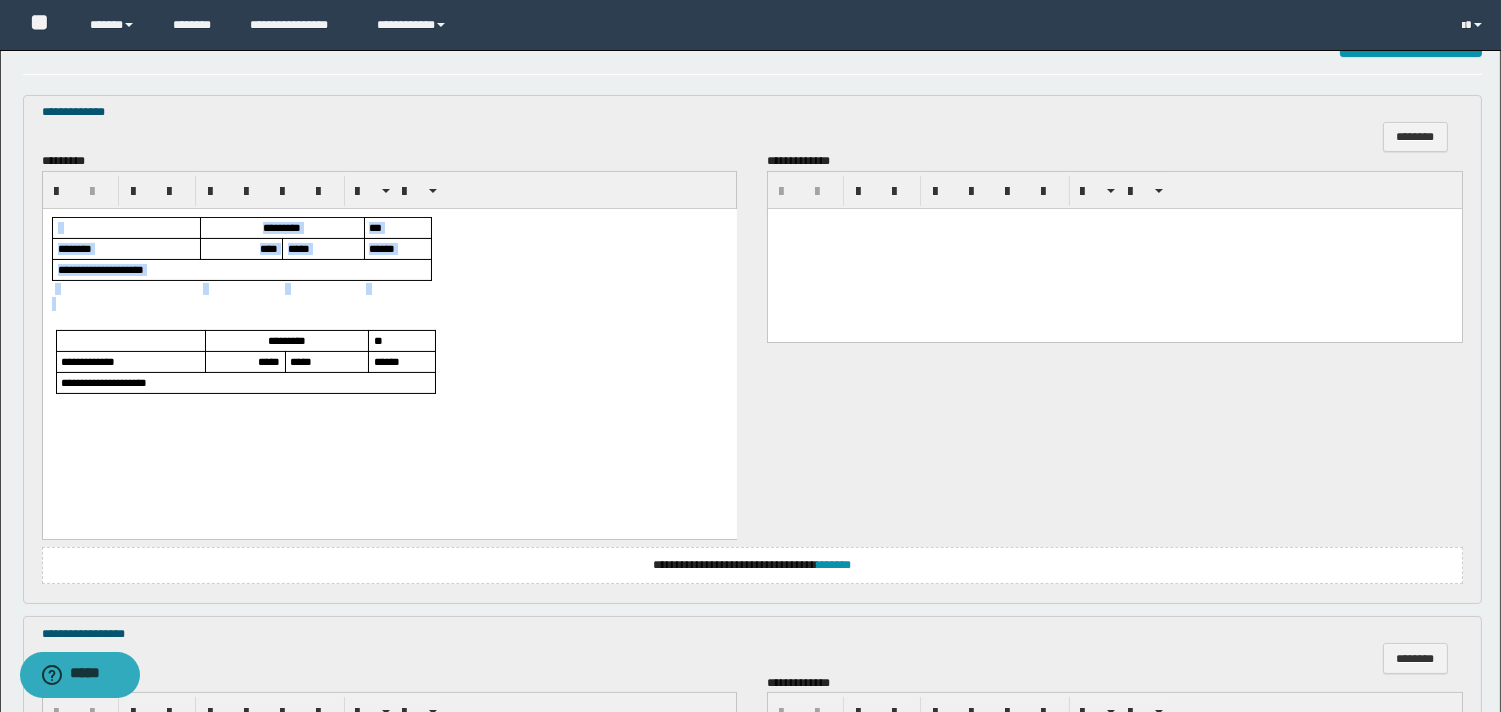 drag, startPoint x: 57, startPoint y: 302, endPoint x: 60, endPoint y: 190, distance: 112.04017 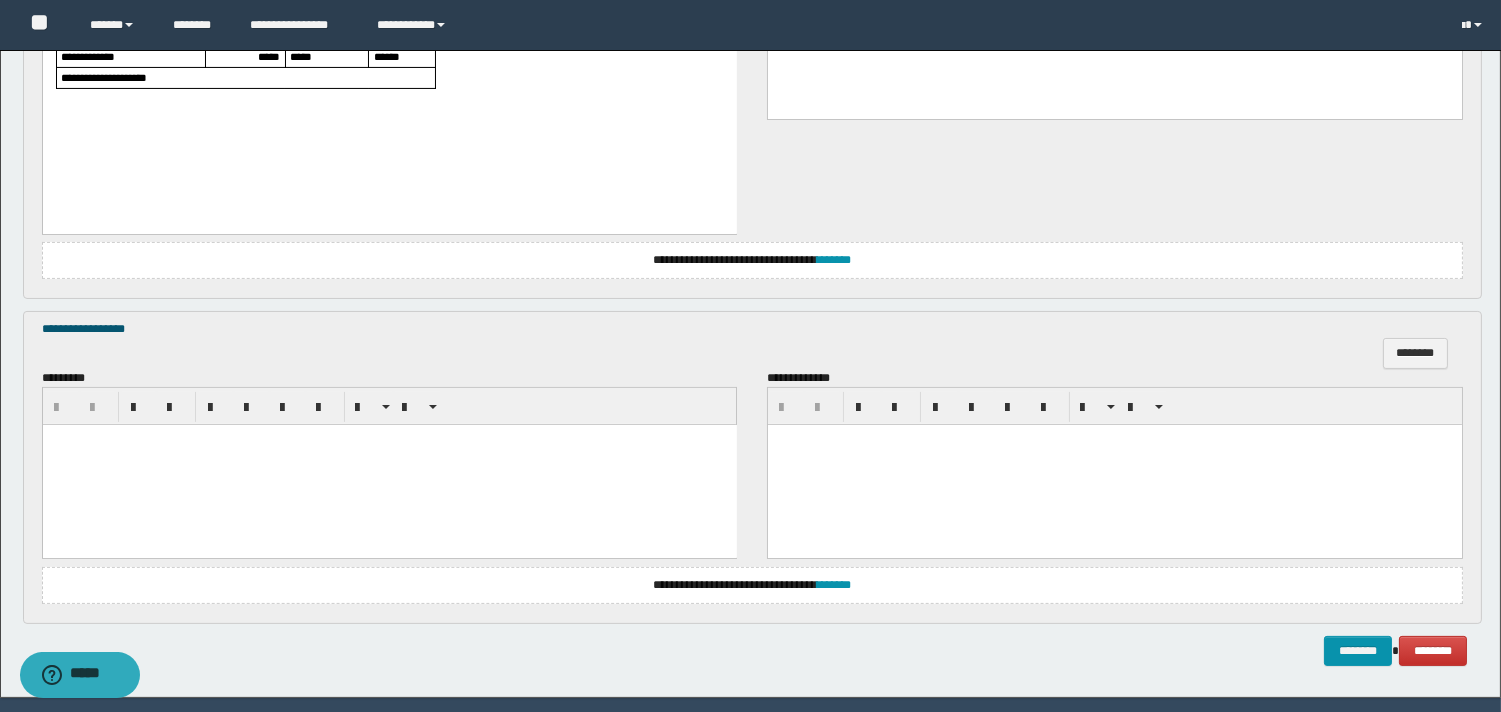 scroll, scrollTop: 924, scrollLeft: 0, axis: vertical 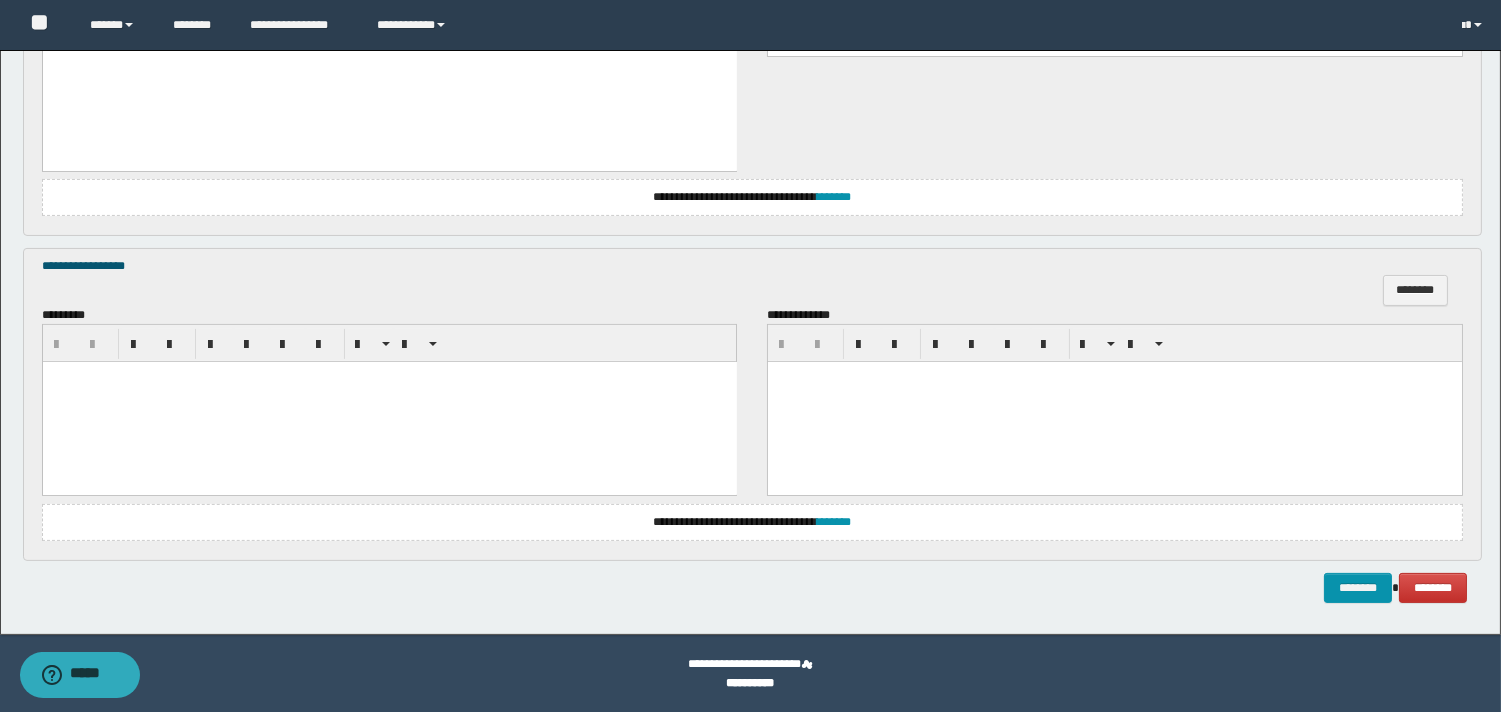 click at bounding box center (389, 377) 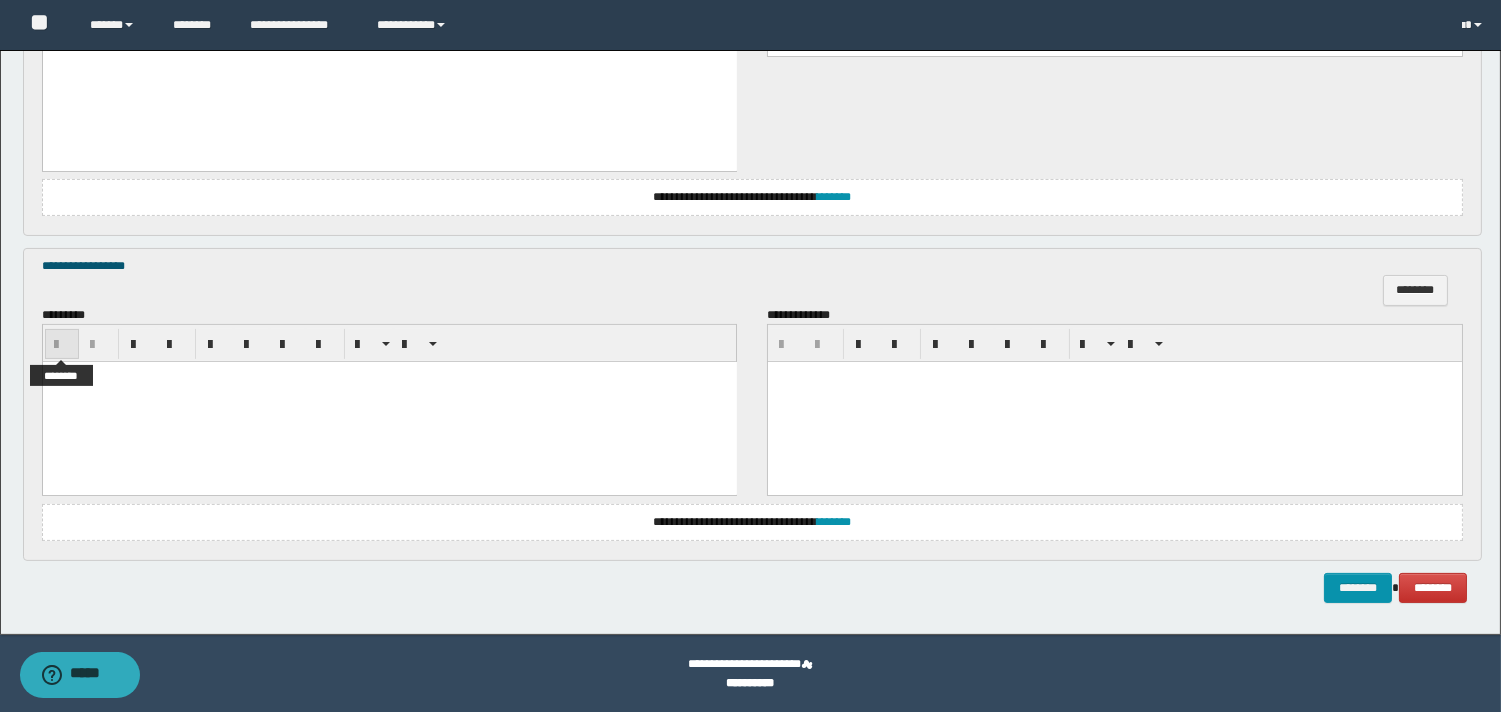 type 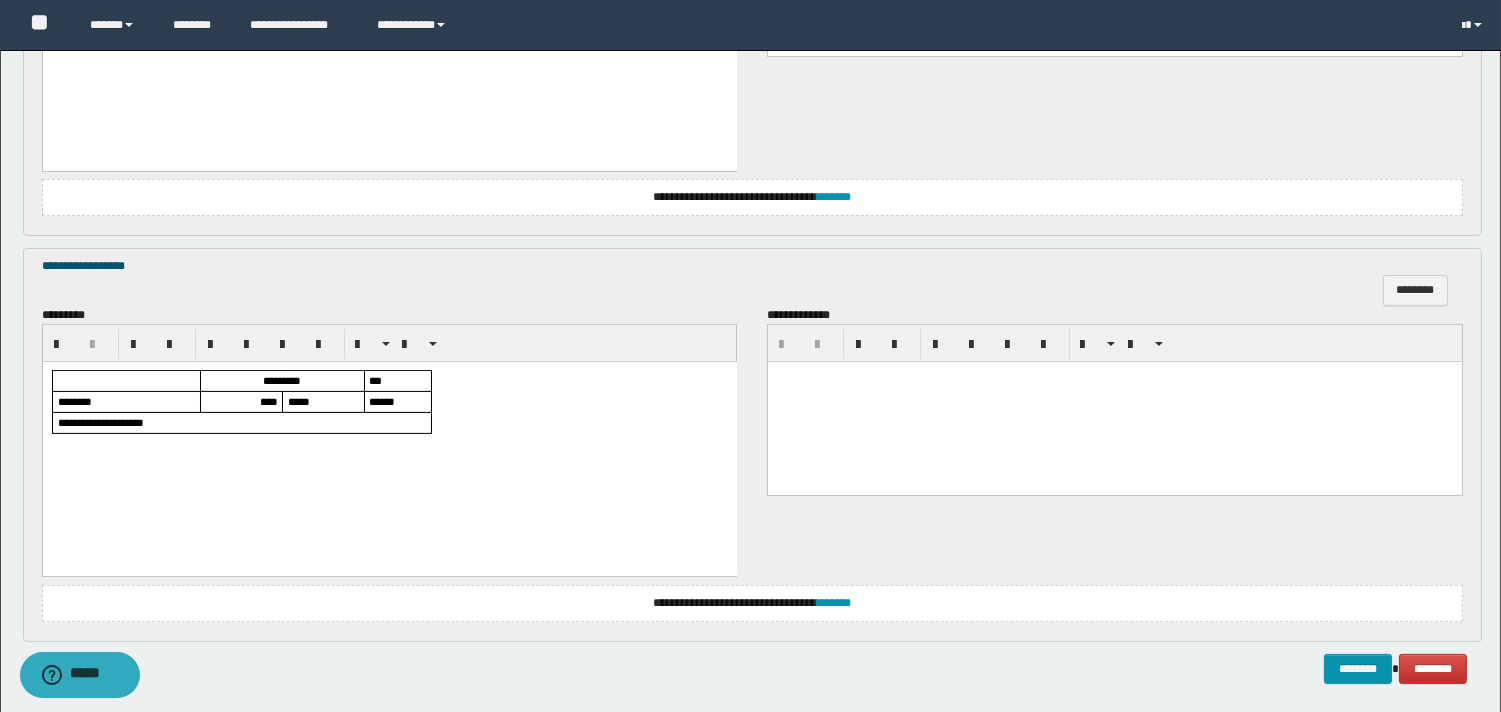 scroll, scrollTop: 702, scrollLeft: 0, axis: vertical 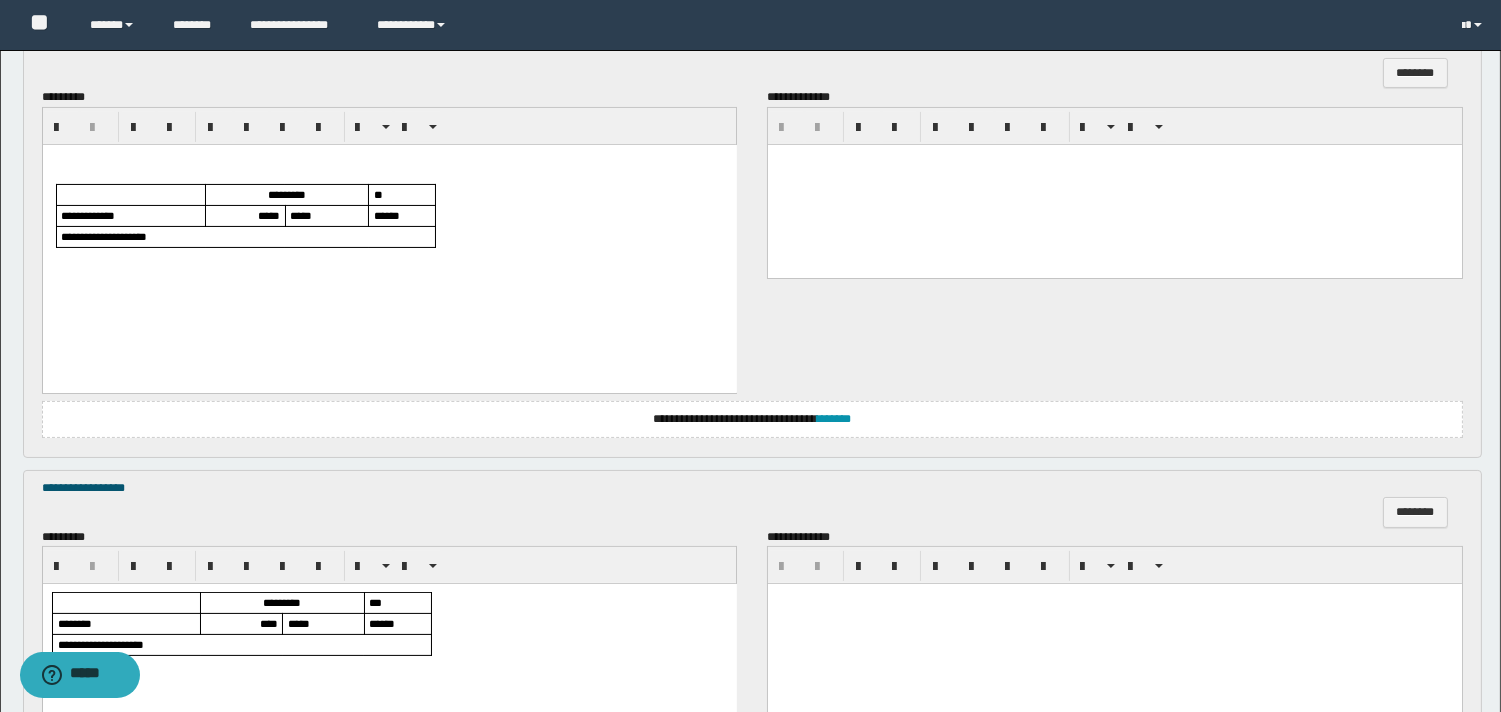 click at bounding box center (389, 159) 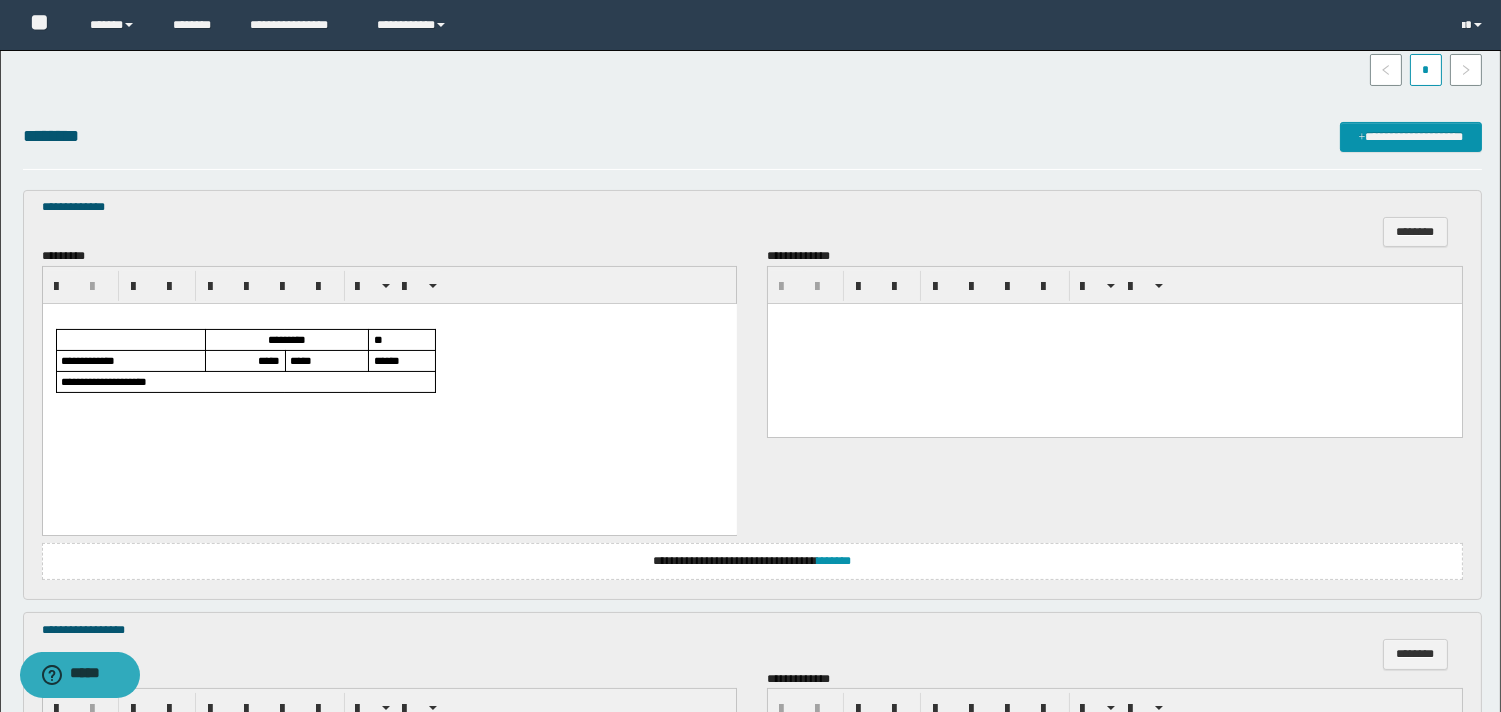 scroll, scrollTop: 987, scrollLeft: 0, axis: vertical 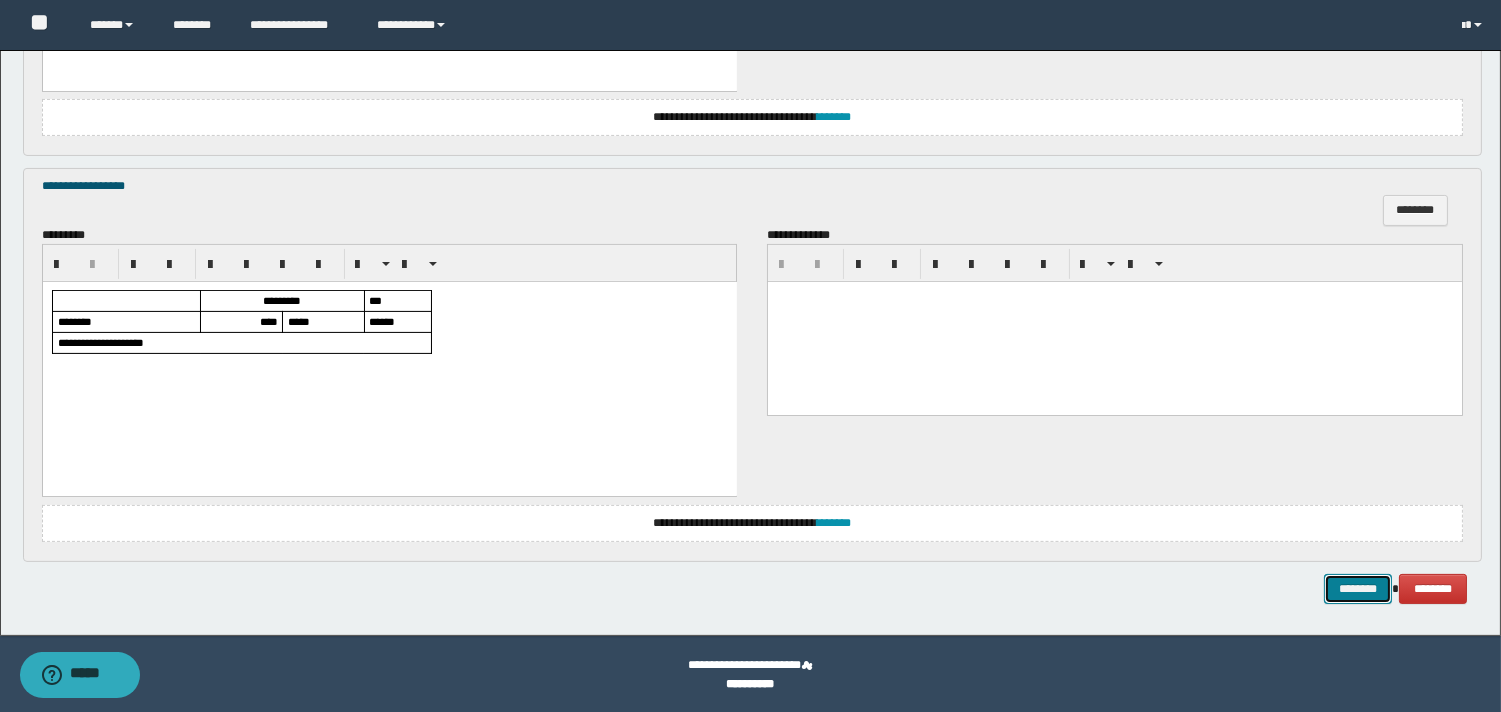 click on "********" at bounding box center [1358, 589] 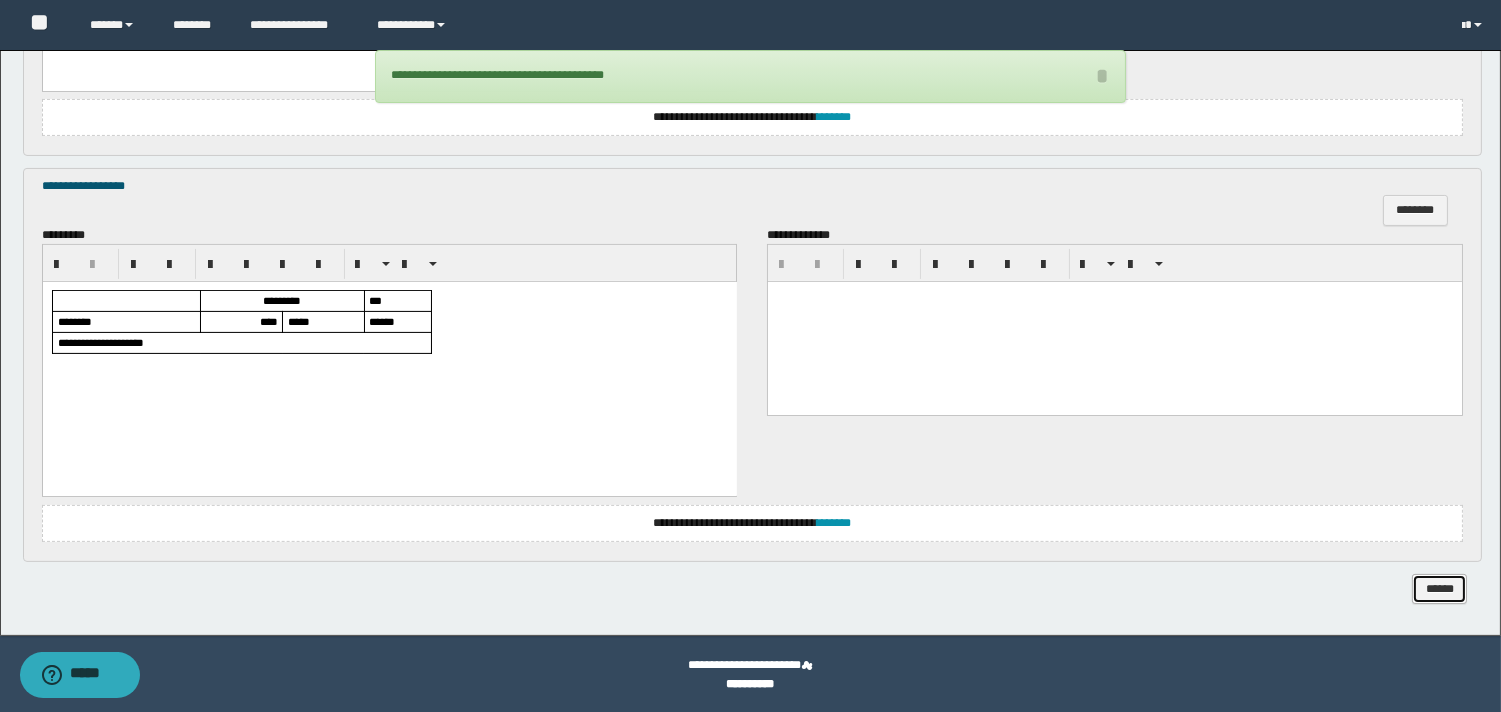 click on "******" at bounding box center (1439, 589) 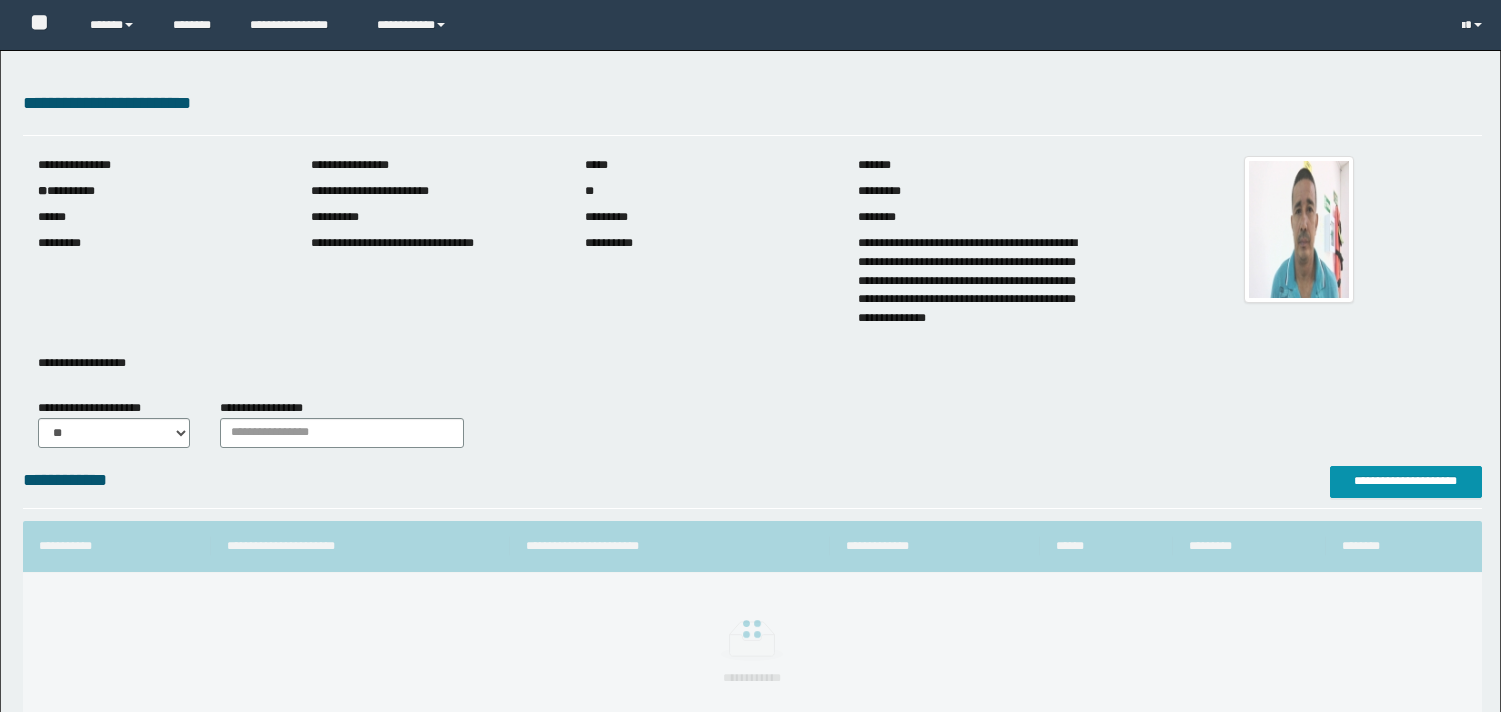 scroll, scrollTop: 0, scrollLeft: 0, axis: both 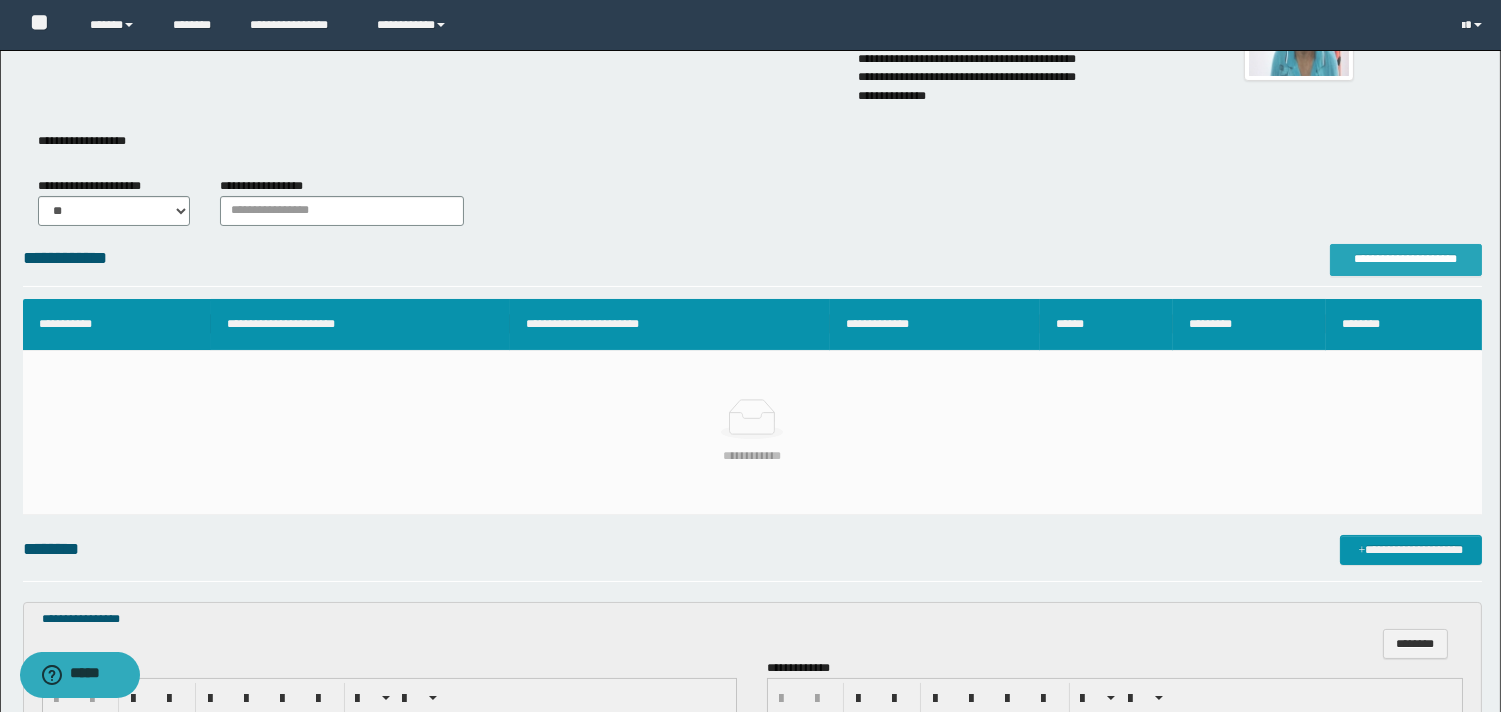 click on "**********" at bounding box center (1406, 259) 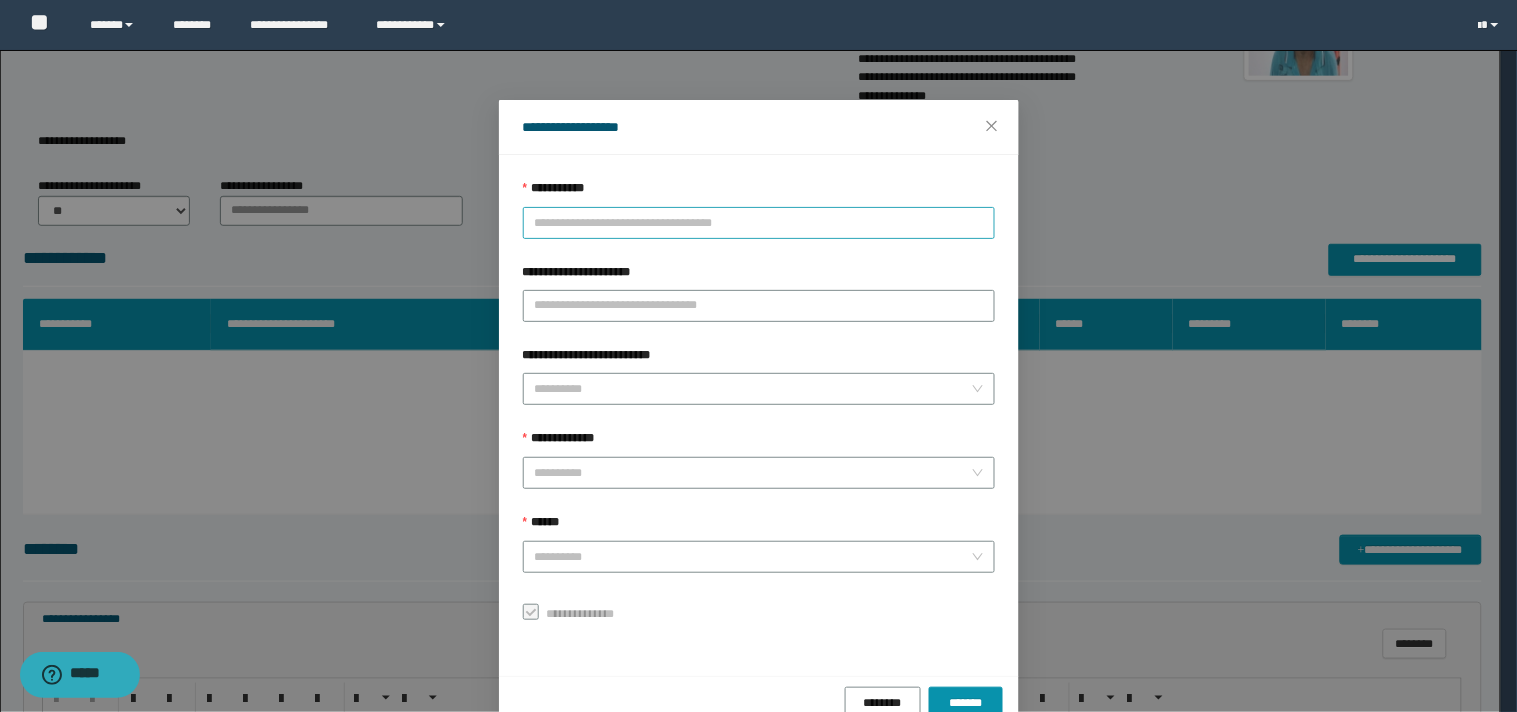 click on "**********" at bounding box center [759, 223] 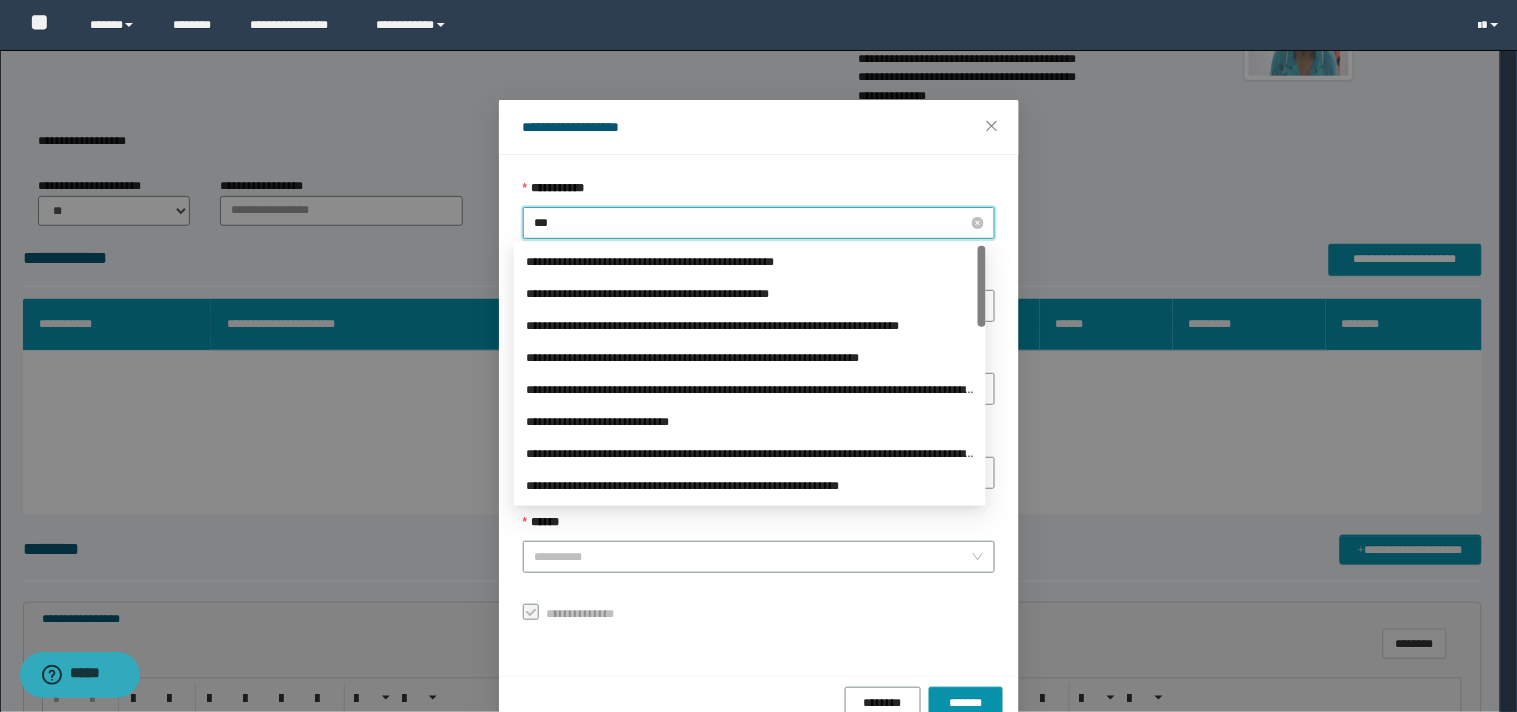 type on "****" 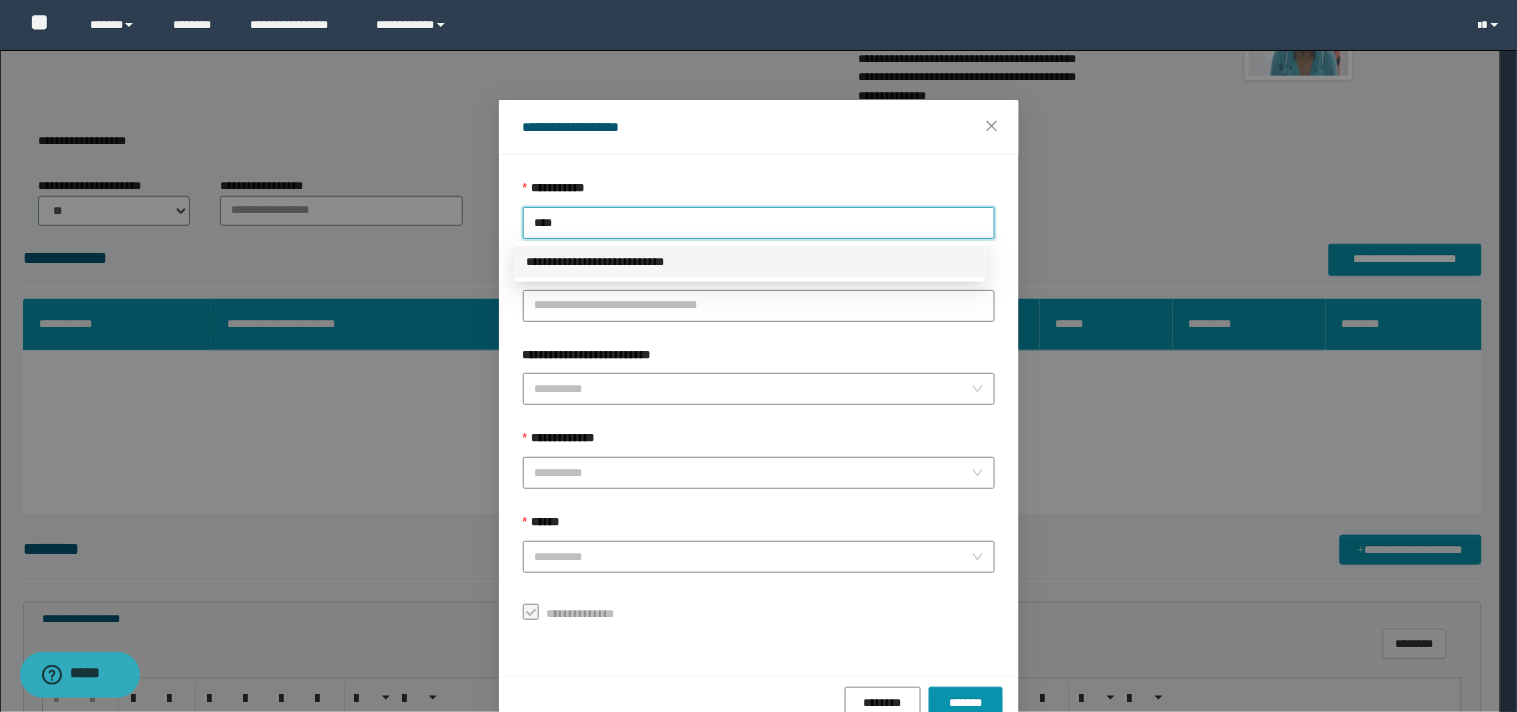 click on "**********" at bounding box center [750, 262] 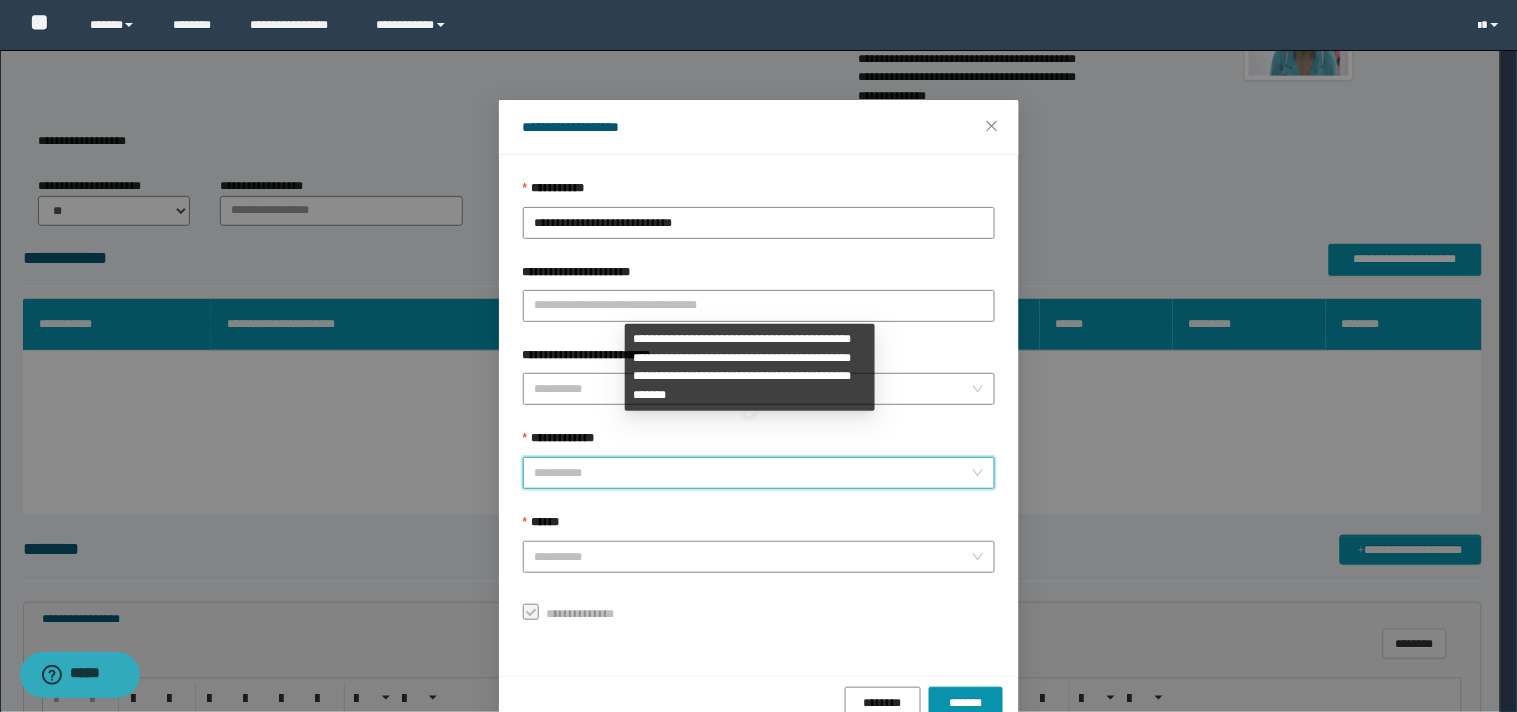 click on "**********" at bounding box center [753, 473] 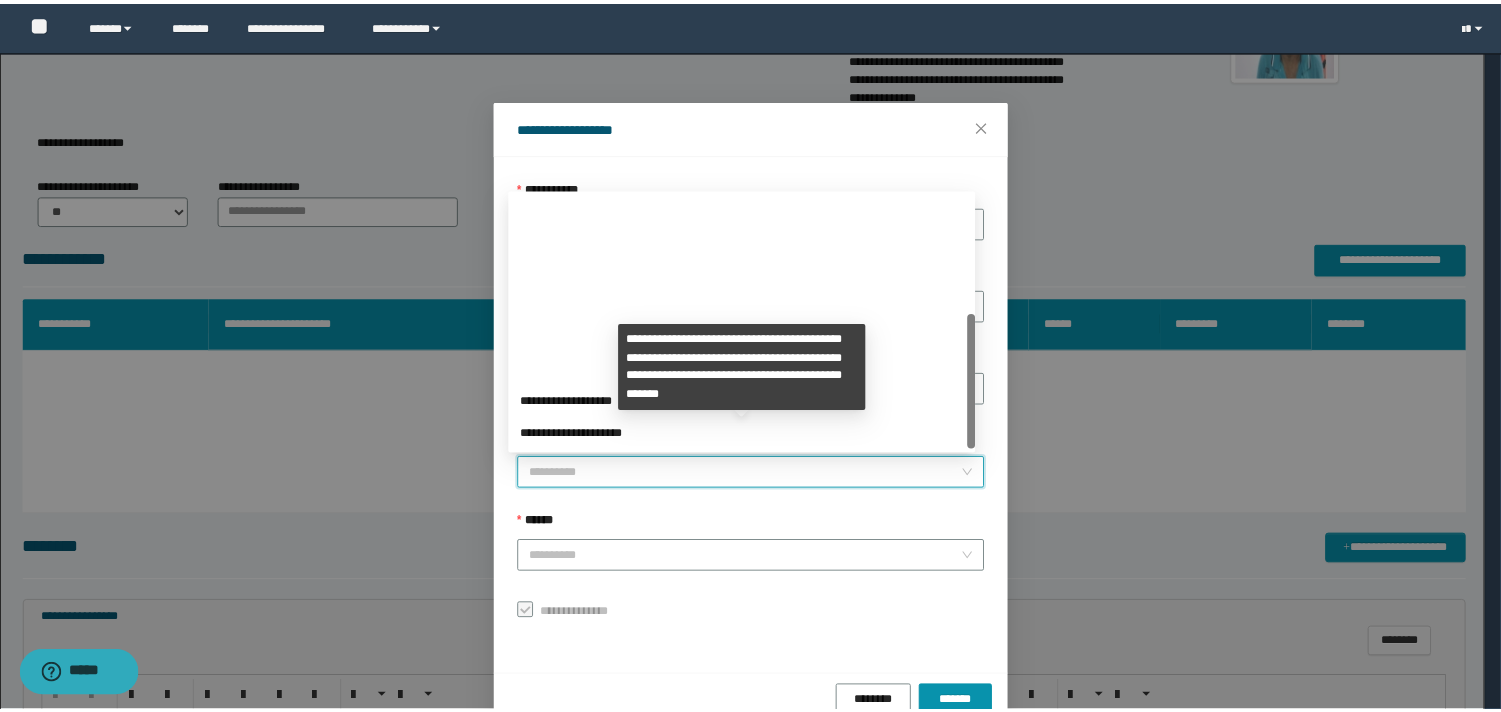 scroll, scrollTop: 224, scrollLeft: 0, axis: vertical 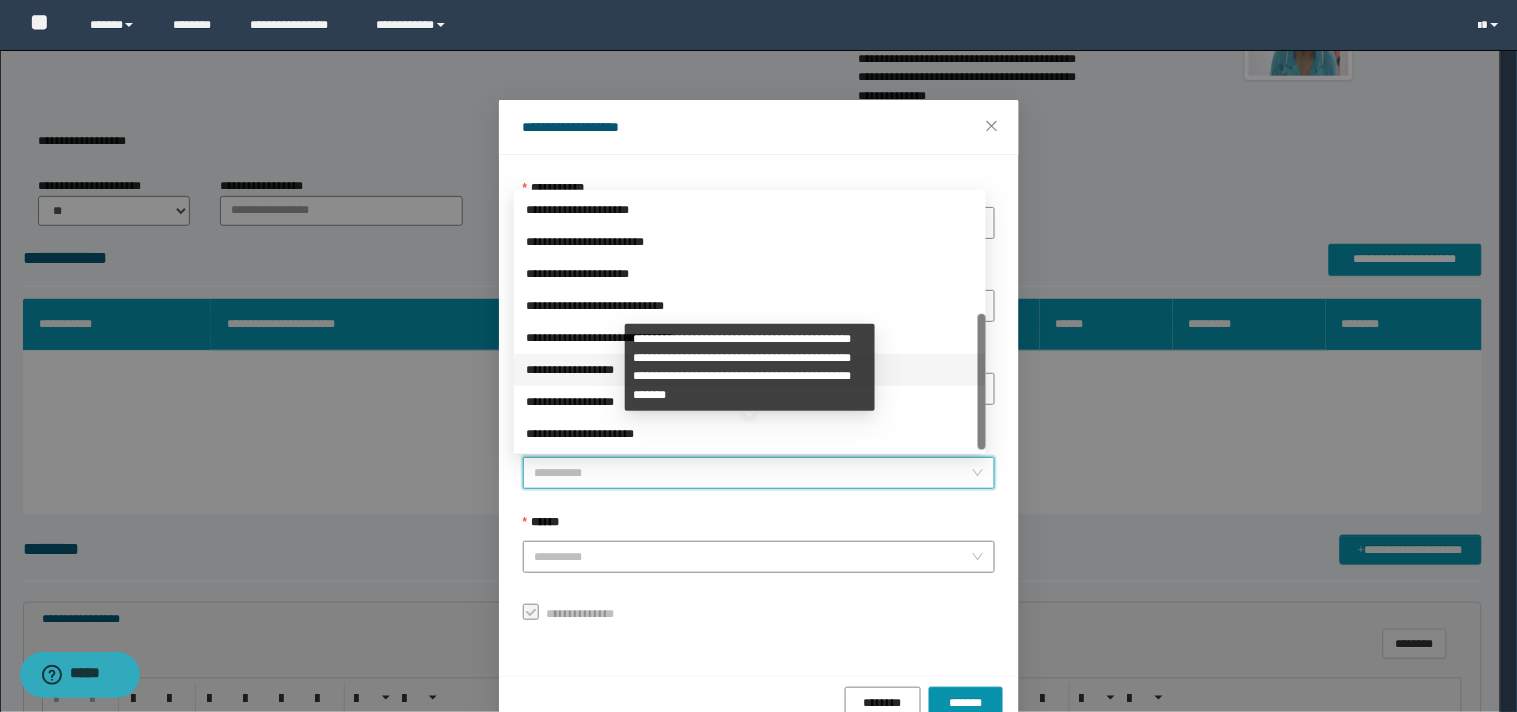 click on "**********" at bounding box center [750, 370] 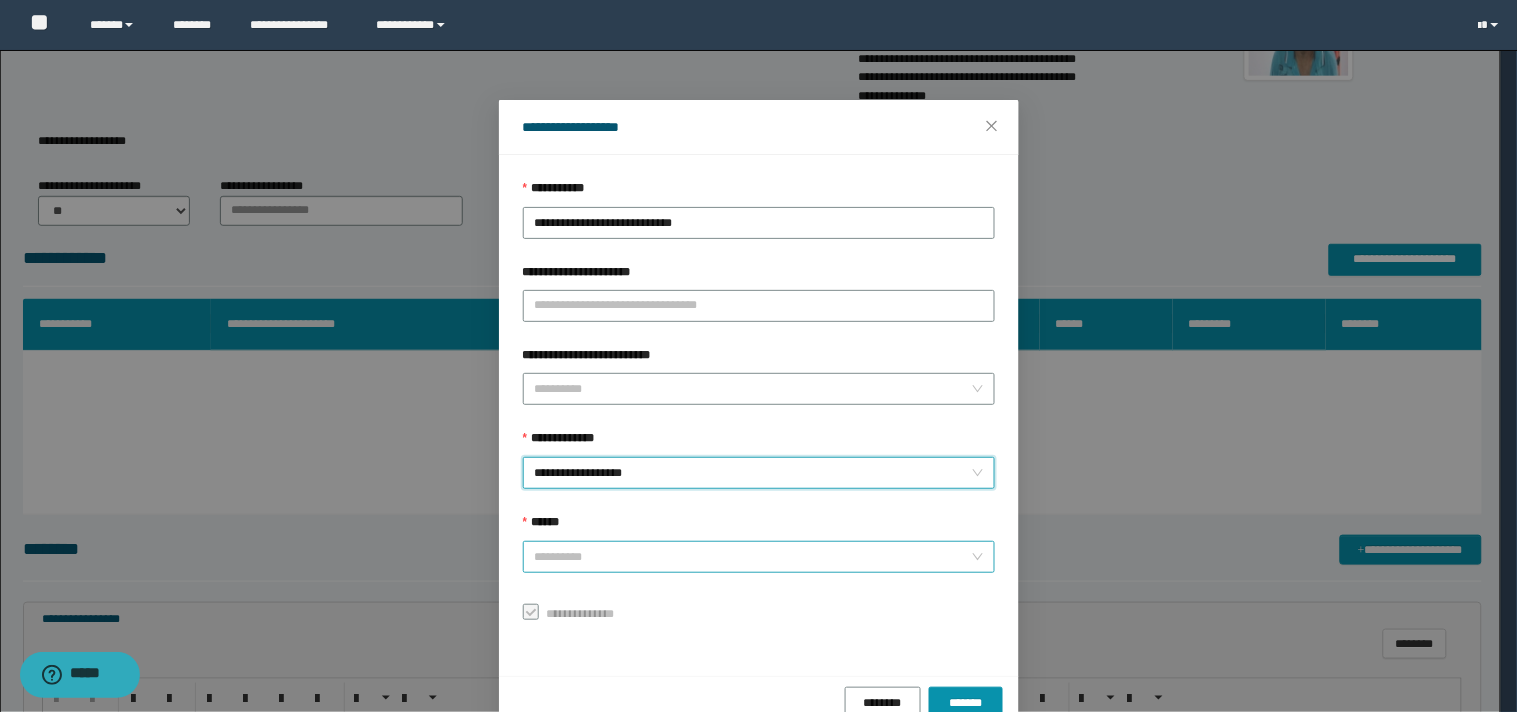 click on "******" at bounding box center [753, 557] 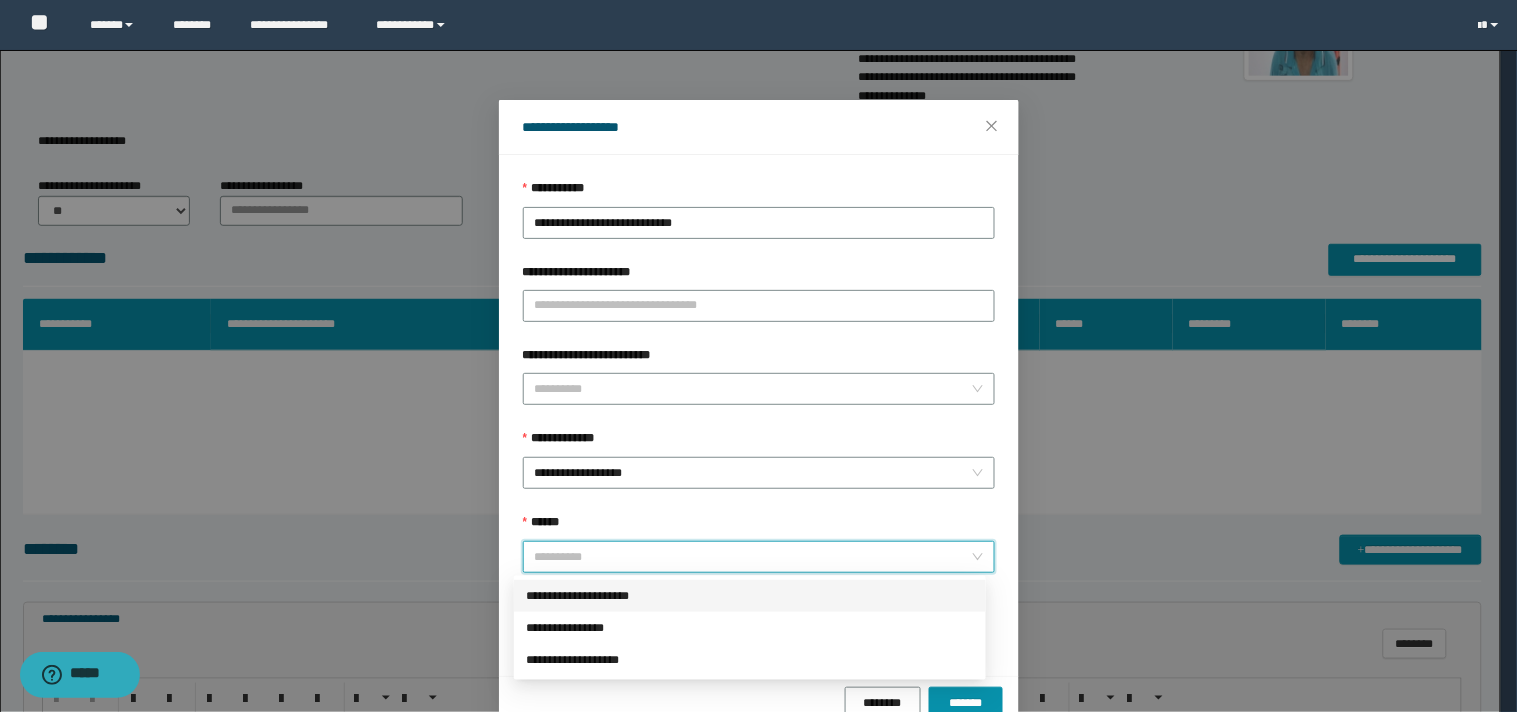 click on "**********" at bounding box center (750, 596) 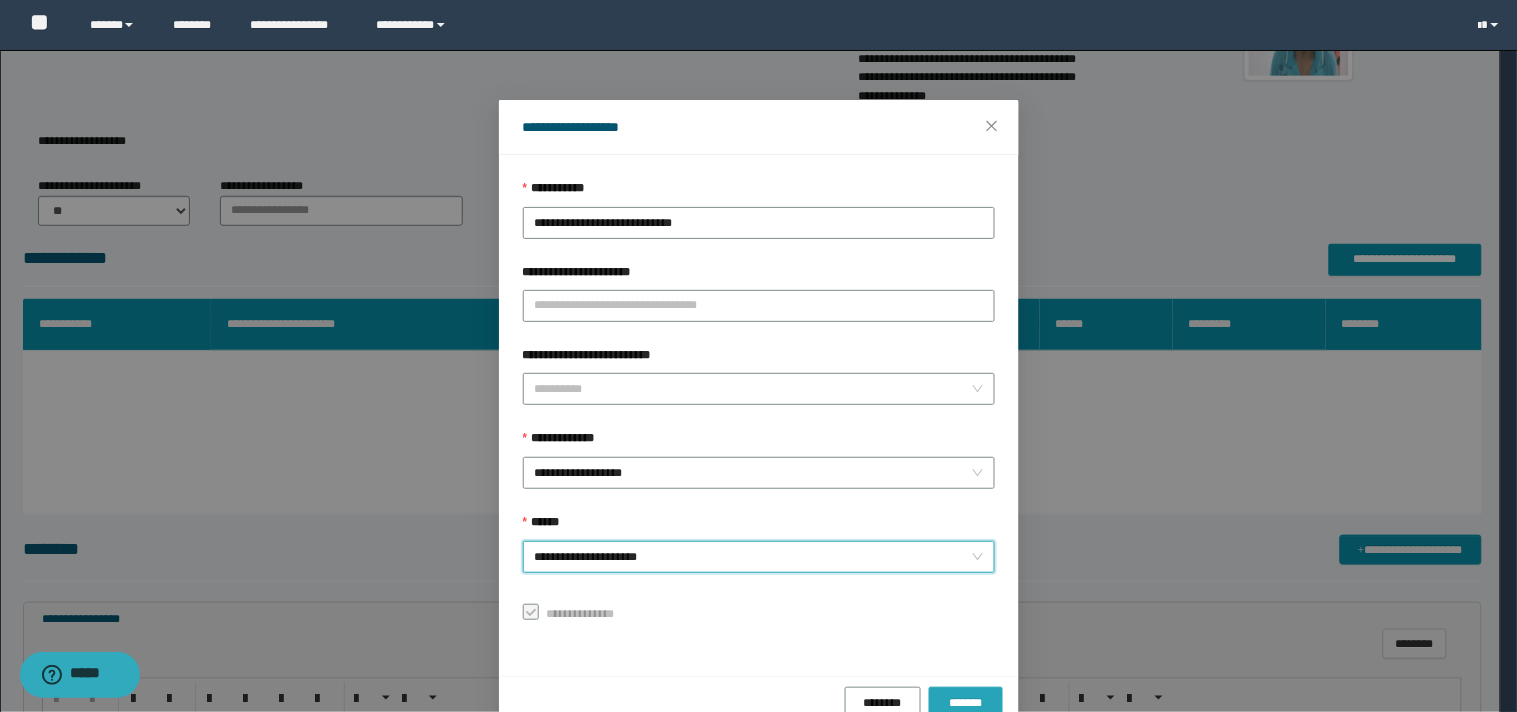 click on "*******" at bounding box center [966, 703] 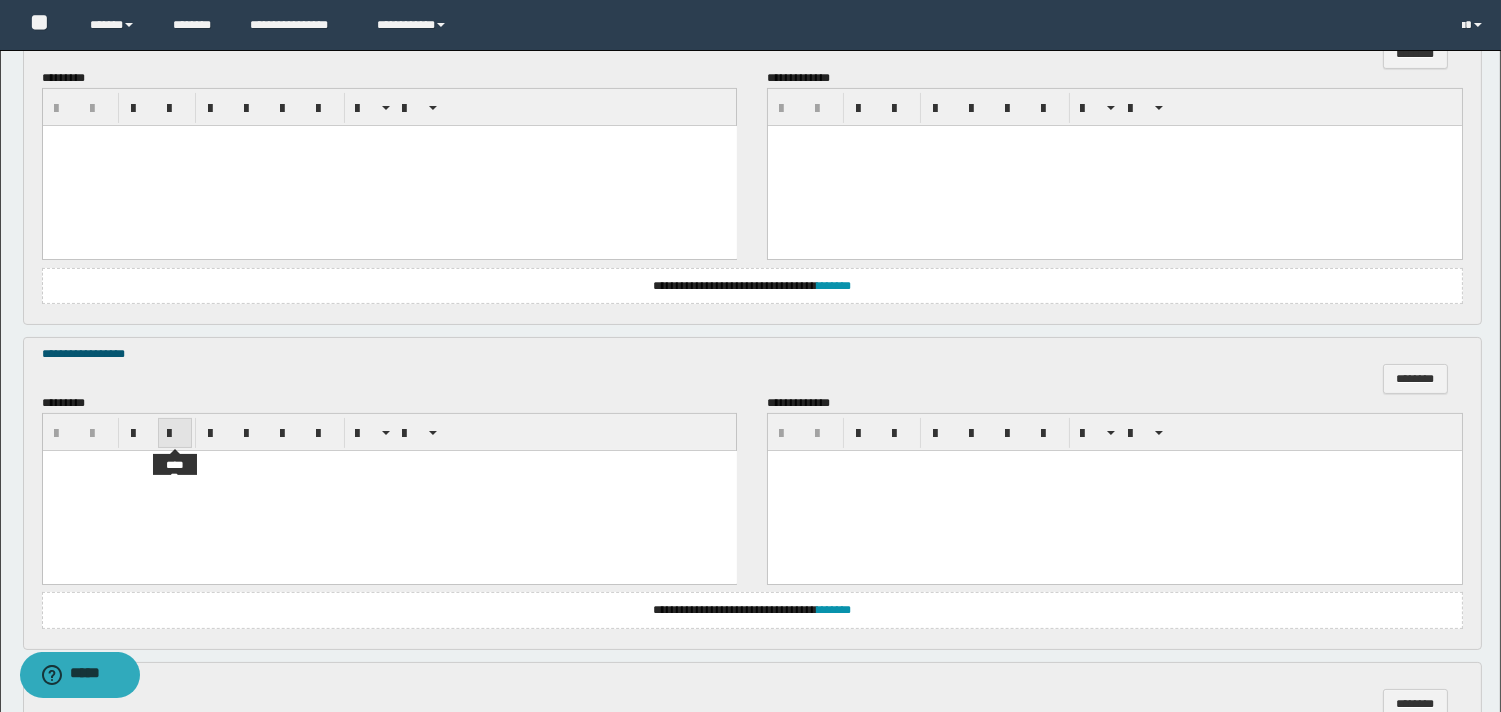scroll, scrollTop: 555, scrollLeft: 0, axis: vertical 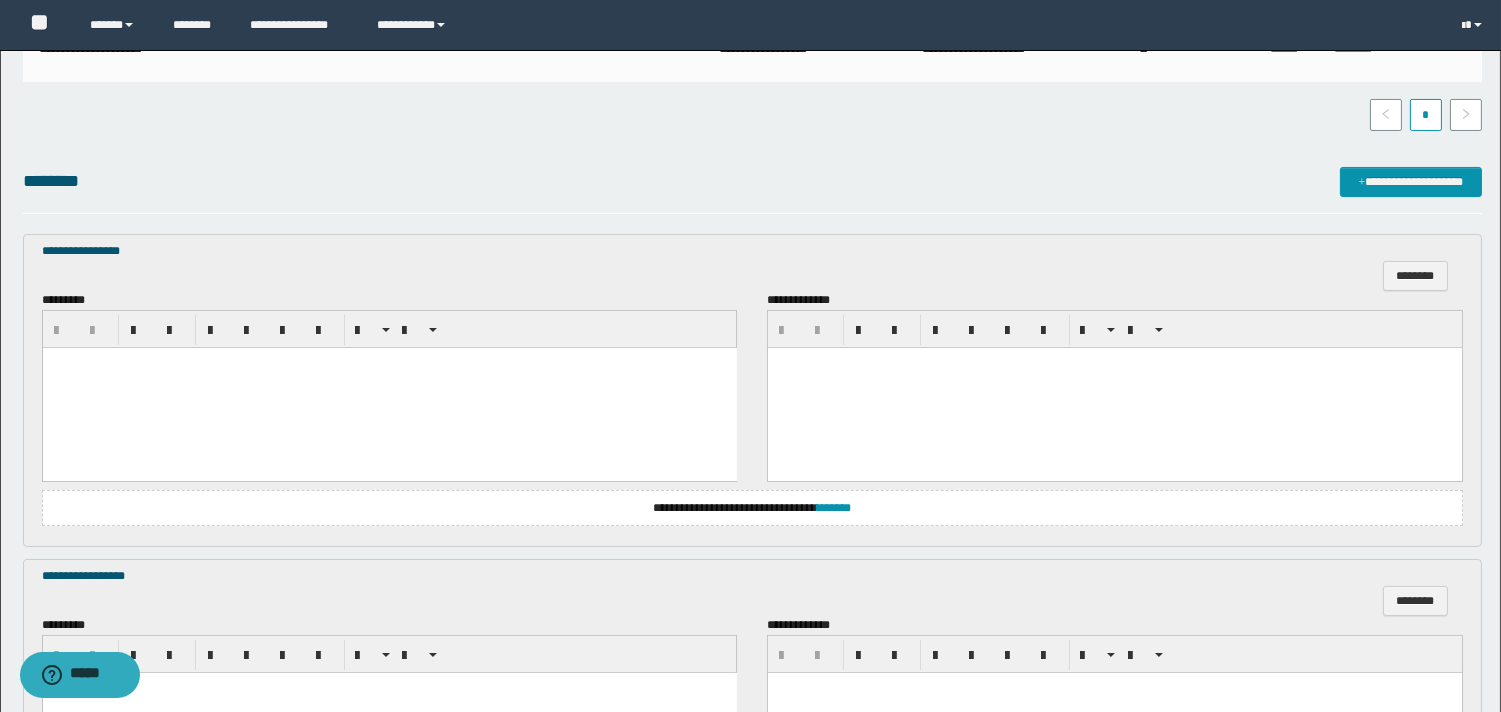 click at bounding box center [389, 388] 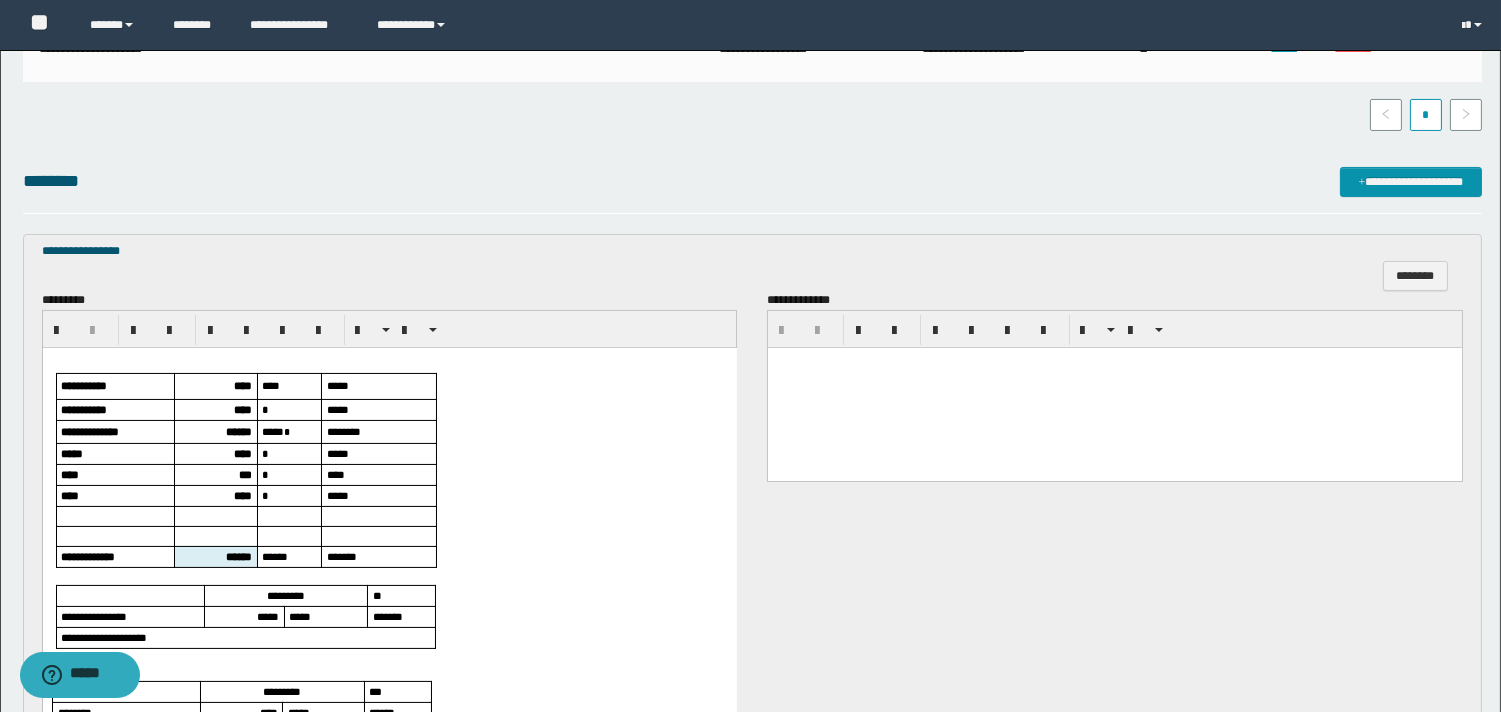 click on "****" at bounding box center (242, 385) 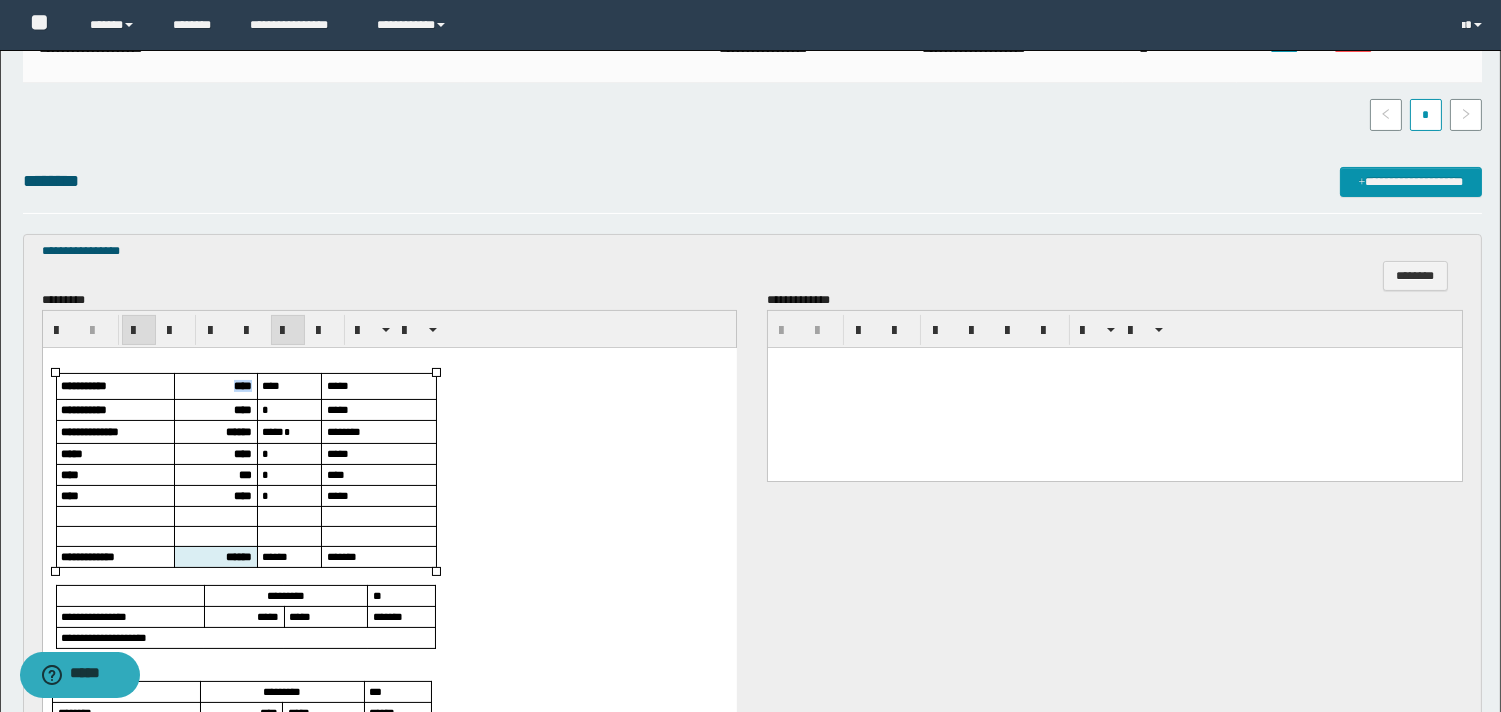 click on "****" at bounding box center [242, 385] 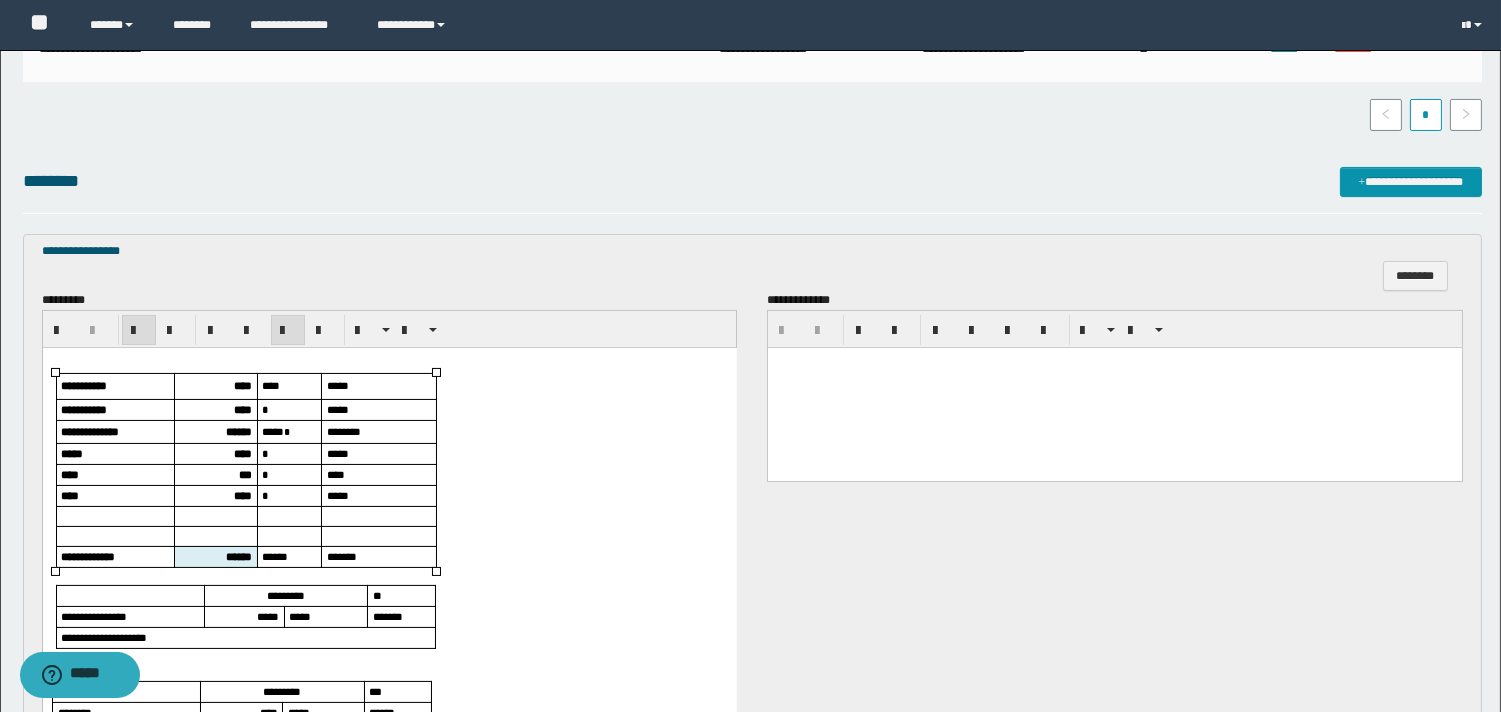 click on "****" at bounding box center [242, 409] 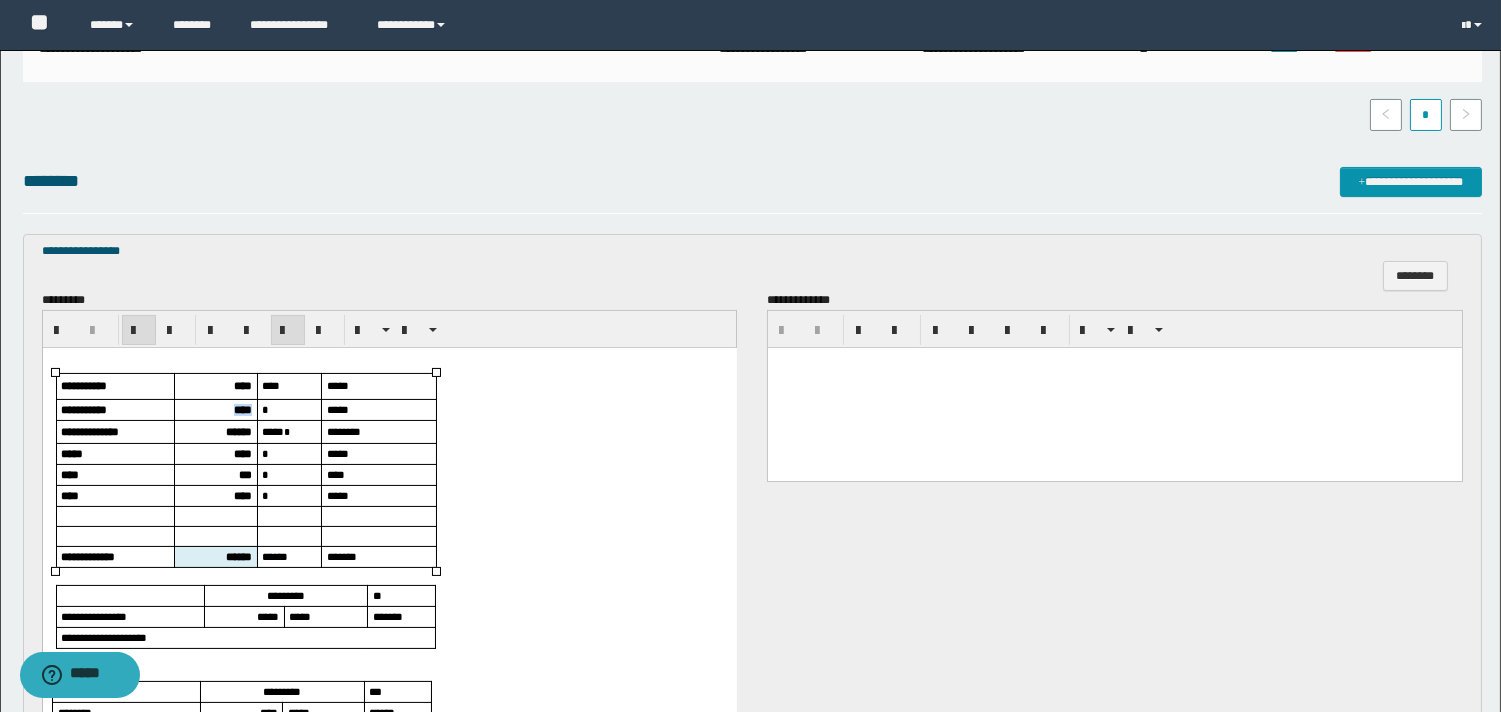 click on "****" at bounding box center (242, 409) 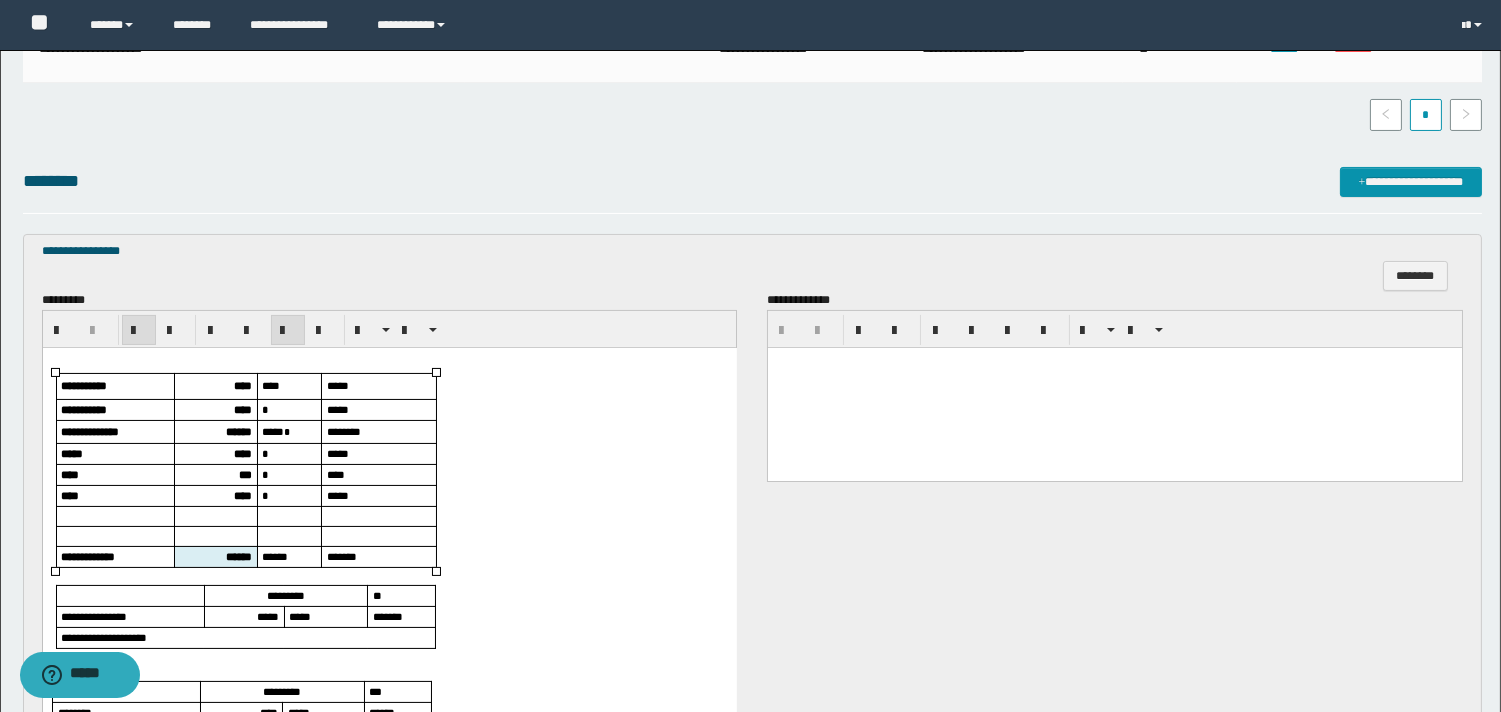 click on "******" at bounding box center [238, 431] 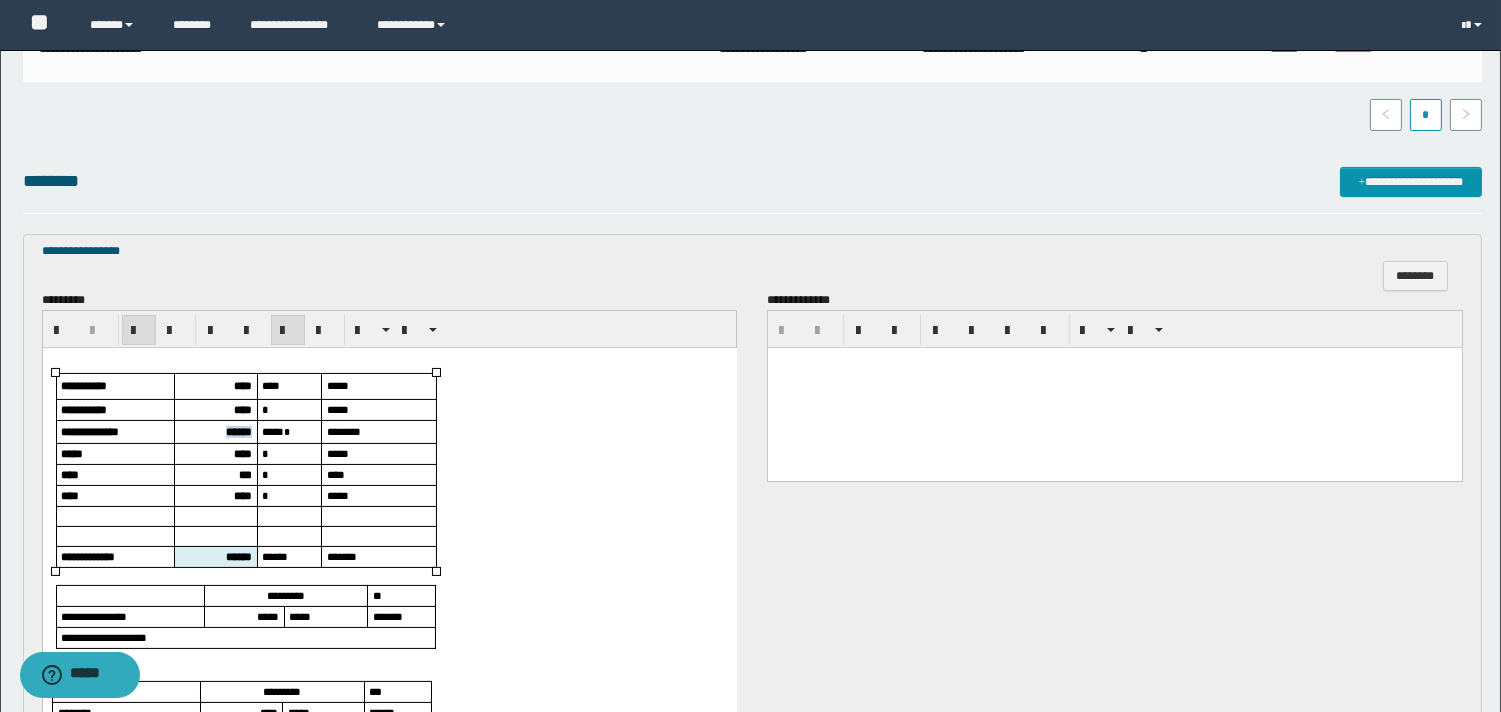 click on "******" at bounding box center [238, 431] 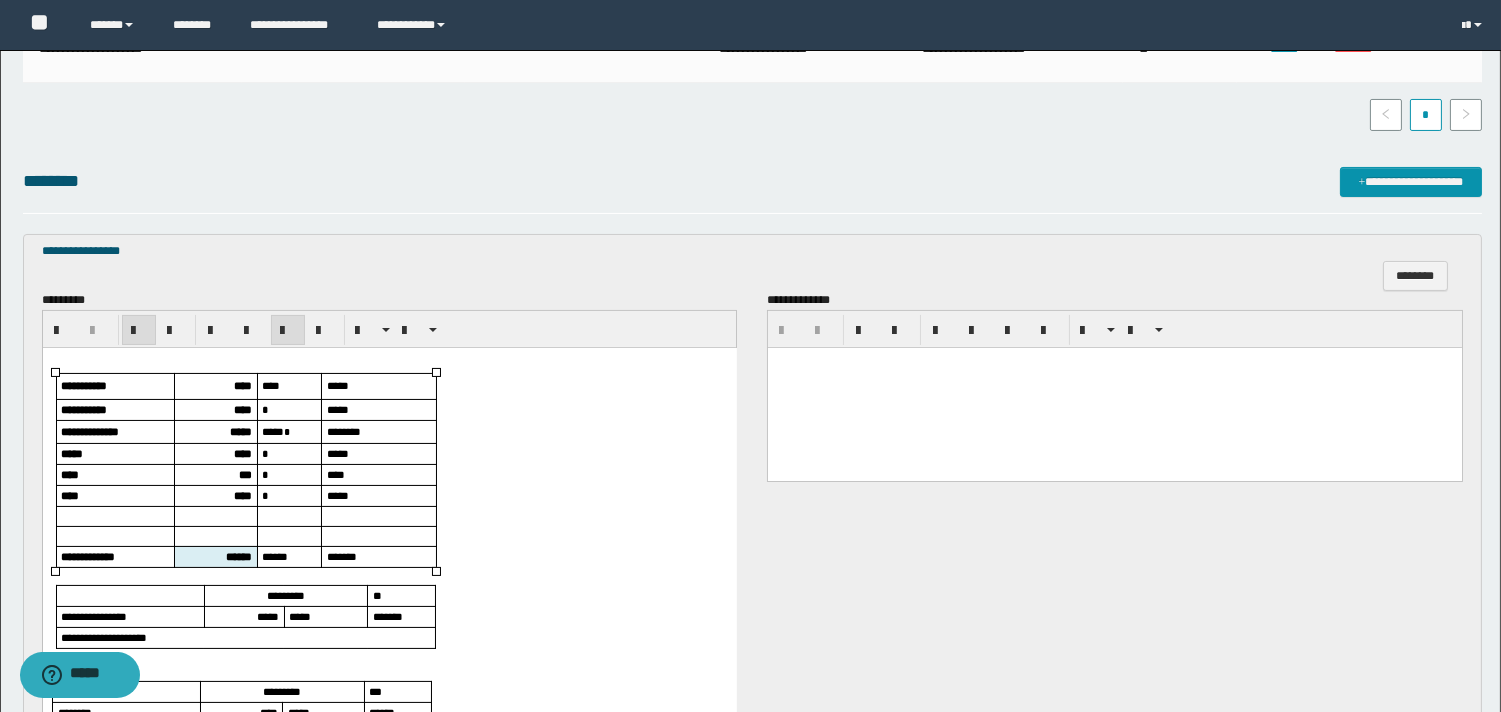 click on "****" at bounding box center [242, 453] 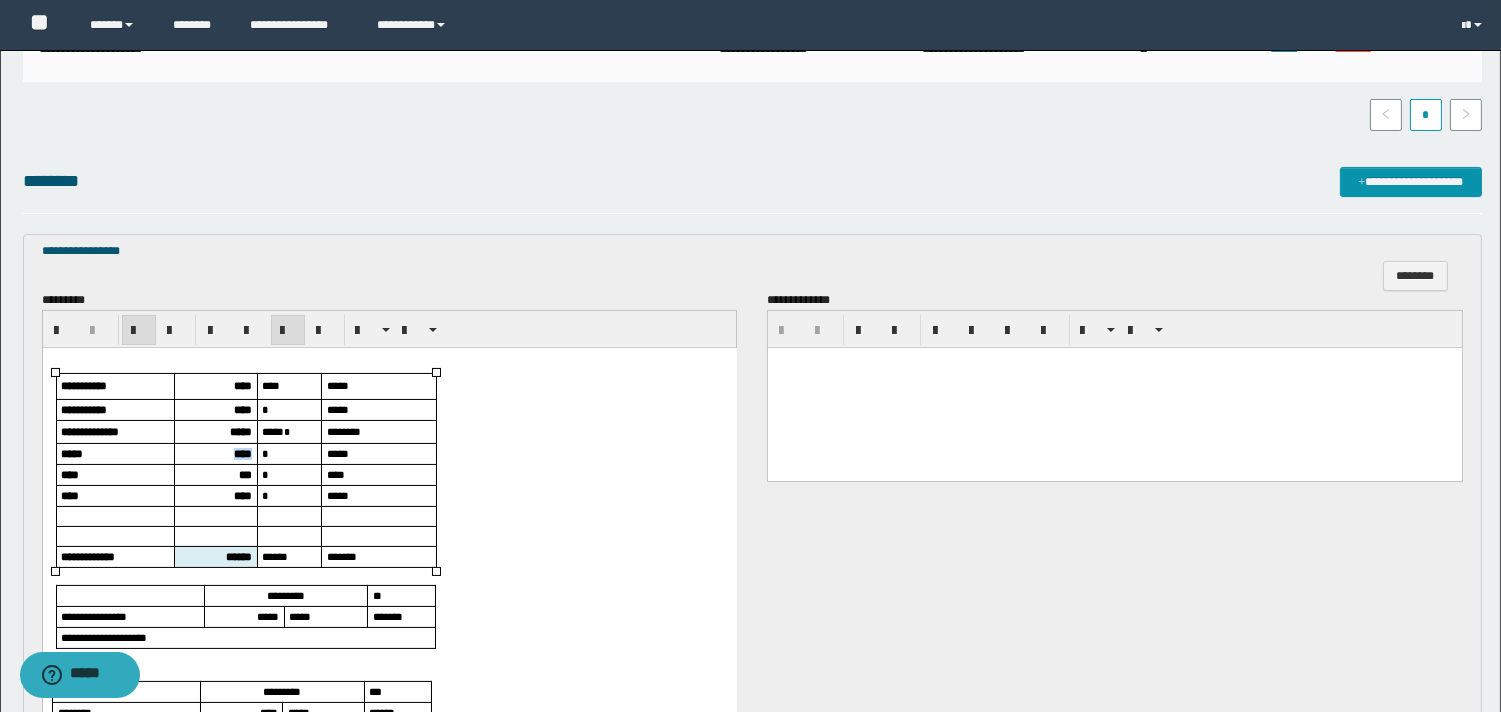 click on "****" at bounding box center [242, 453] 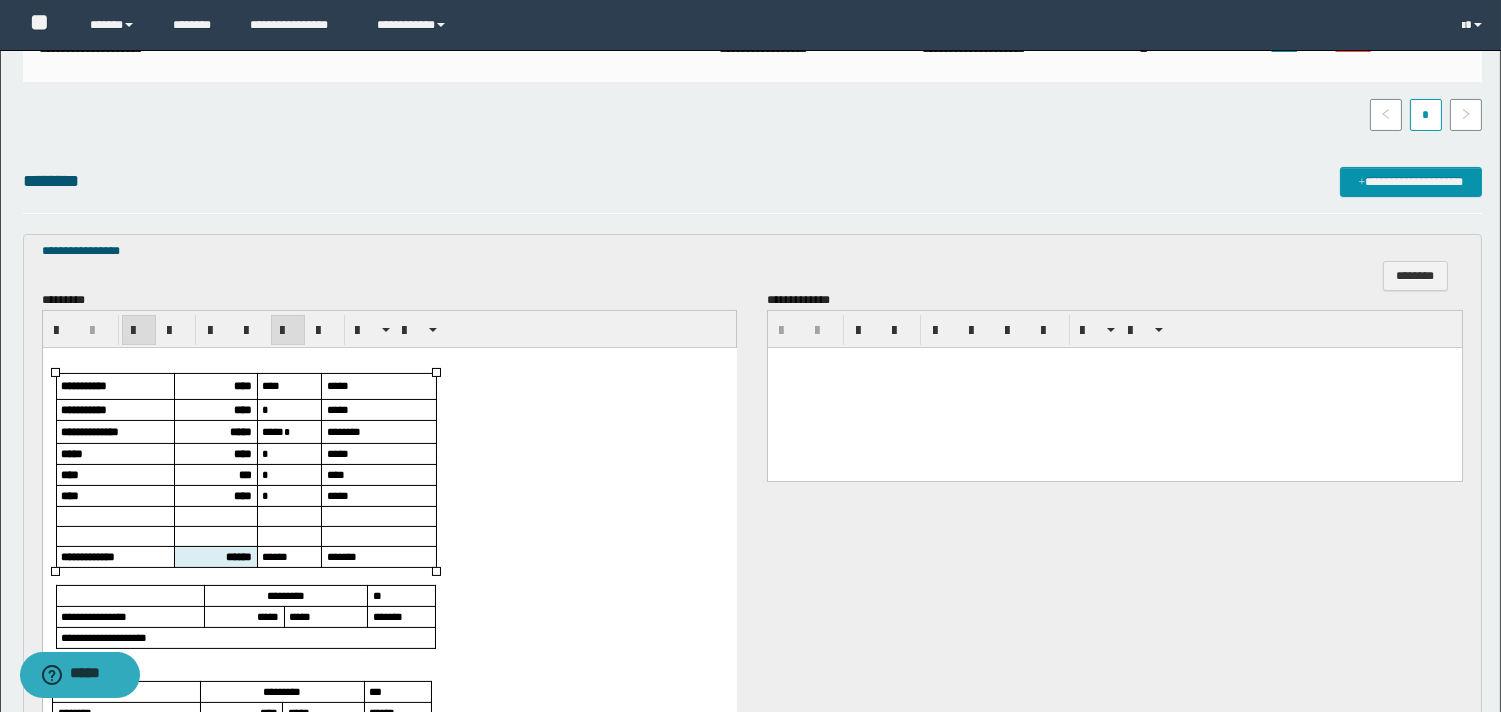 click on "***" at bounding box center [244, 474] 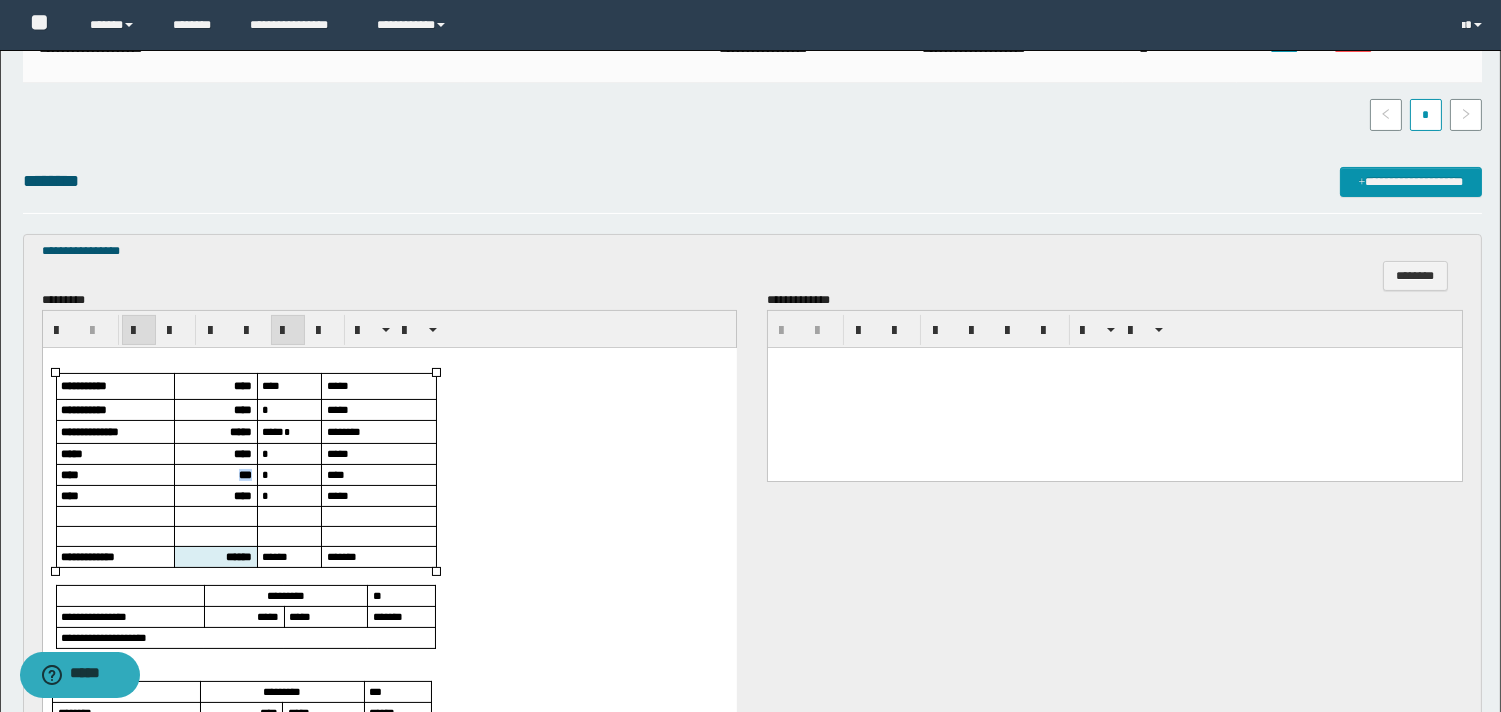 click on "***" at bounding box center [244, 474] 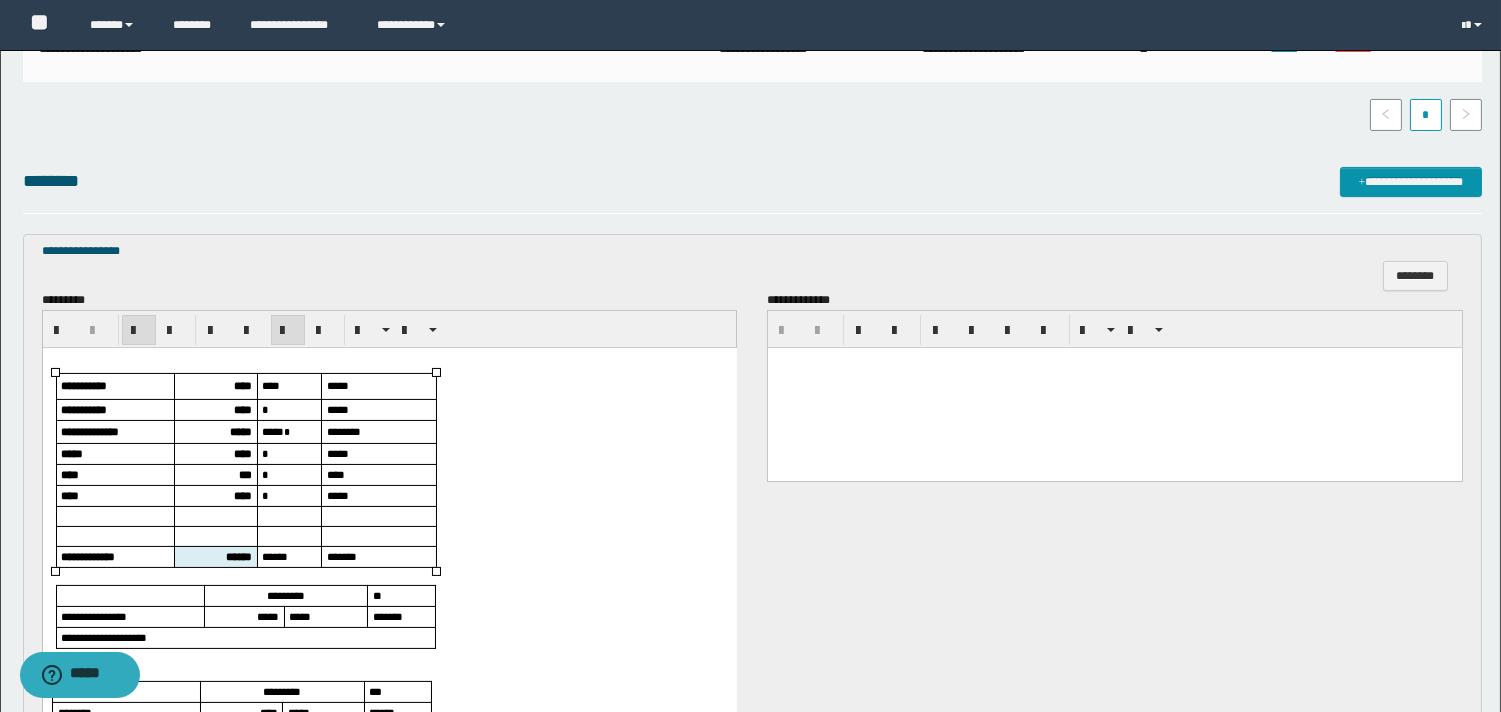 click on "****" at bounding box center [242, 495] 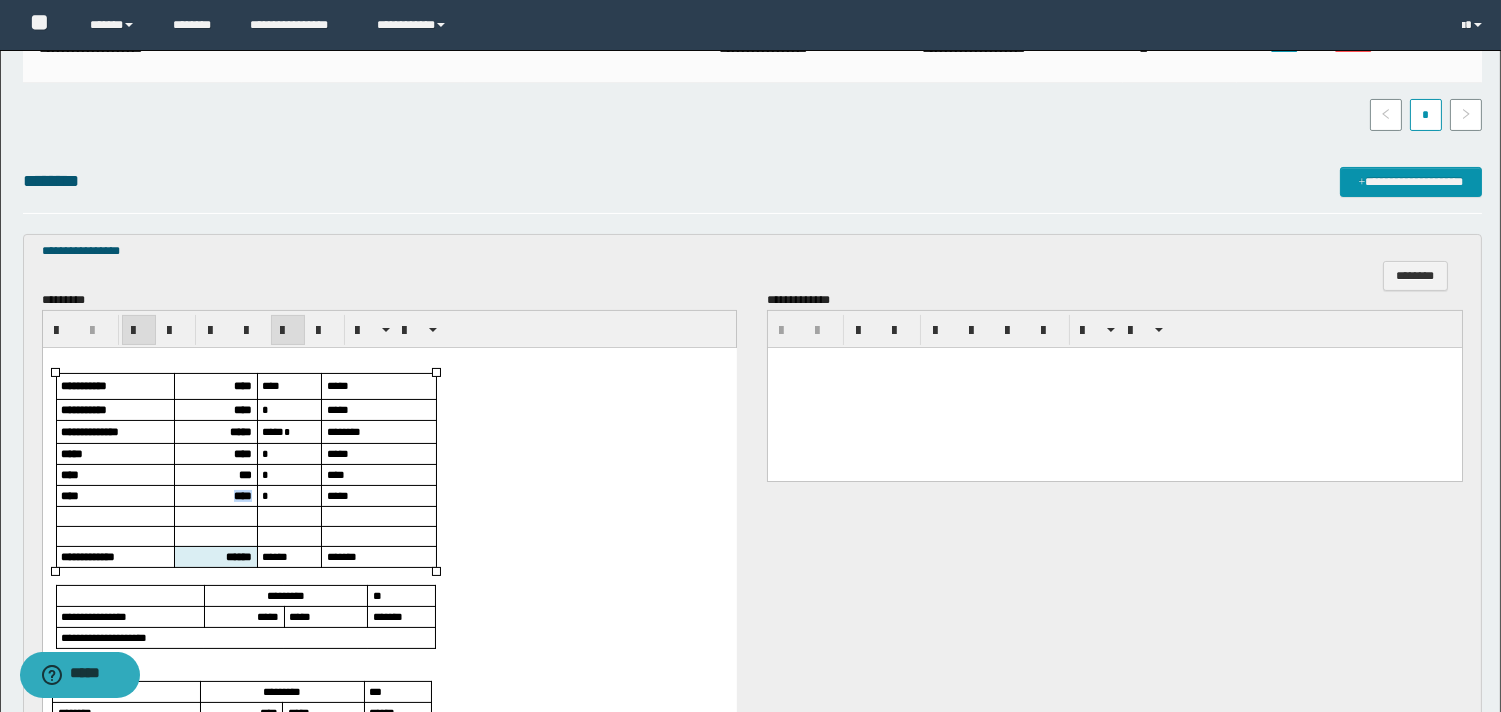 click on "****" at bounding box center [242, 495] 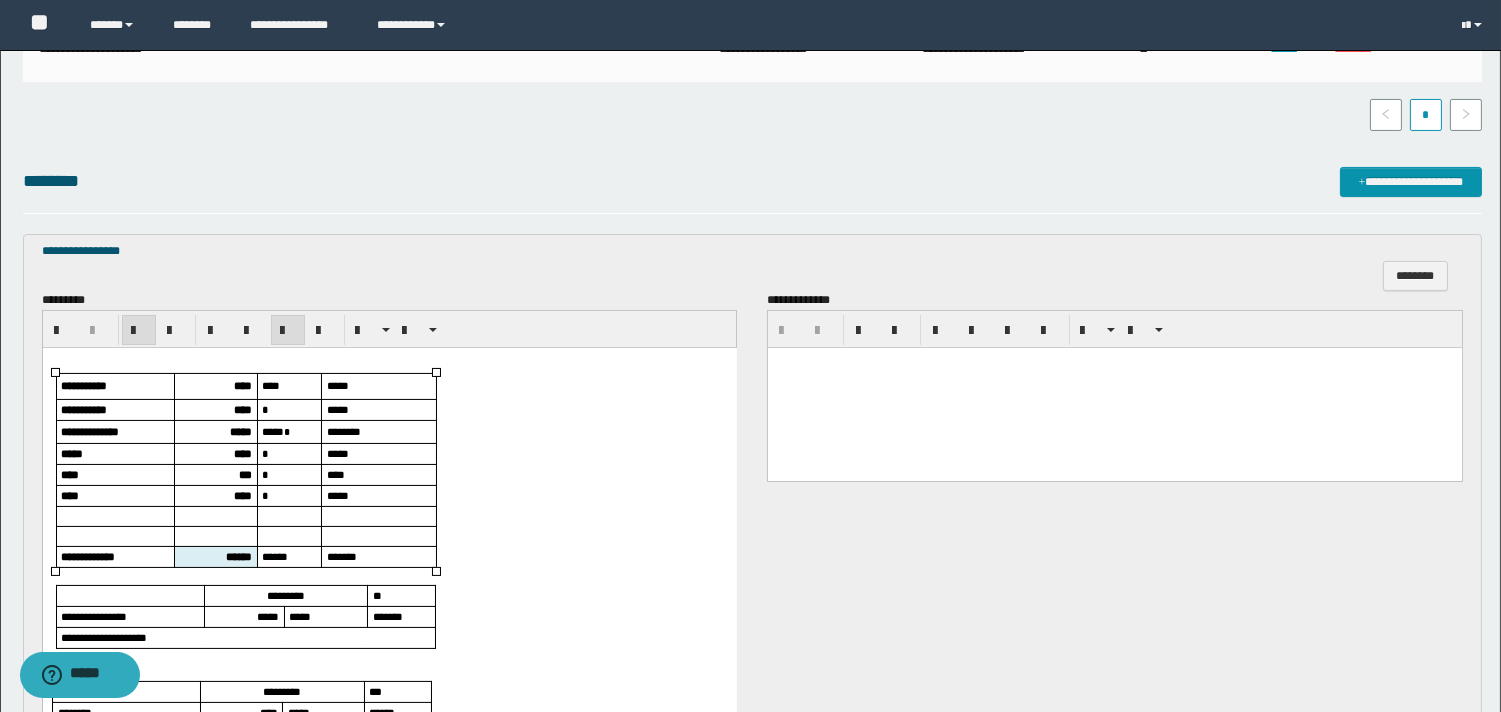 click on "******" at bounding box center (238, 556) 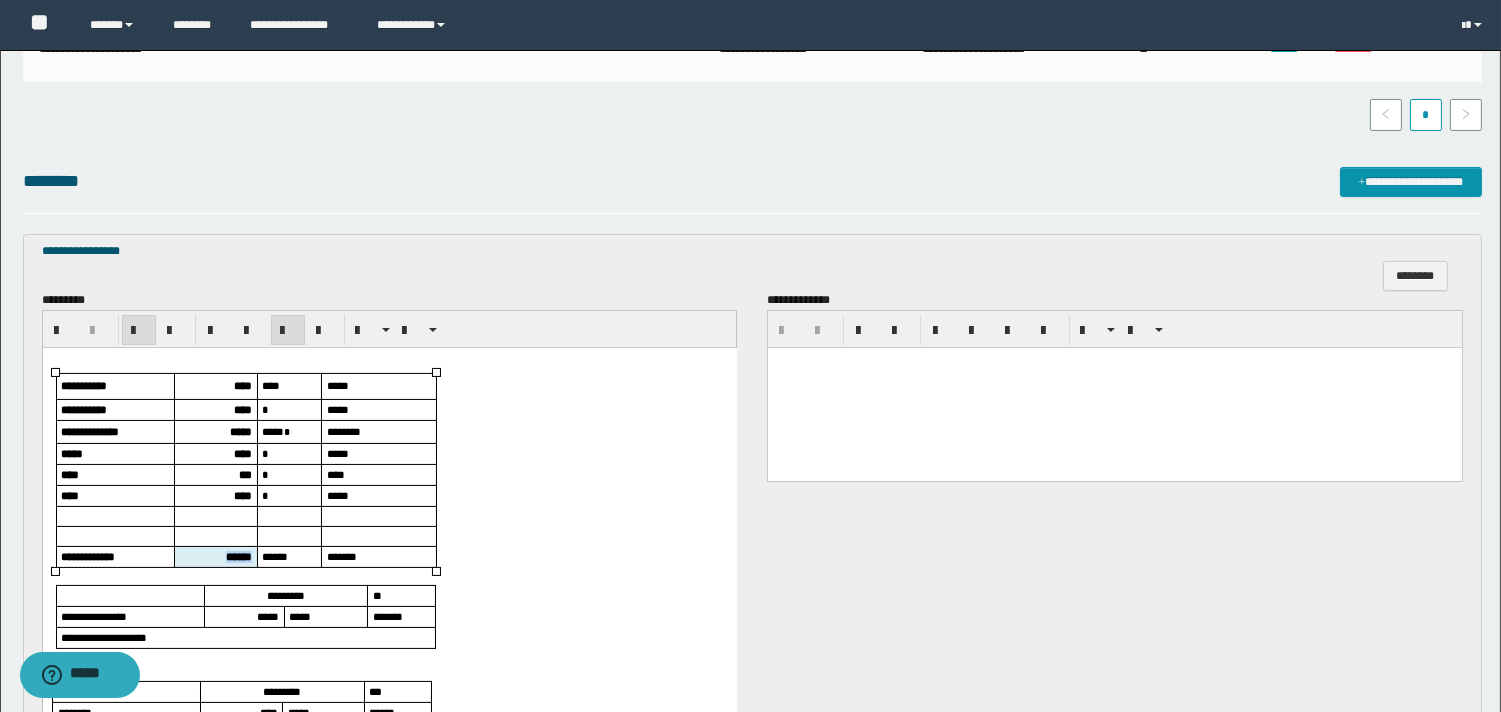 click on "******" at bounding box center [238, 556] 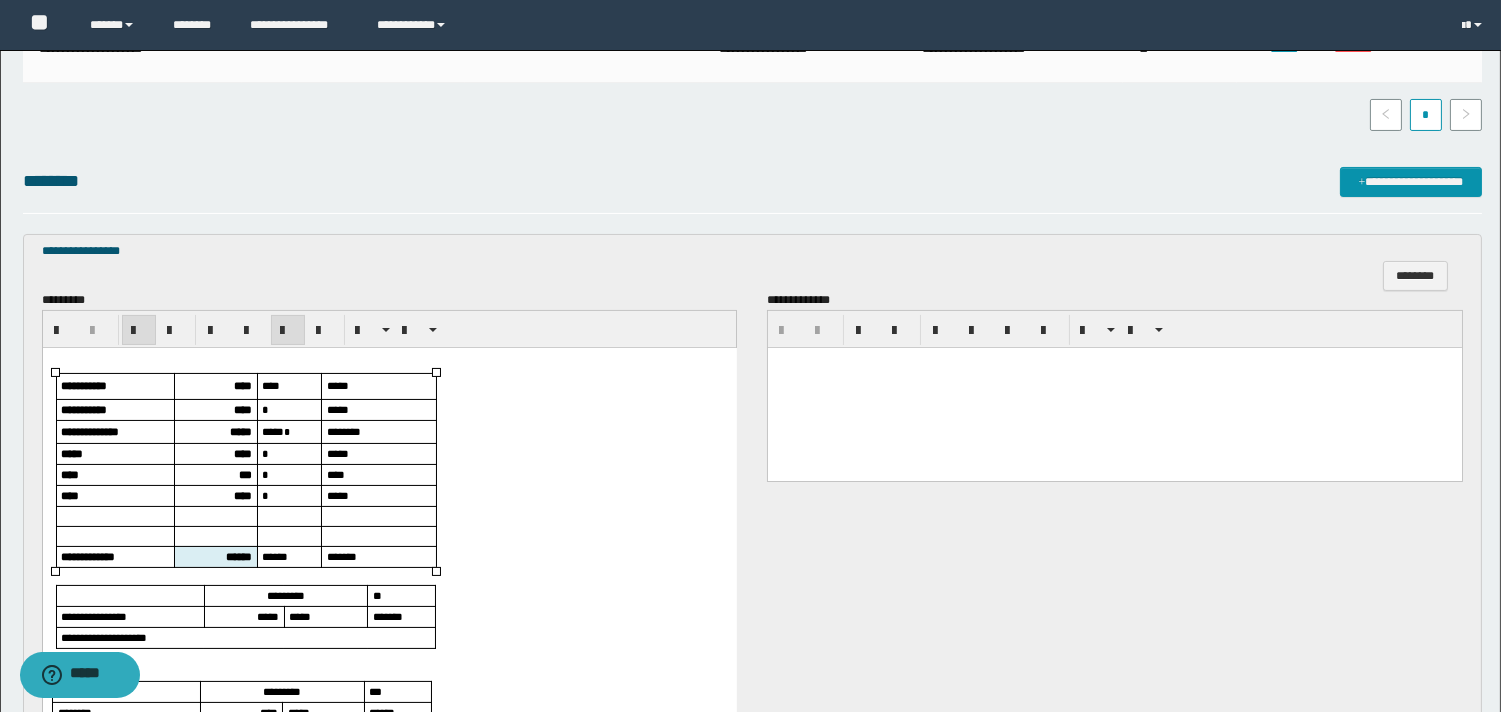 scroll, scrollTop: 666, scrollLeft: 0, axis: vertical 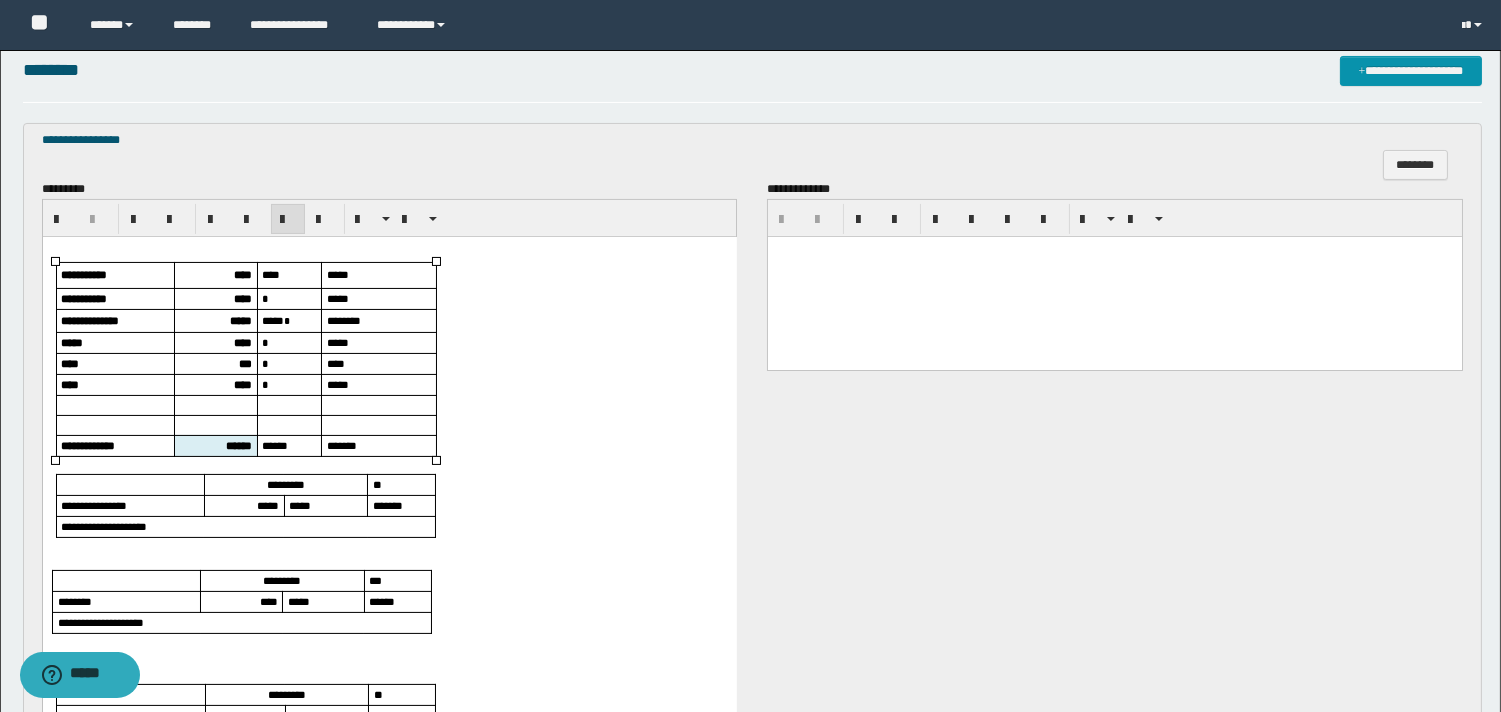 click on "*****" at bounding box center (267, 505) 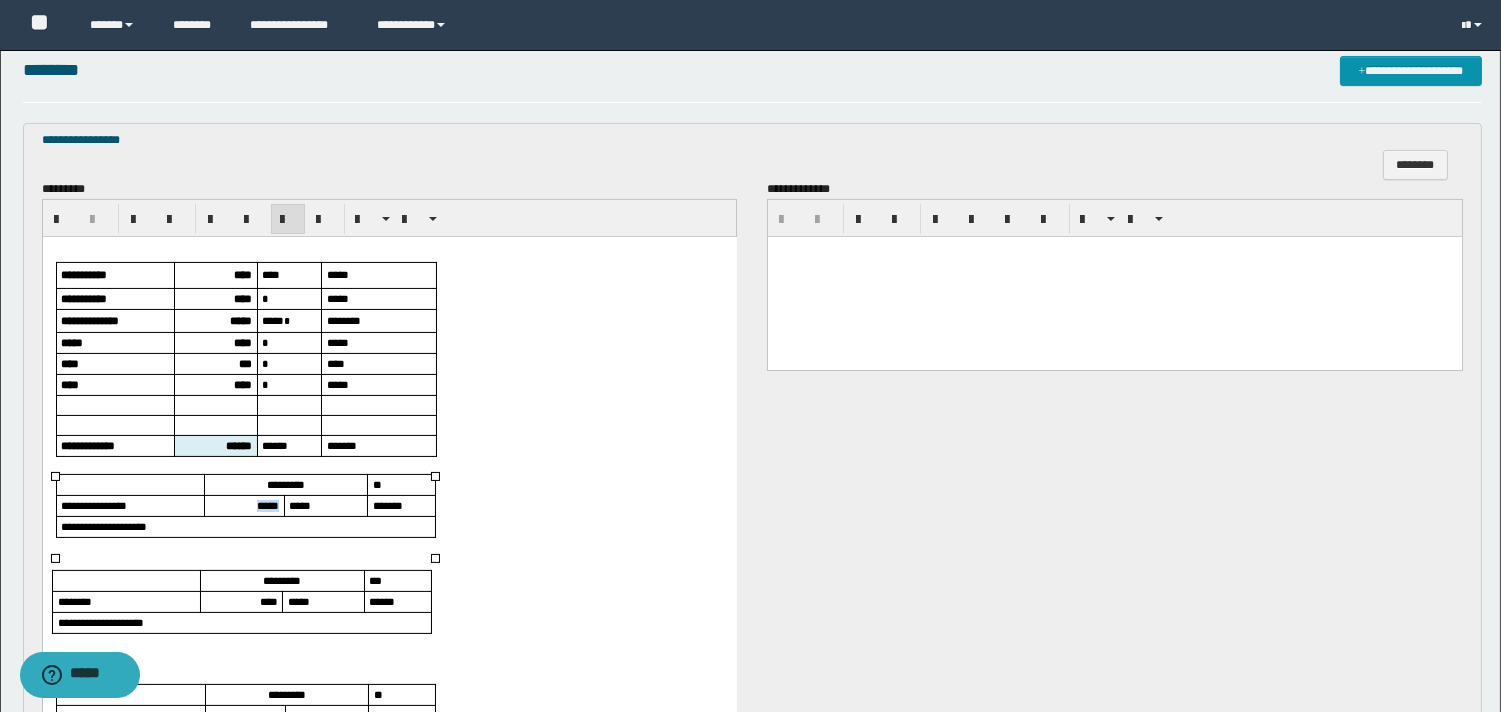 click on "*****" at bounding box center [267, 505] 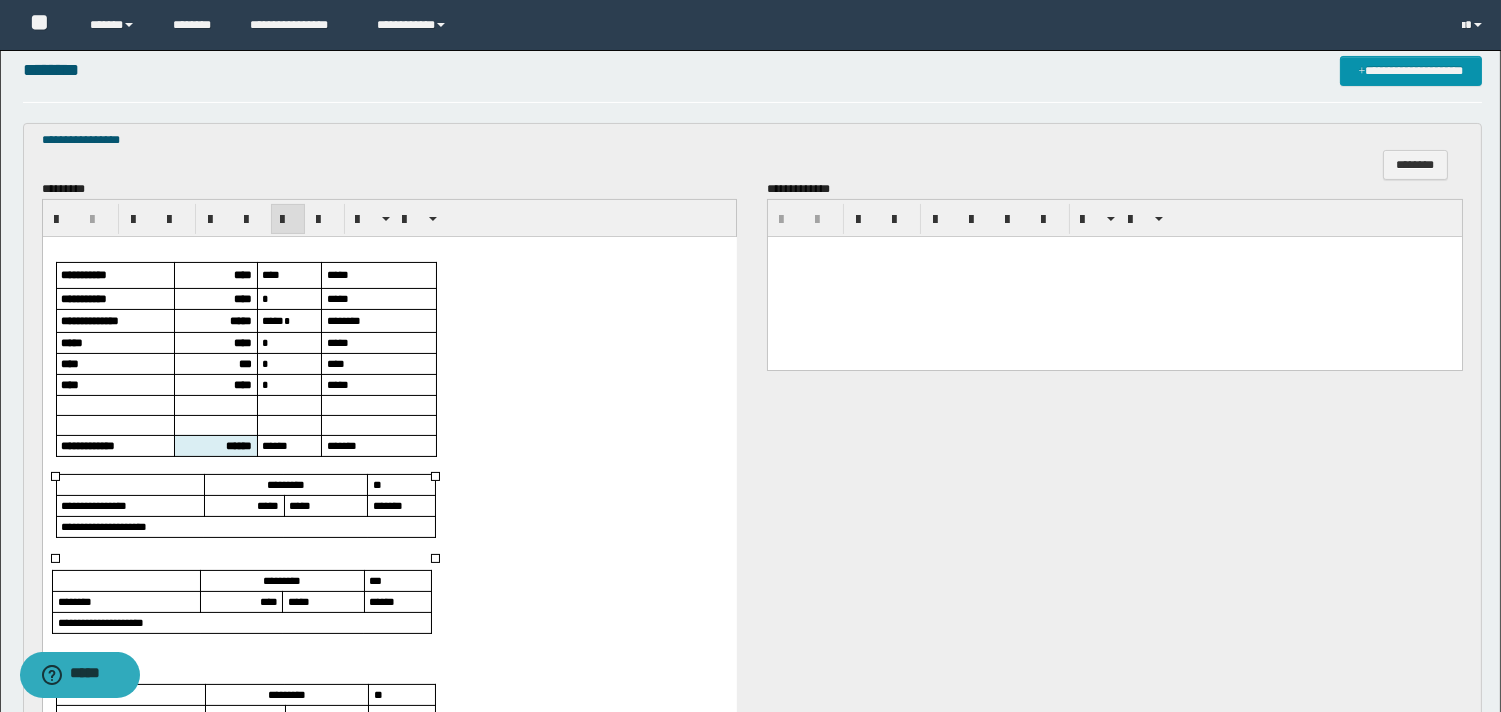 click on "****" at bounding box center (268, 601) 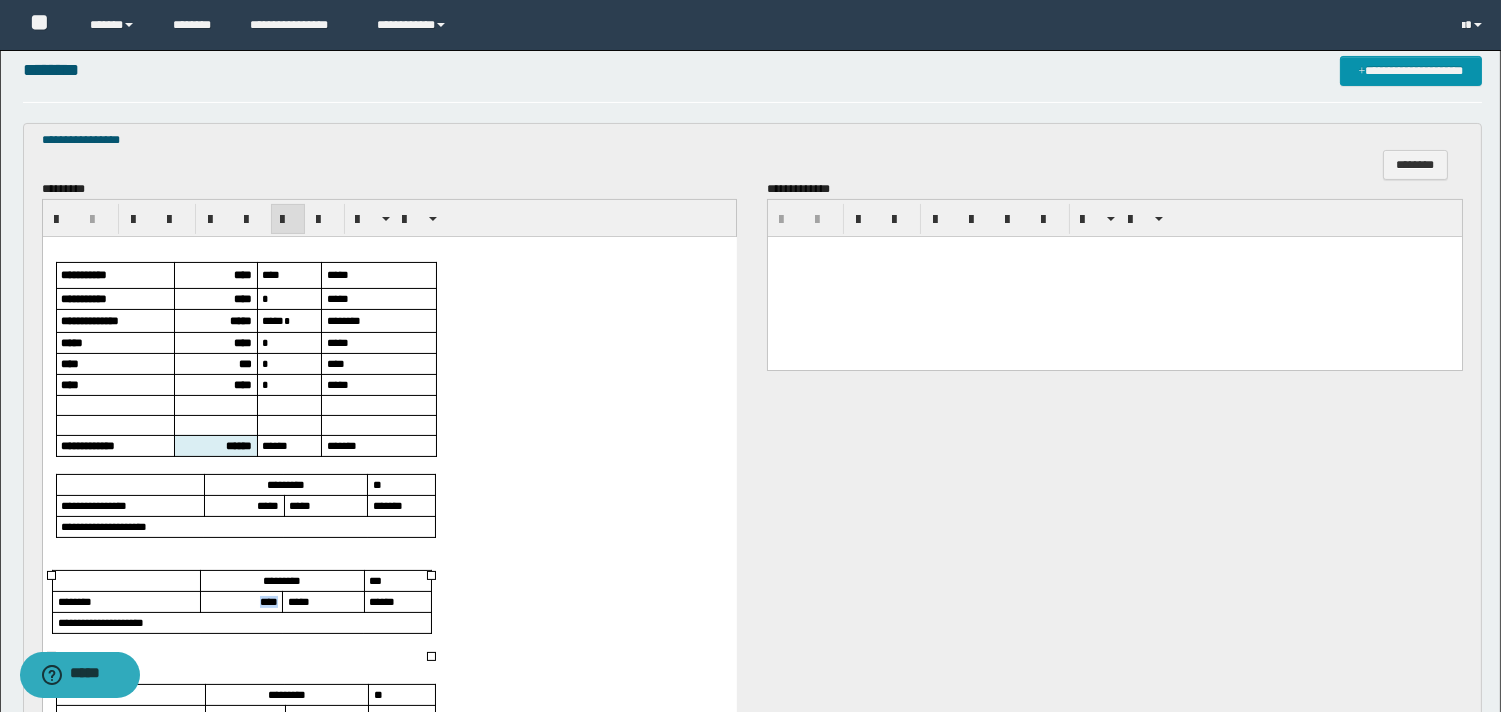 click on "****" at bounding box center (268, 601) 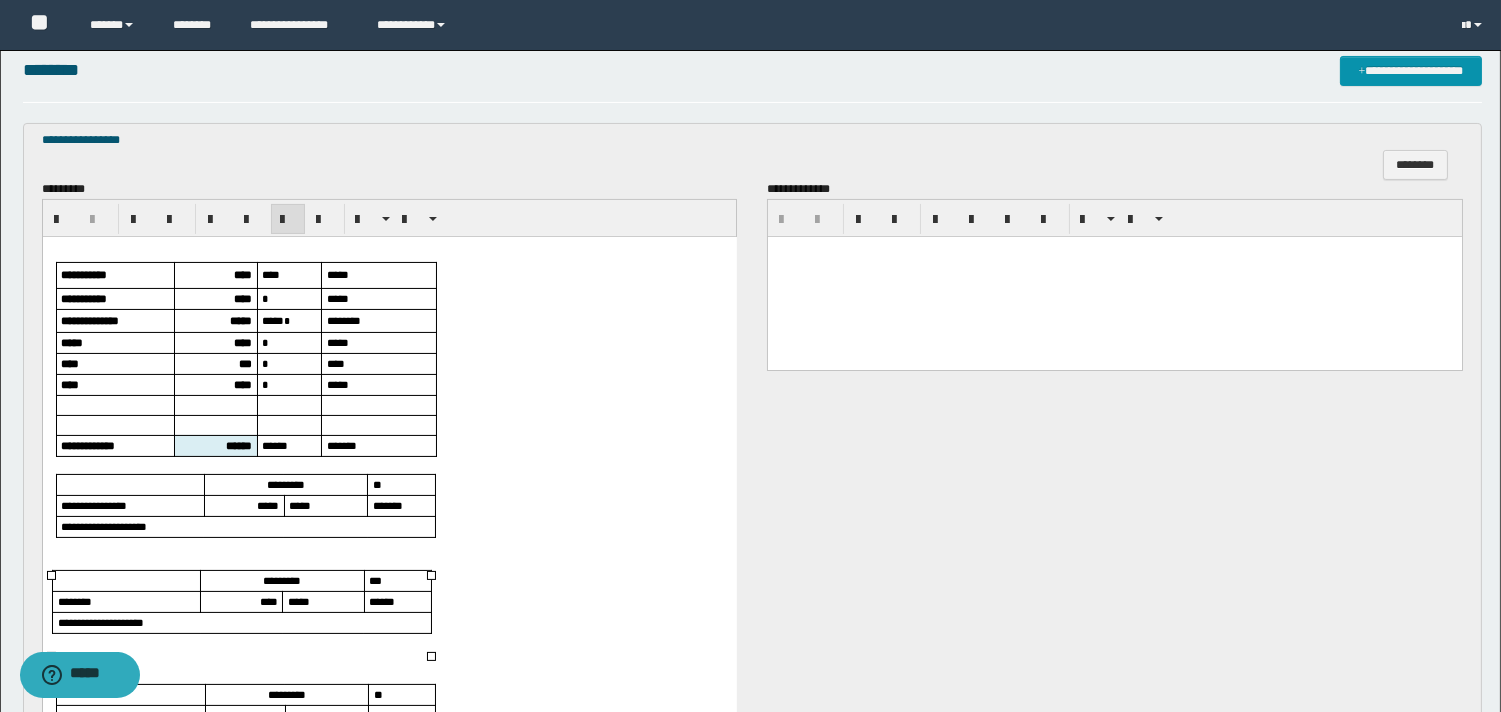scroll, scrollTop: 888, scrollLeft: 0, axis: vertical 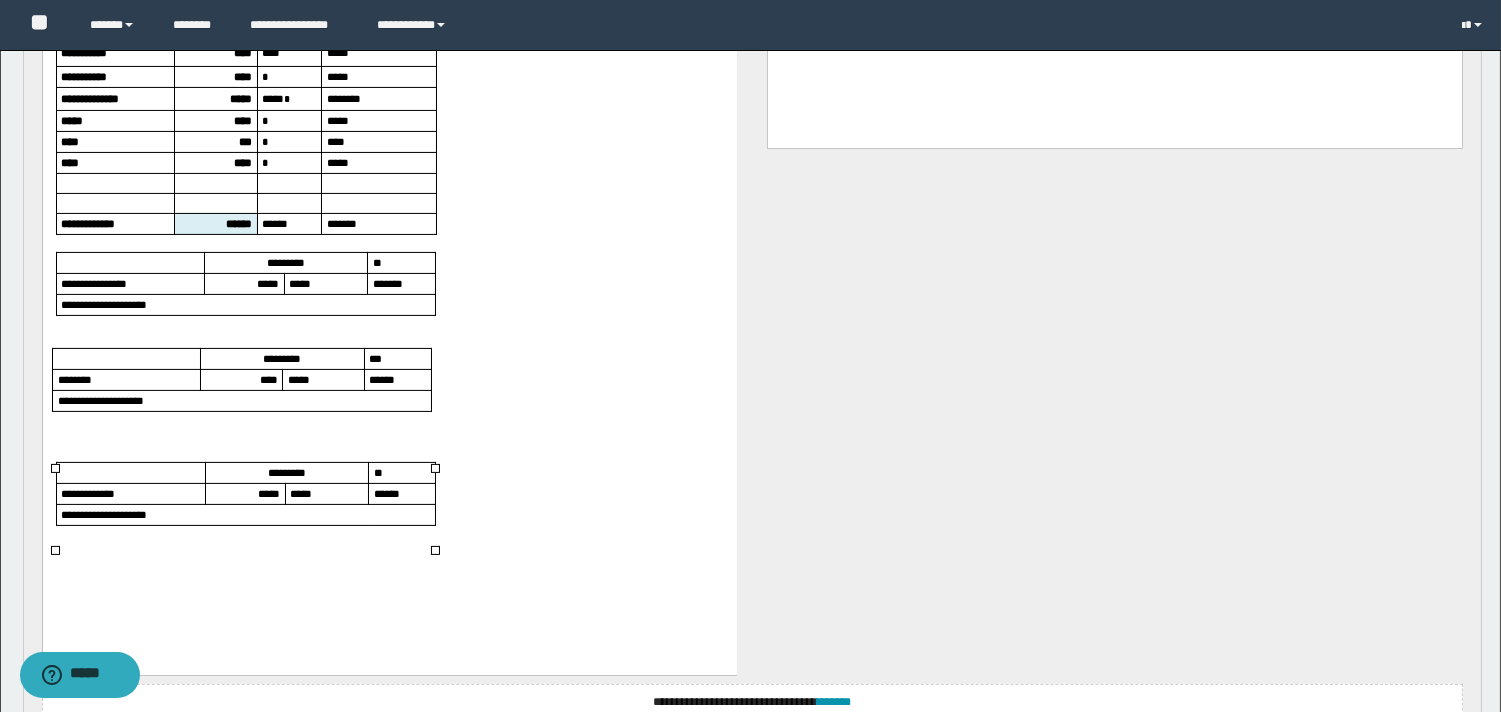 click on "*****" at bounding box center [268, 493] 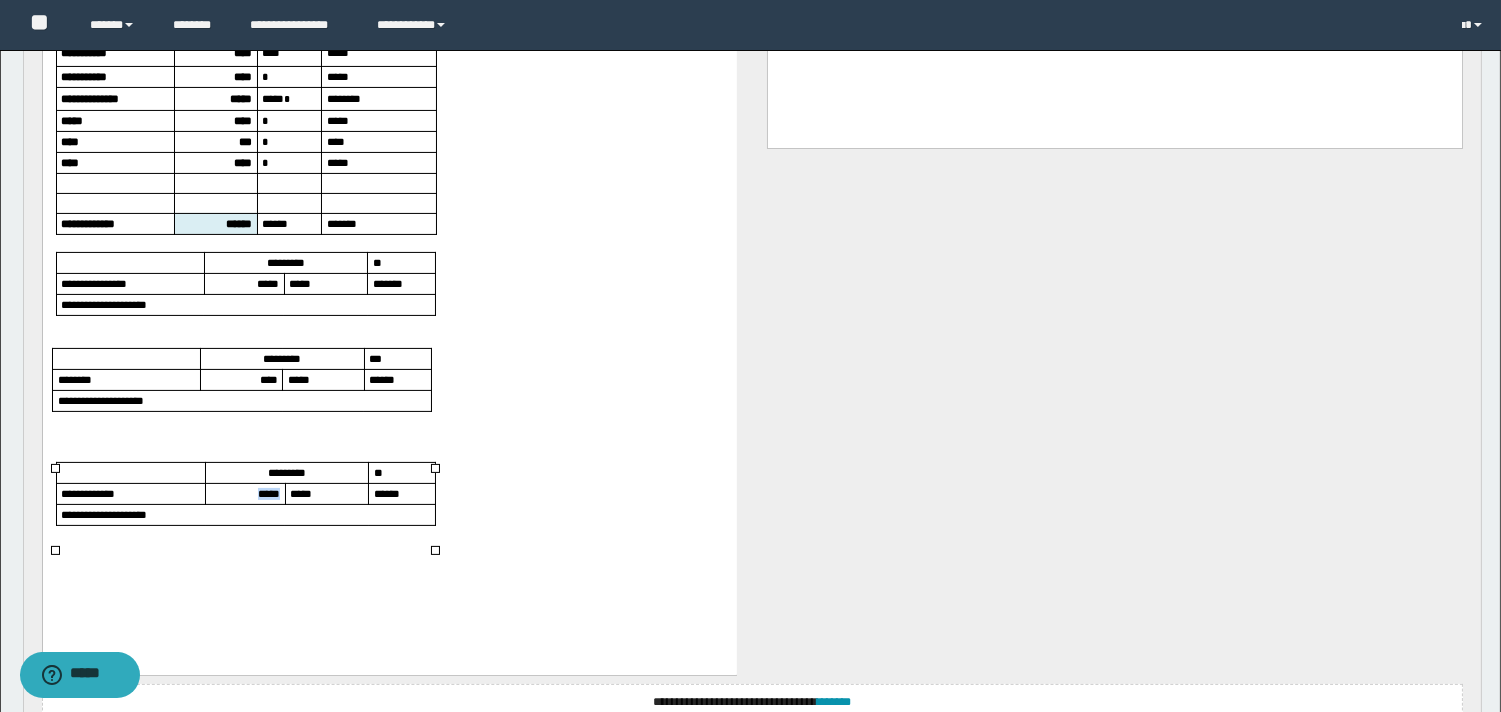click on "*****" at bounding box center (268, 493) 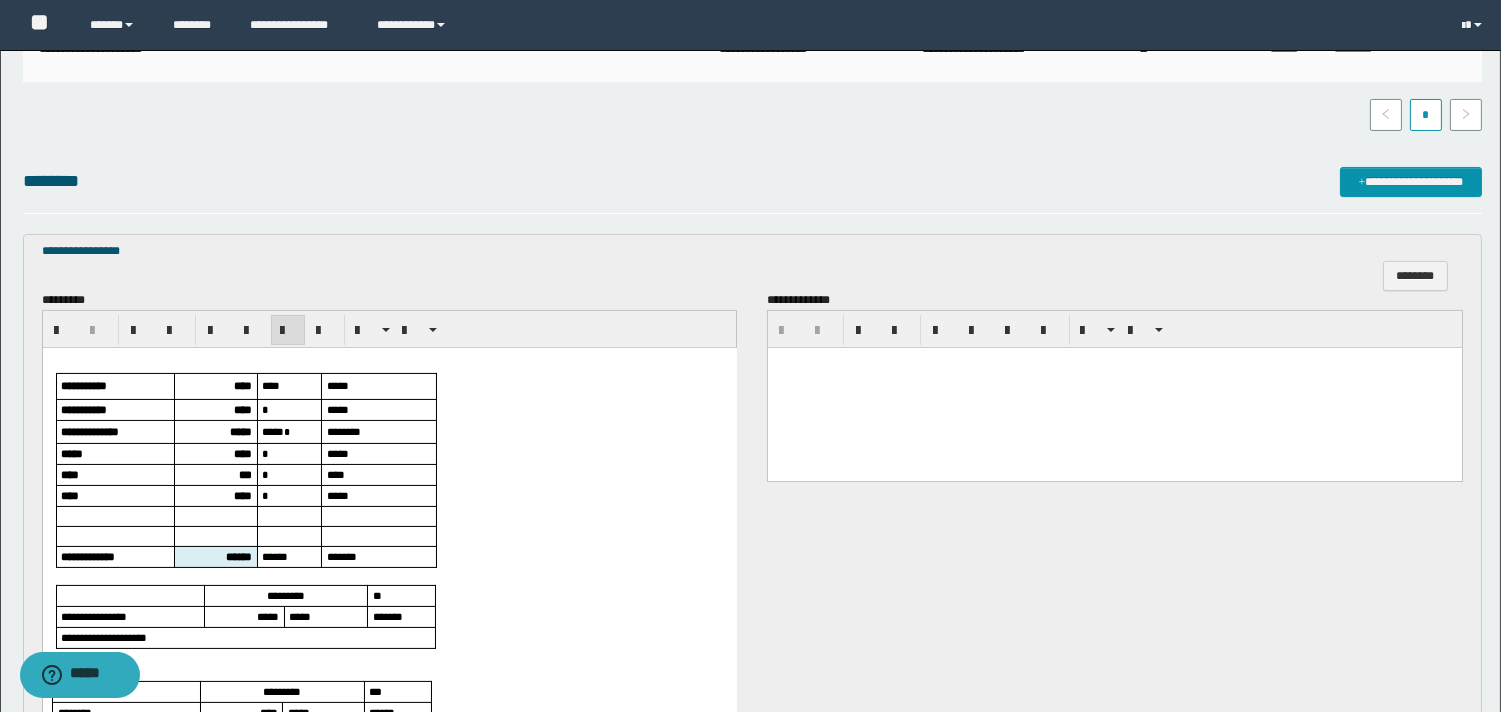 scroll, scrollTop: 666, scrollLeft: 0, axis: vertical 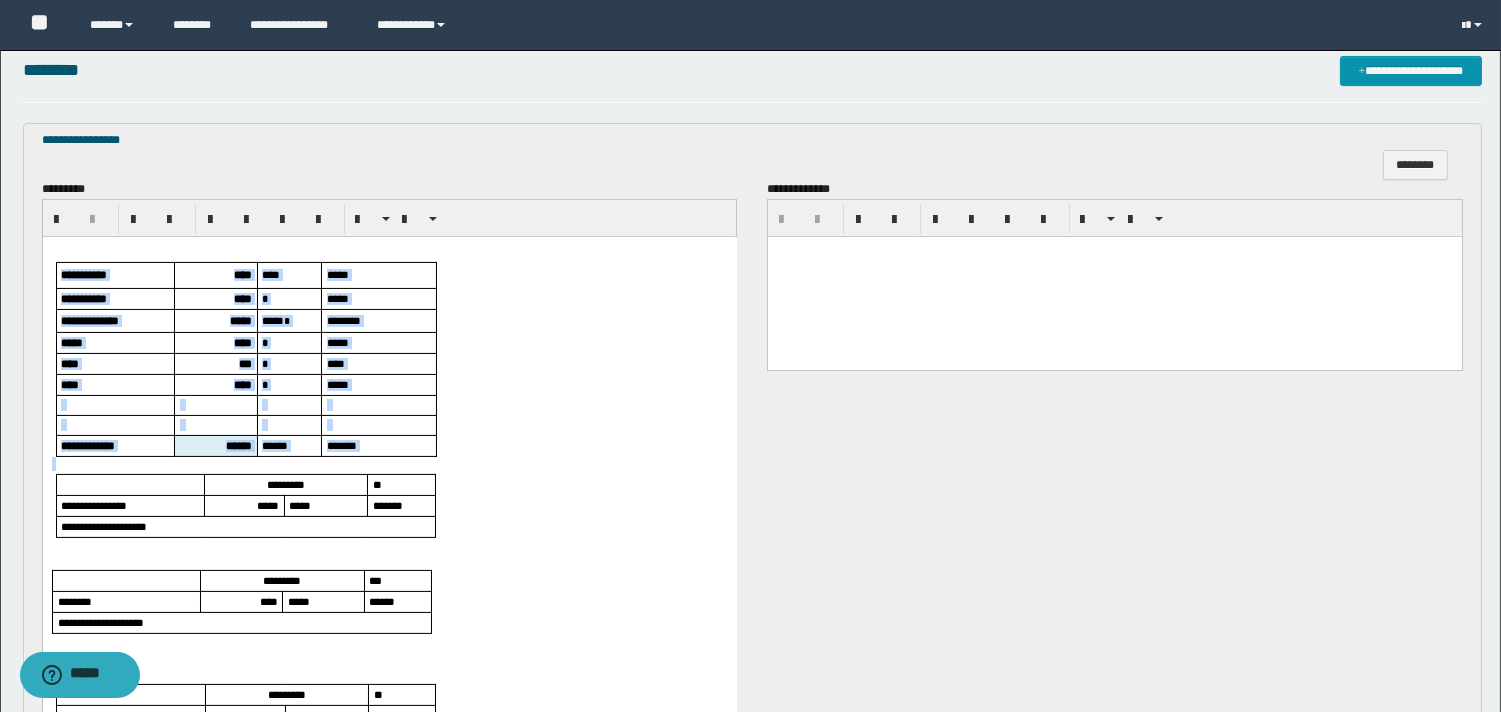 drag, startPoint x: 74, startPoint y: 250, endPoint x: 129, endPoint y: 466, distance: 222.89235 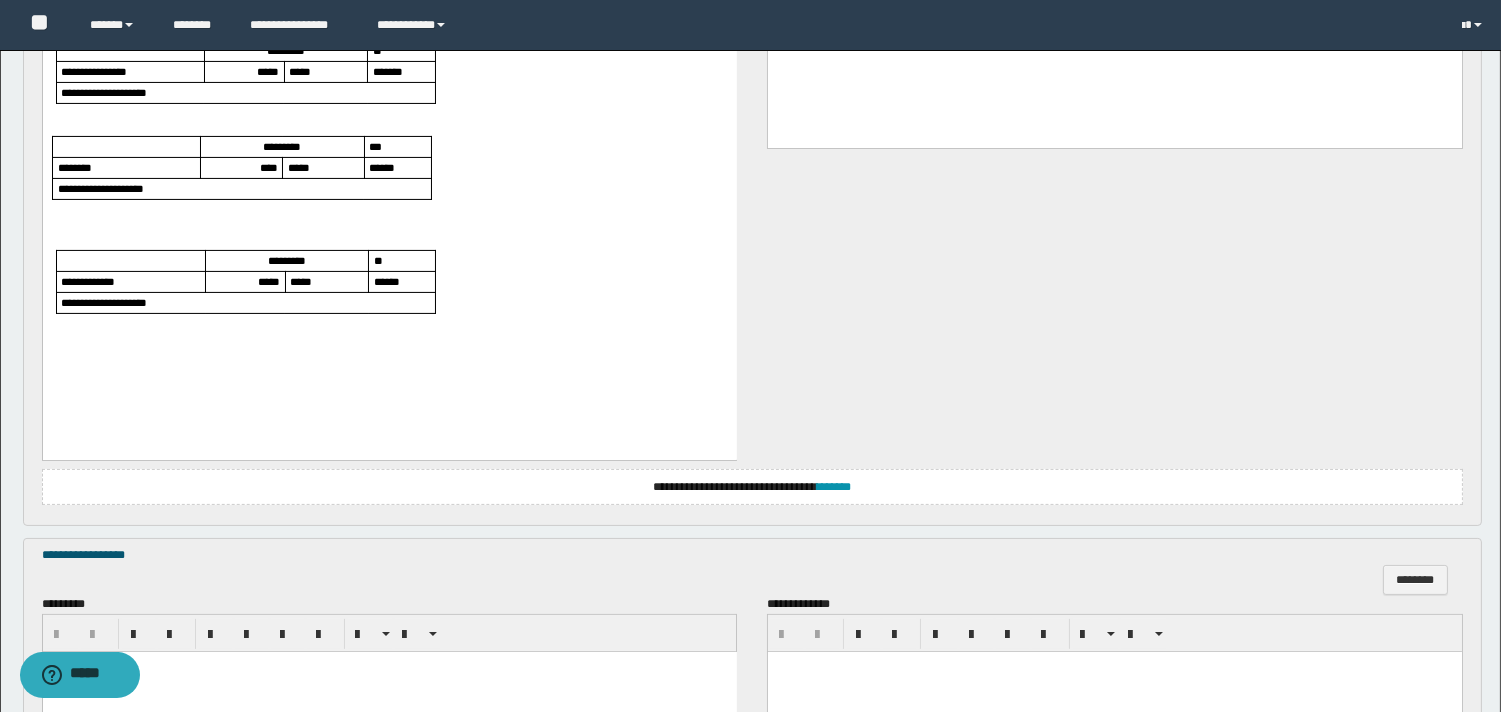 scroll, scrollTop: 1111, scrollLeft: 0, axis: vertical 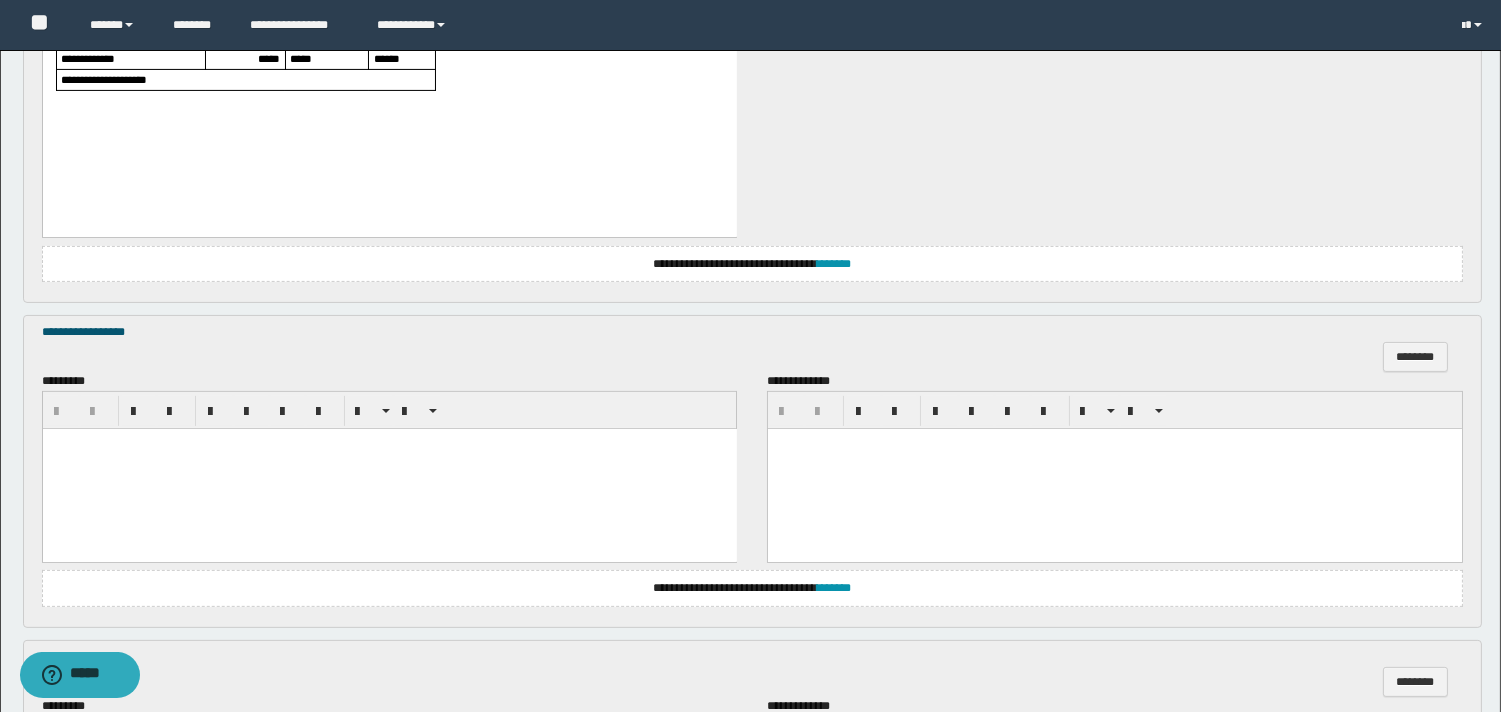 click at bounding box center [389, 468] 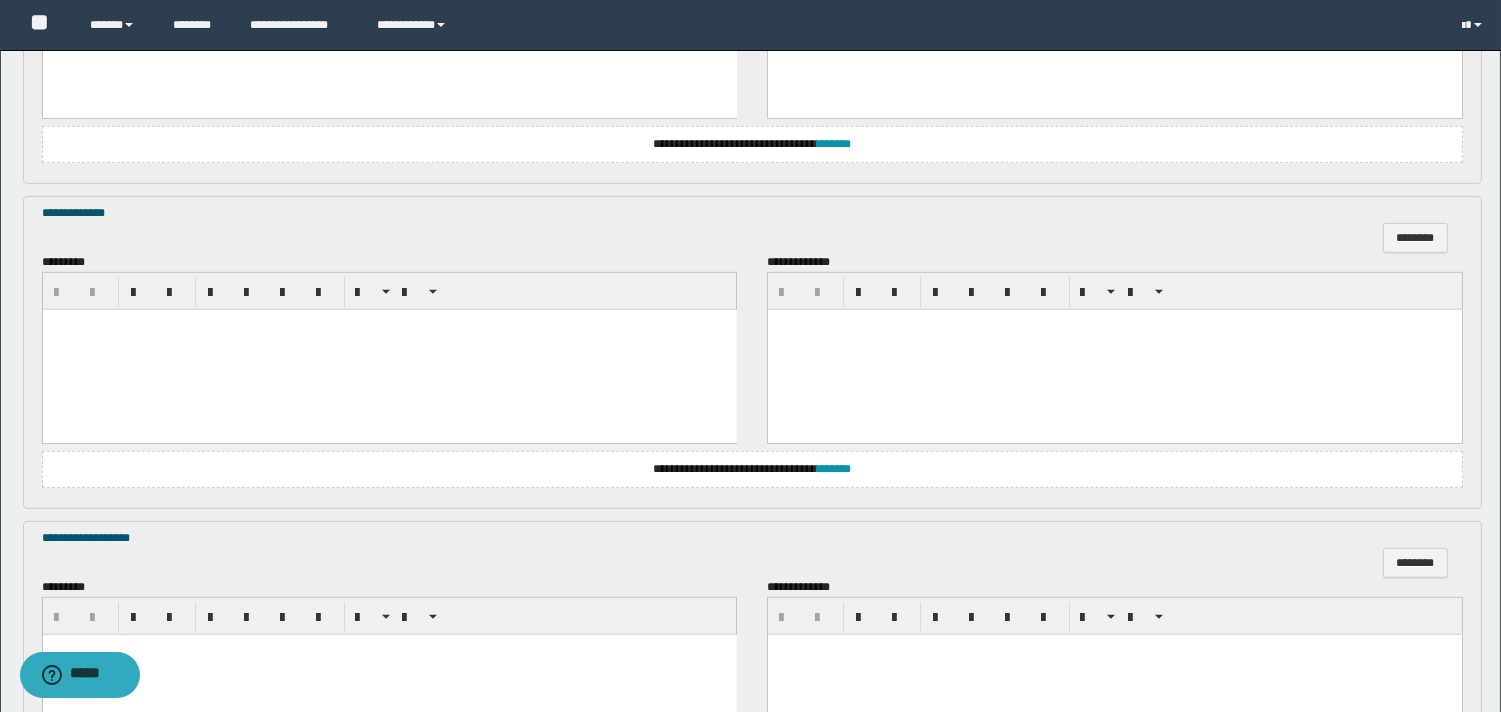 scroll, scrollTop: 1777, scrollLeft: 0, axis: vertical 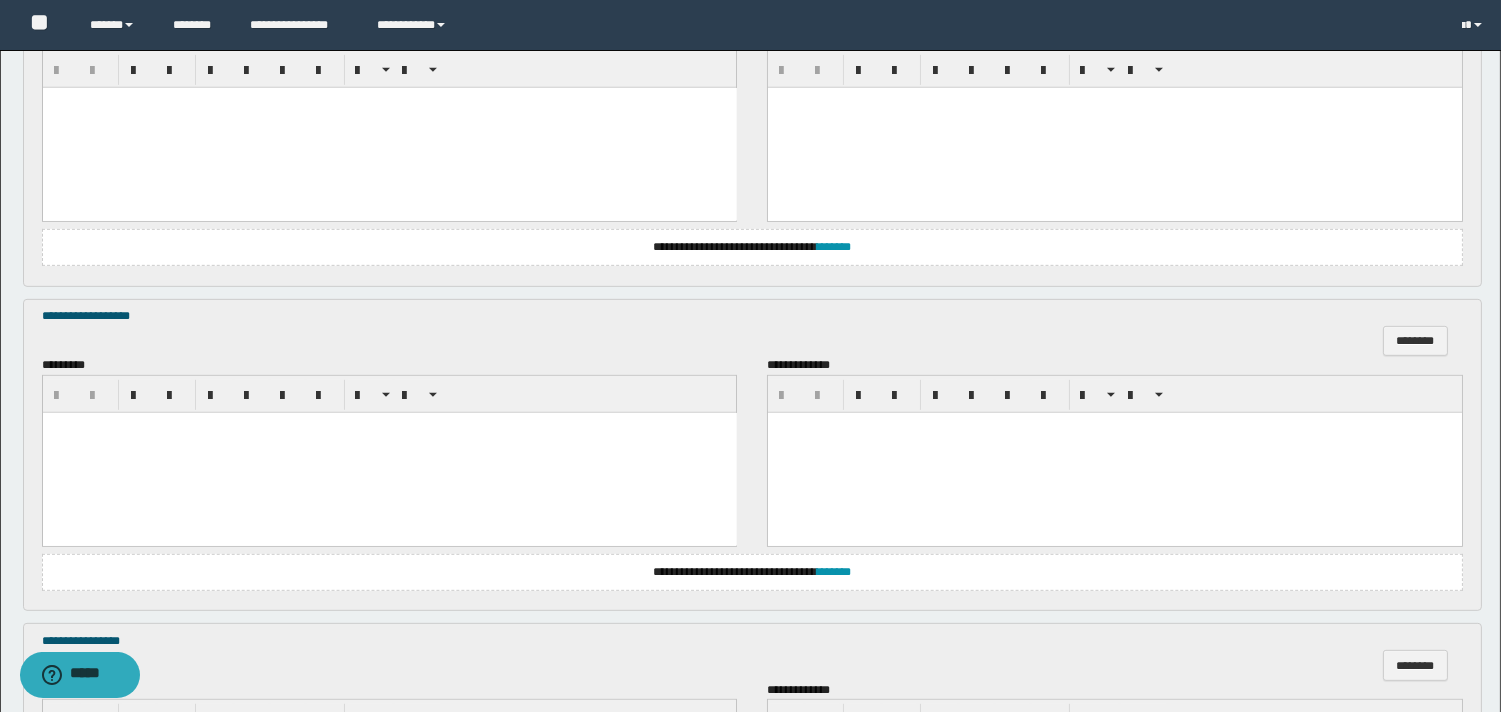 click at bounding box center (389, 452) 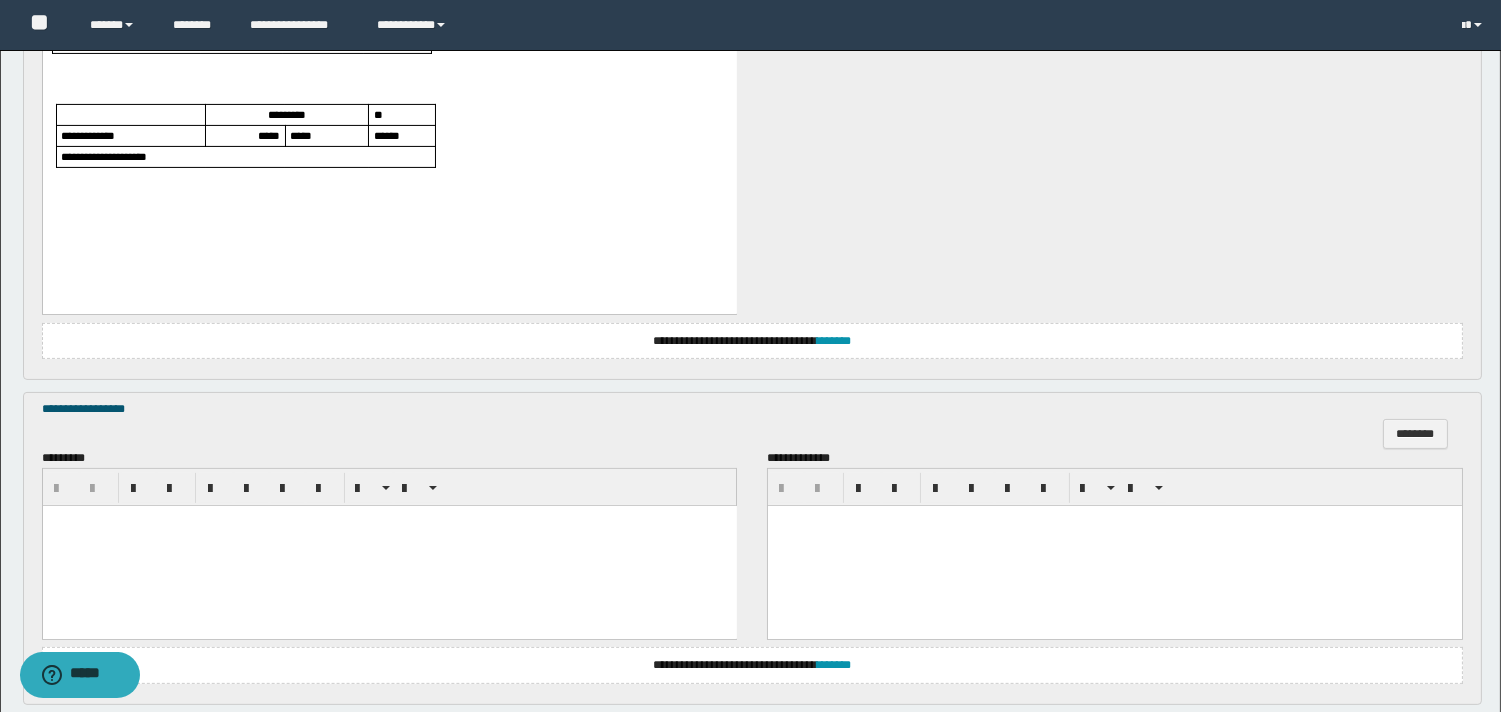 scroll, scrollTop: 701, scrollLeft: 0, axis: vertical 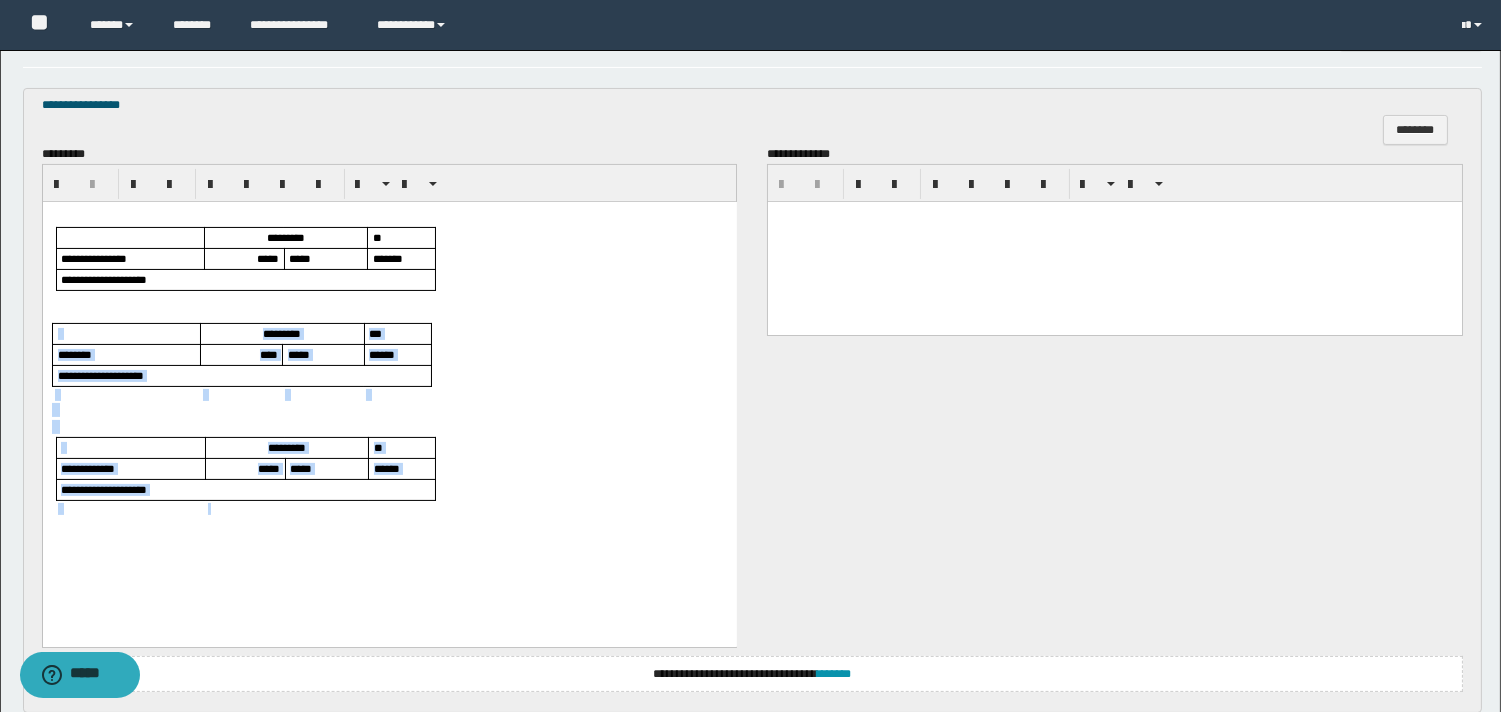 drag, startPoint x: 90, startPoint y: 319, endPoint x: 234, endPoint y: 520, distance: 247.25897 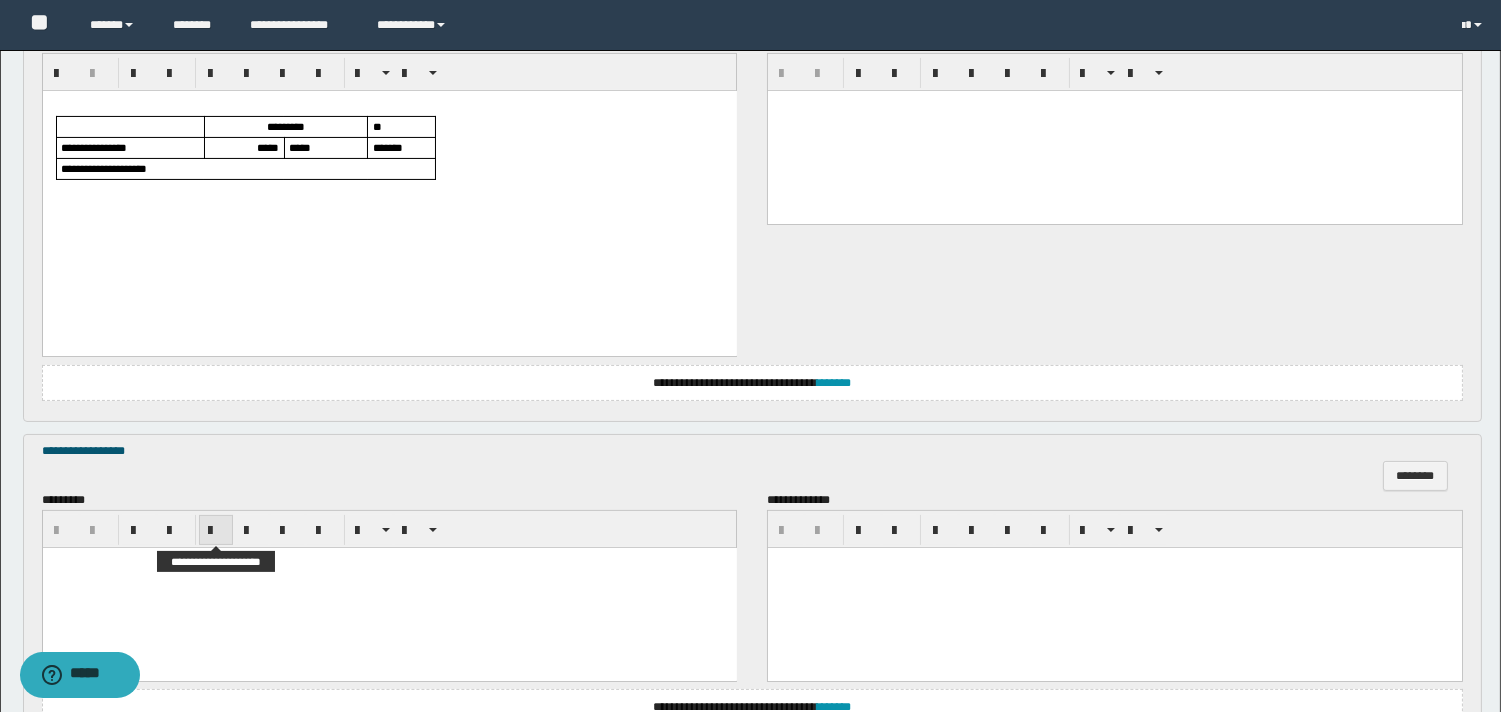 scroll, scrollTop: 923, scrollLeft: 0, axis: vertical 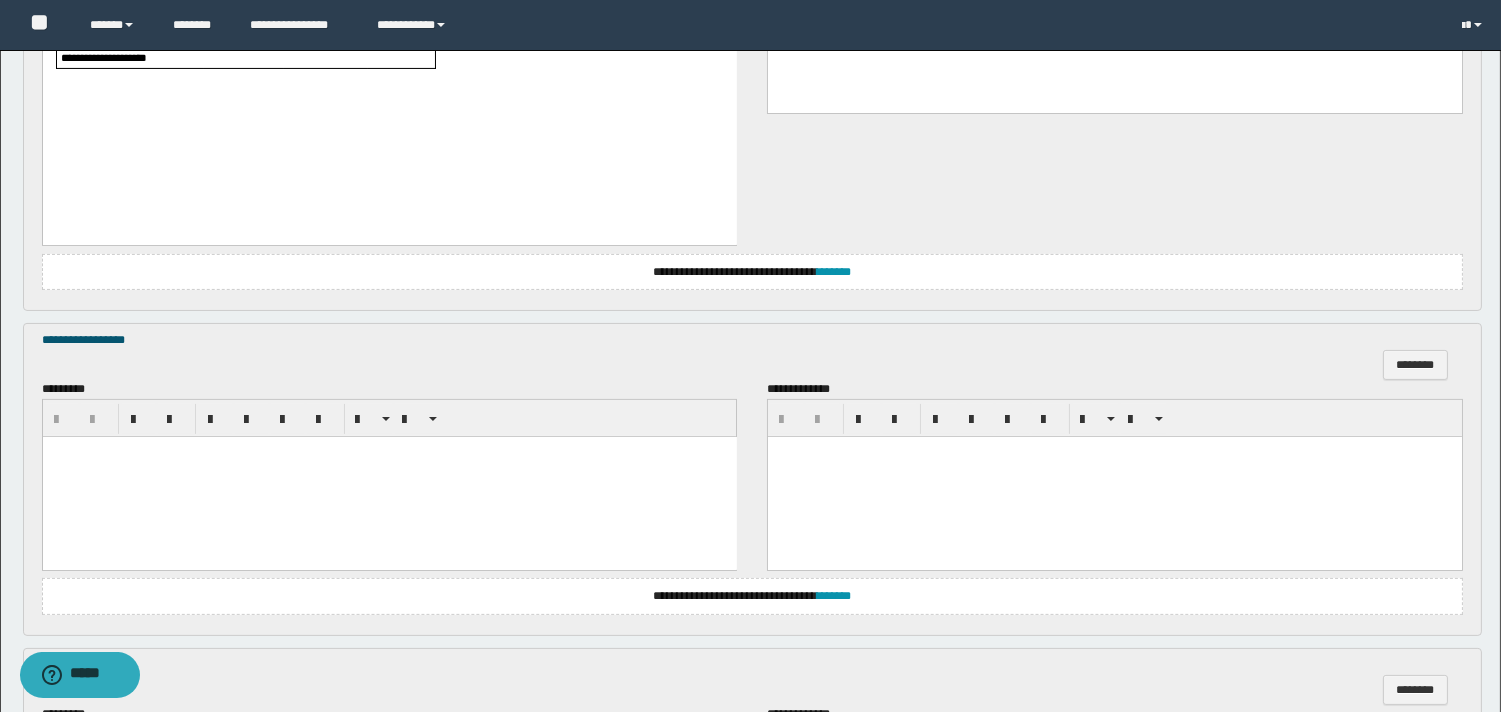 click at bounding box center [389, 476] 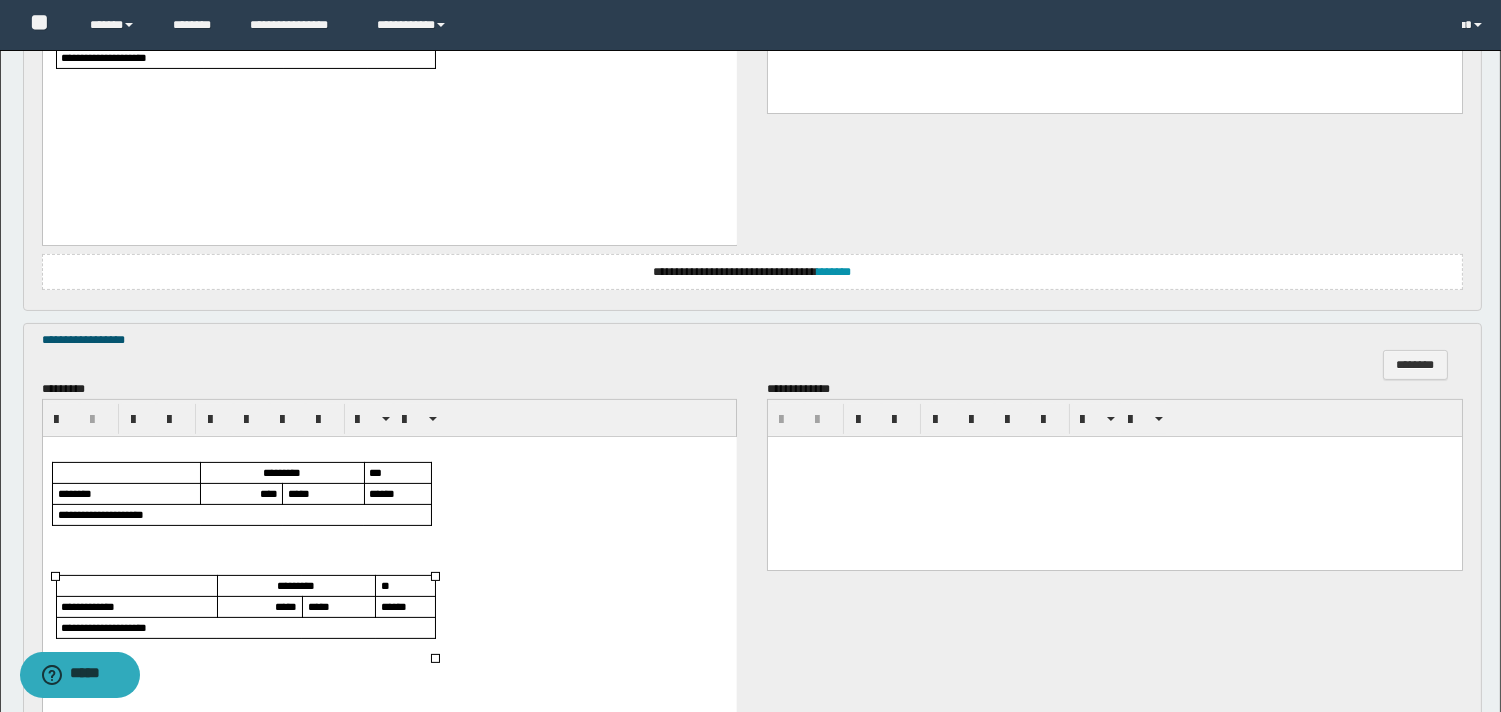scroll, scrollTop: 1034, scrollLeft: 0, axis: vertical 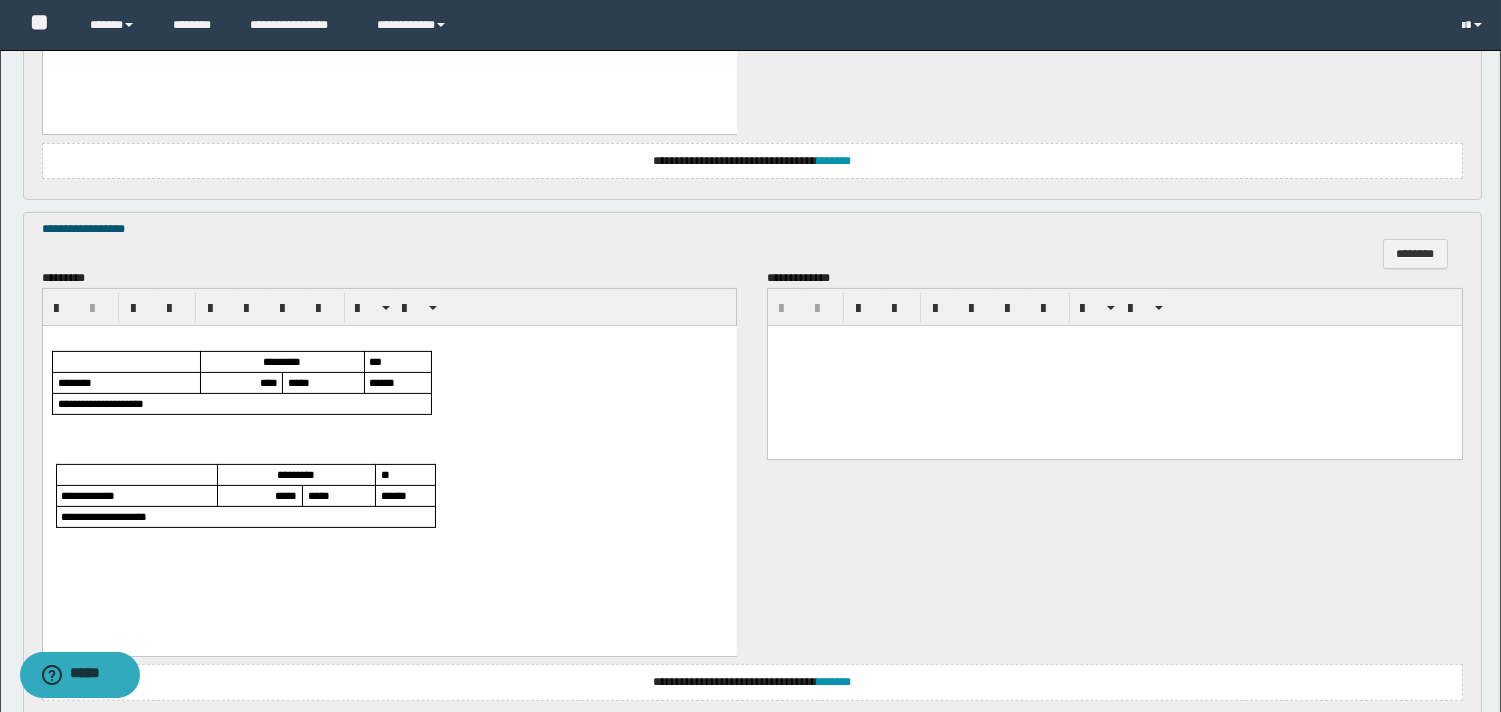 drag, startPoint x: 109, startPoint y: 453, endPoint x: 342, endPoint y: 610, distance: 280.95908 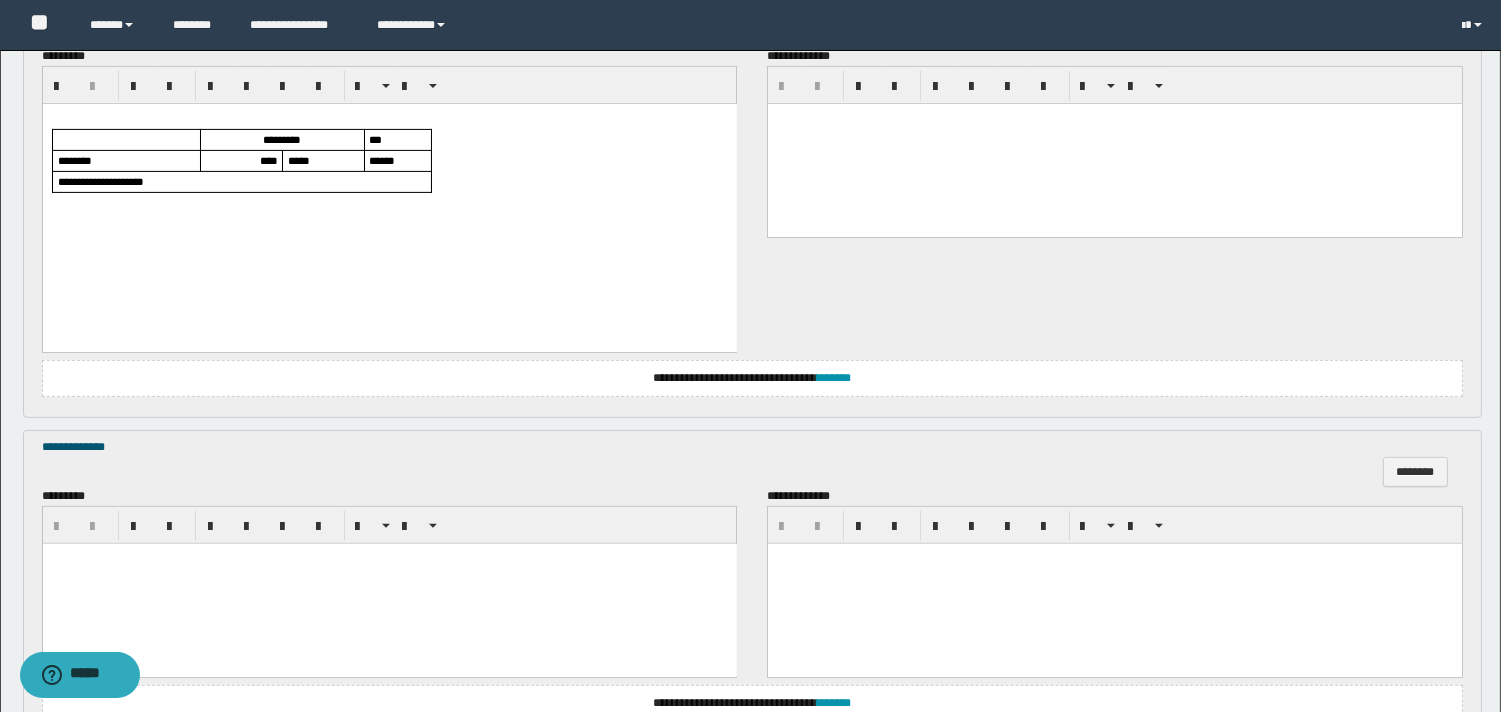 scroll, scrollTop: 1367, scrollLeft: 0, axis: vertical 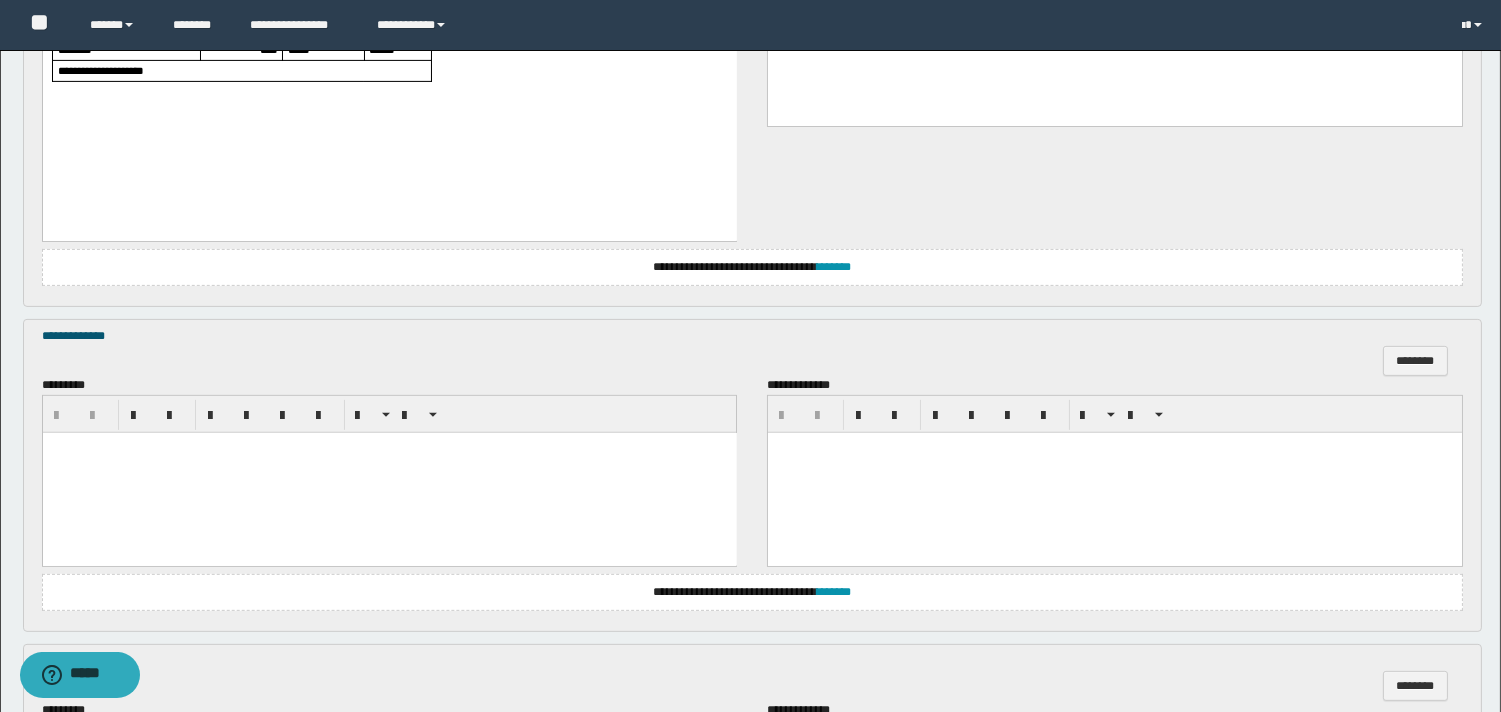 click at bounding box center (389, 472) 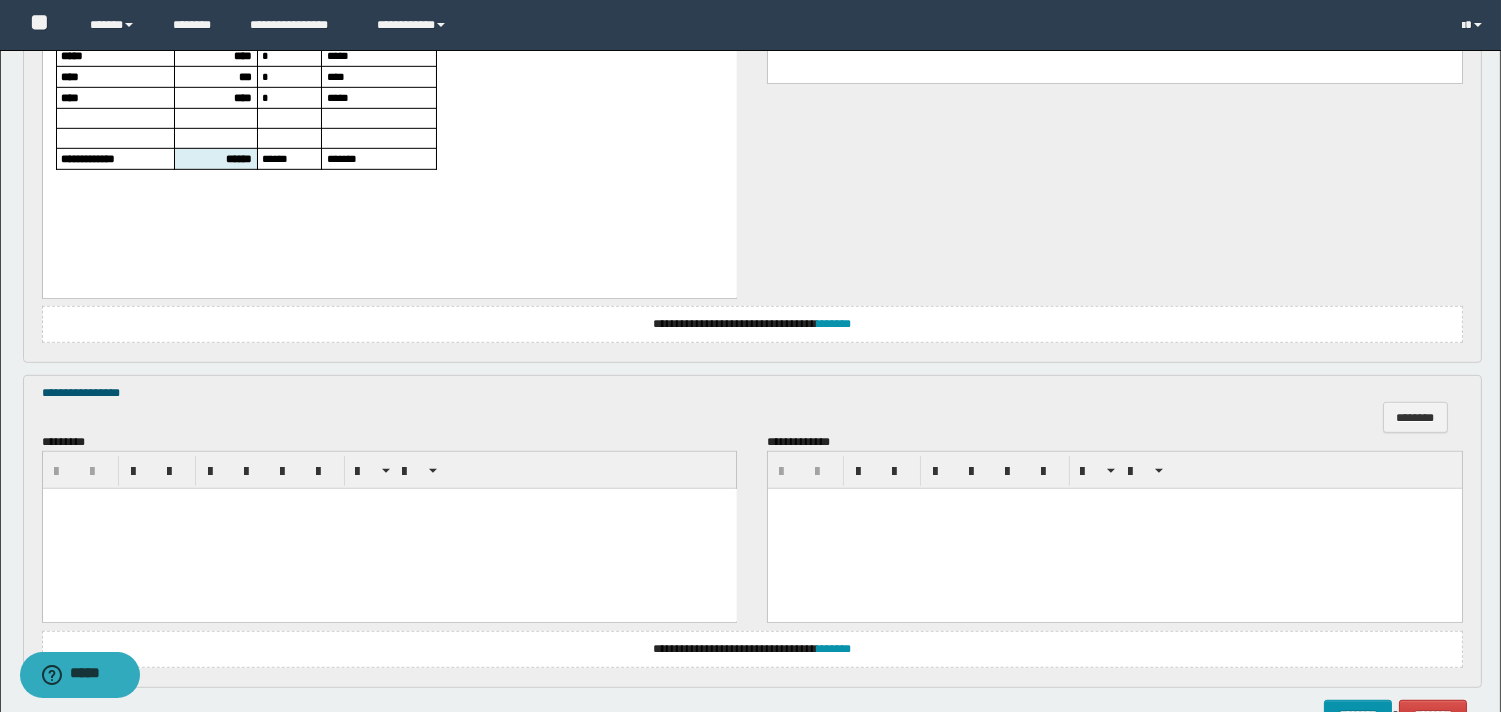 scroll, scrollTop: 2367, scrollLeft: 0, axis: vertical 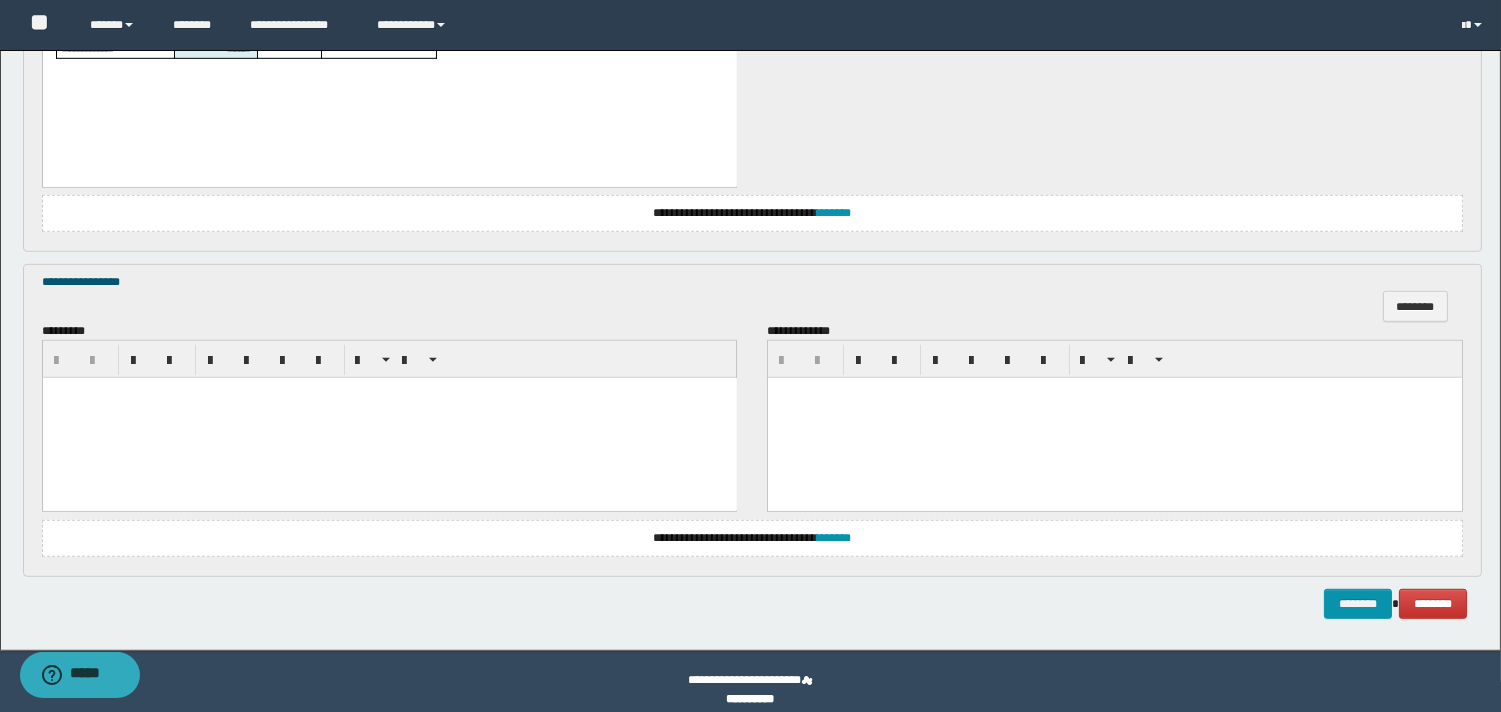 click at bounding box center [389, 418] 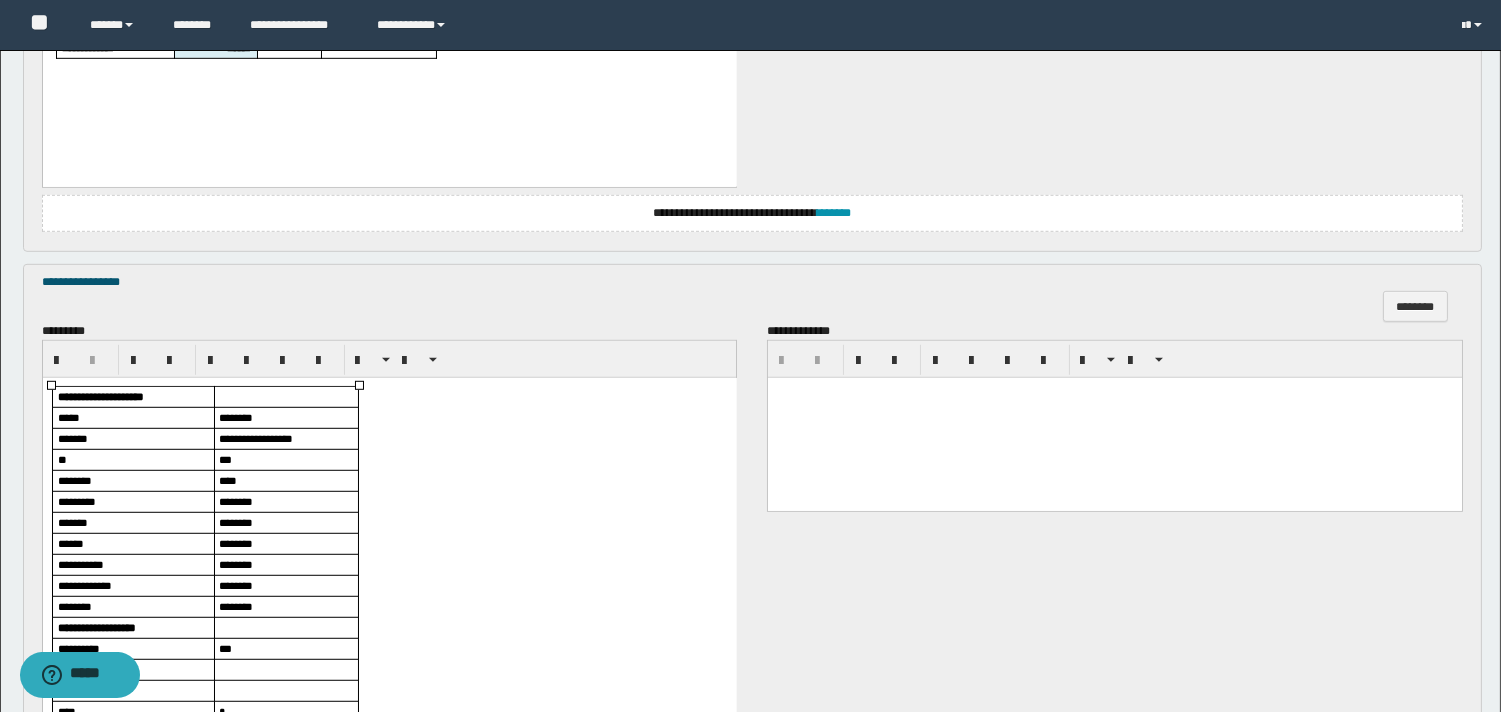 click on "****" at bounding box center [227, 480] 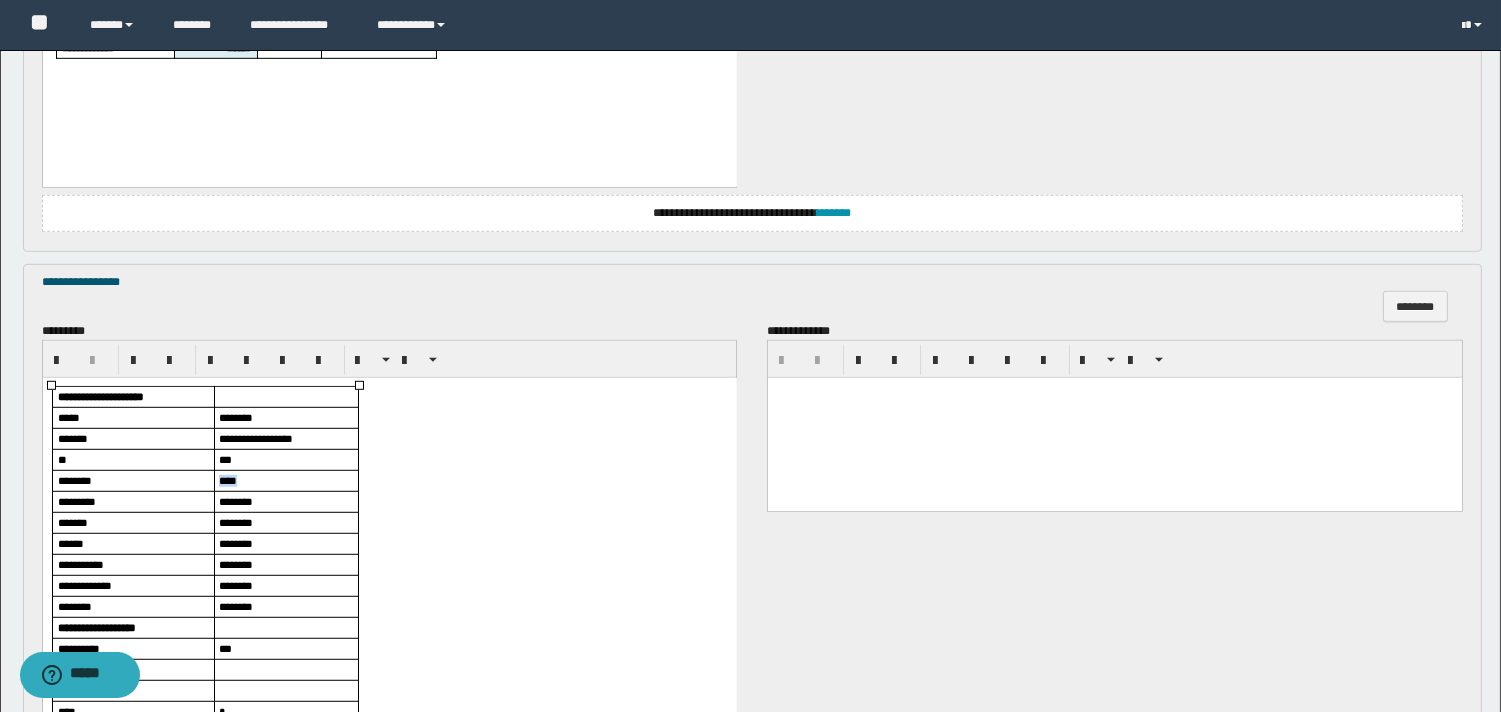 click on "****" at bounding box center (227, 480) 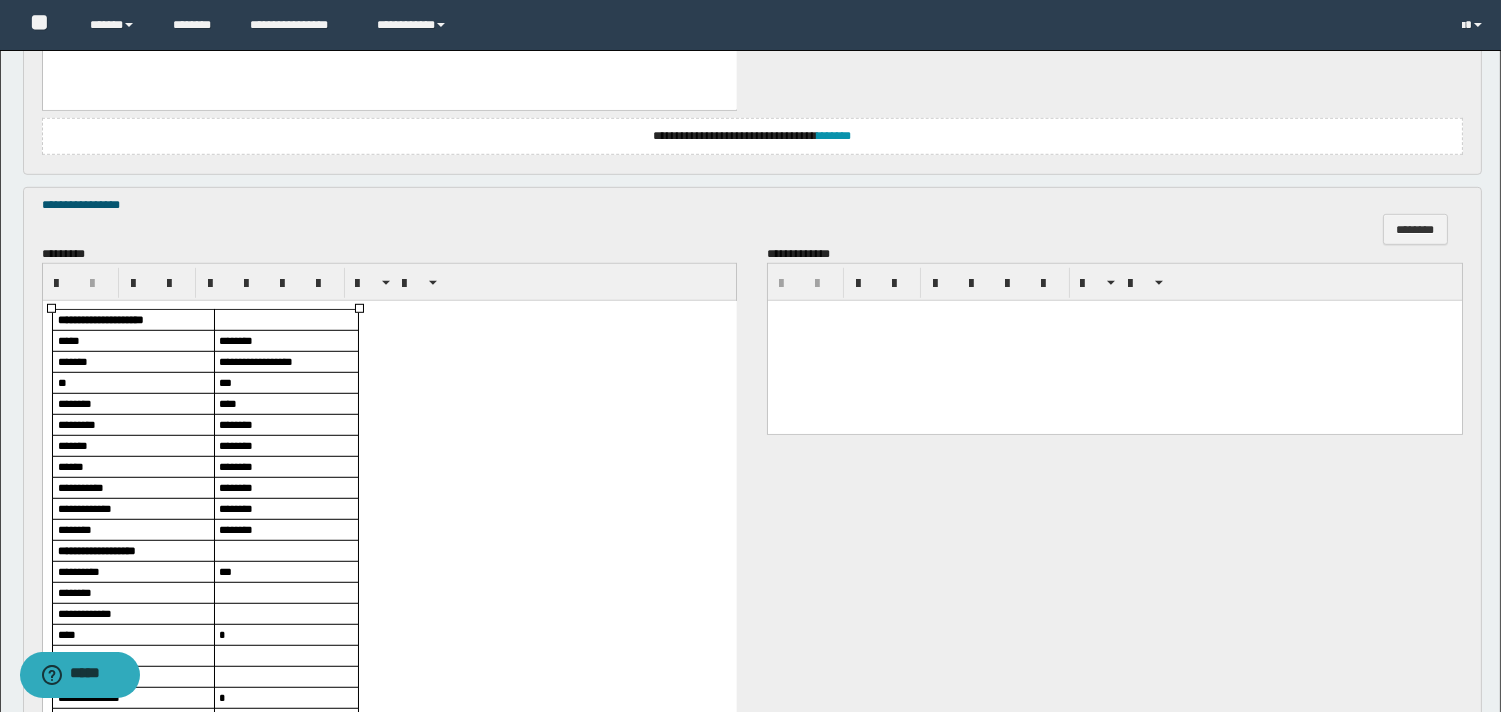 scroll, scrollTop: 2788, scrollLeft: 0, axis: vertical 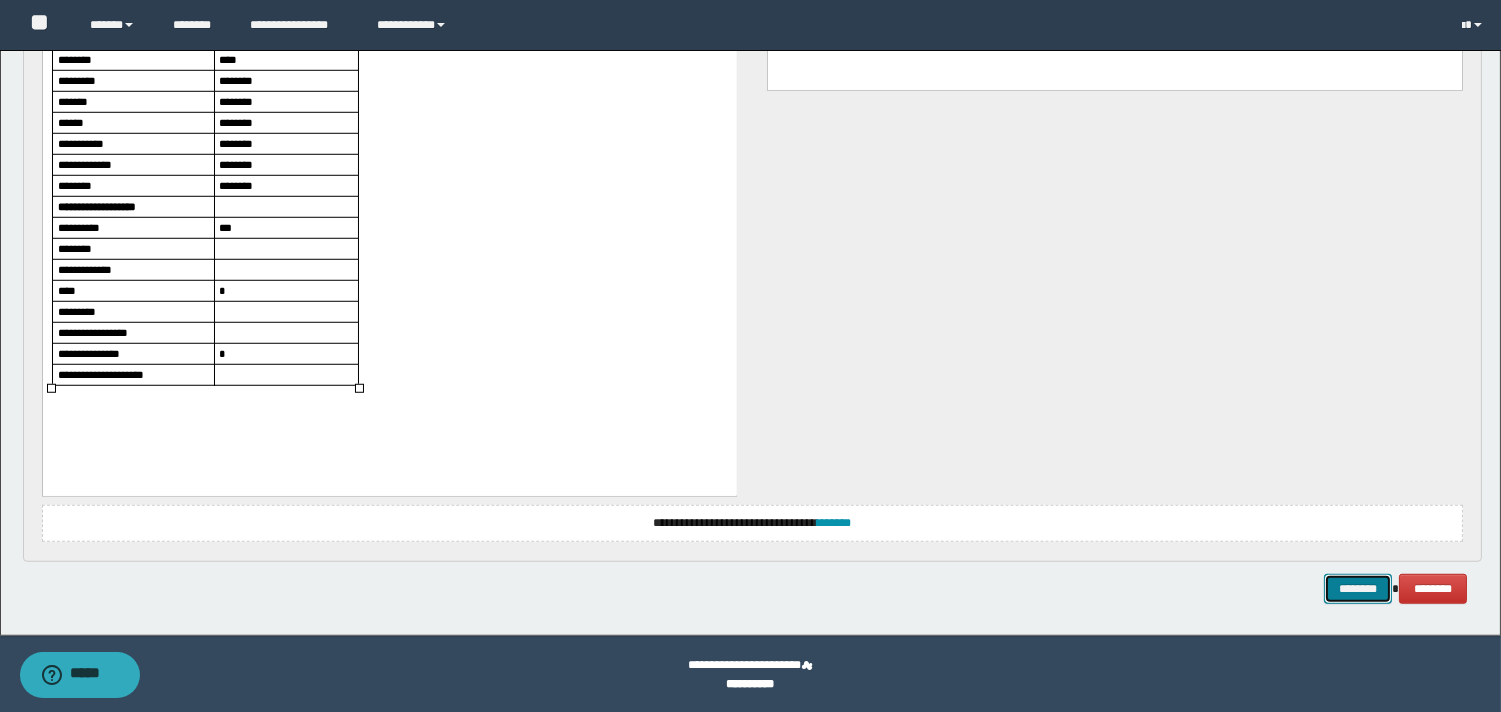click on "********" at bounding box center (1358, 589) 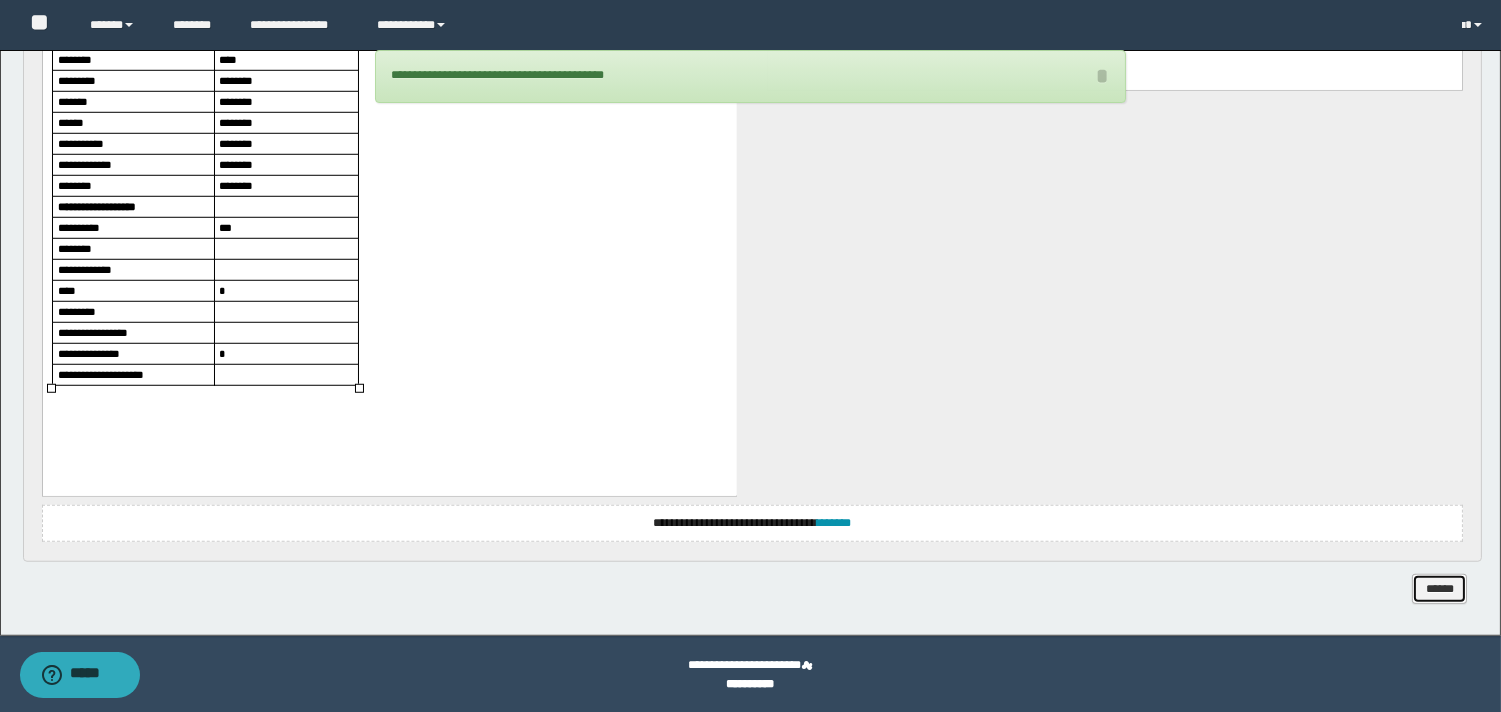 click on "******" at bounding box center [1439, 589] 